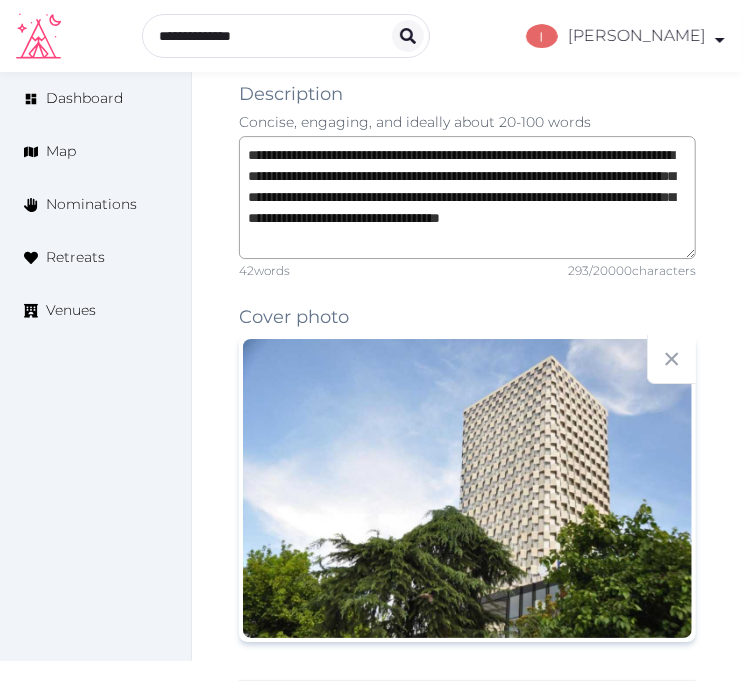 scroll, scrollTop: 1222, scrollLeft: 0, axis: vertical 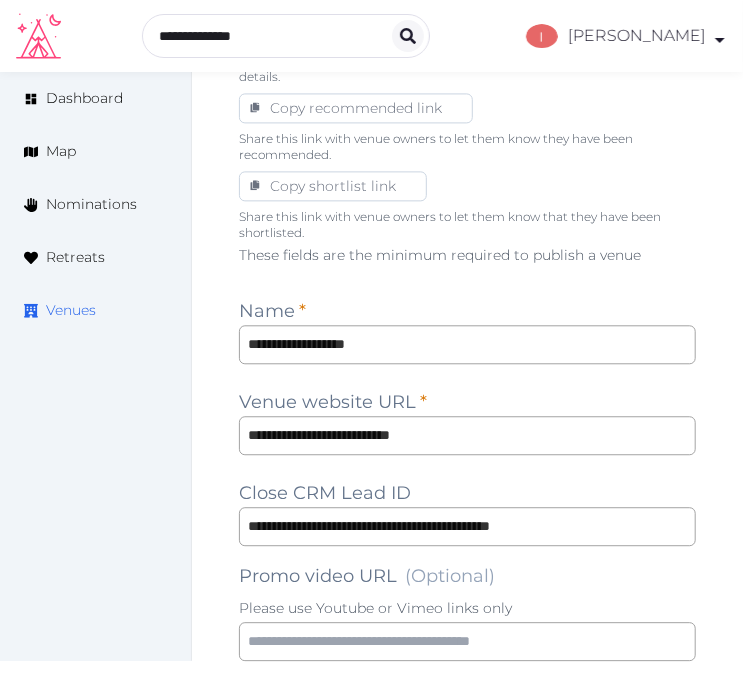 click on "Venues" at bounding box center [95, 310] 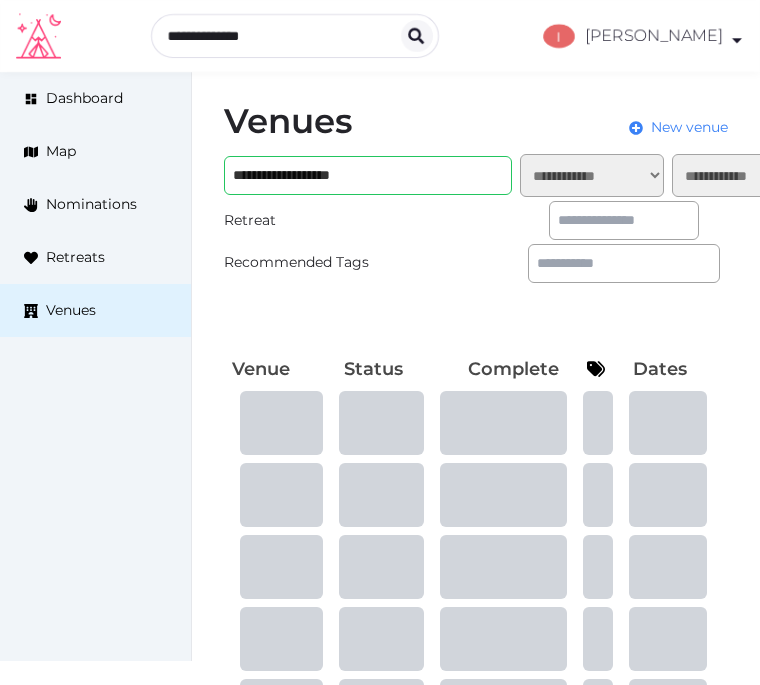 scroll, scrollTop: 0, scrollLeft: 0, axis: both 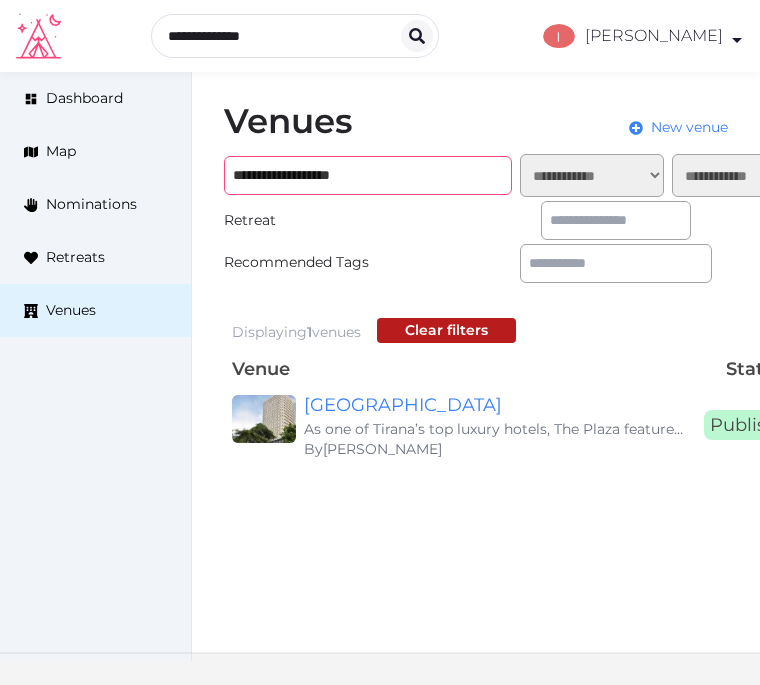 click on "**********" at bounding box center [368, 175] 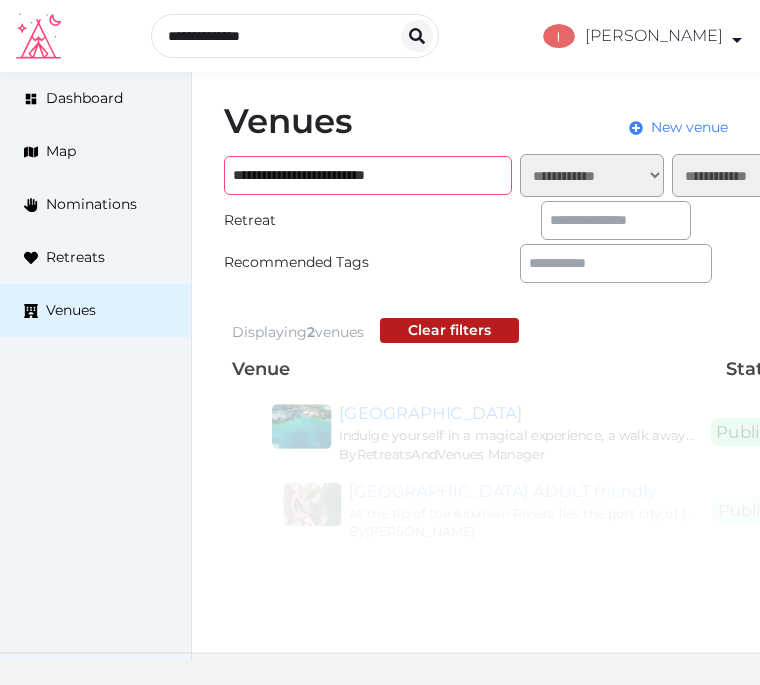 type on "**********" 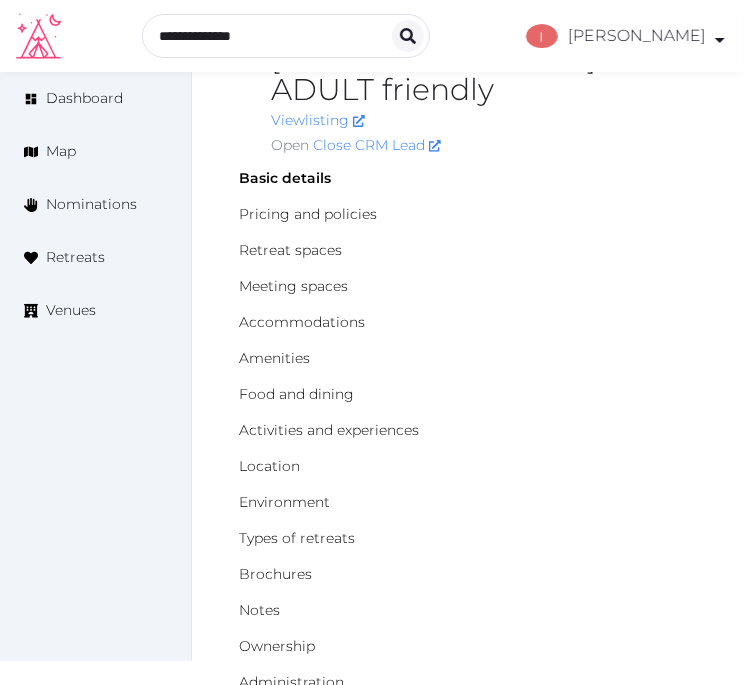 scroll, scrollTop: 111, scrollLeft: 0, axis: vertical 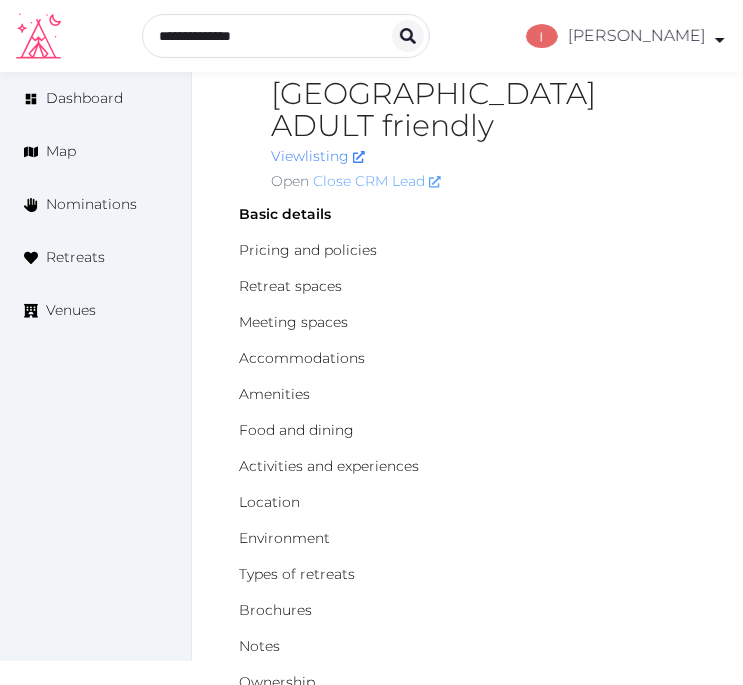 click on "Close CRM Lead" at bounding box center [377, 181] 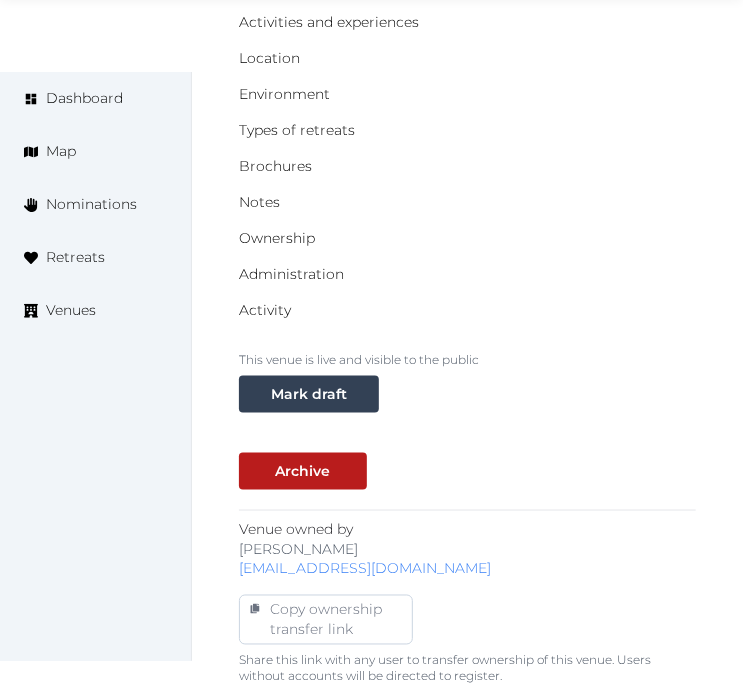 scroll, scrollTop: 1000, scrollLeft: 0, axis: vertical 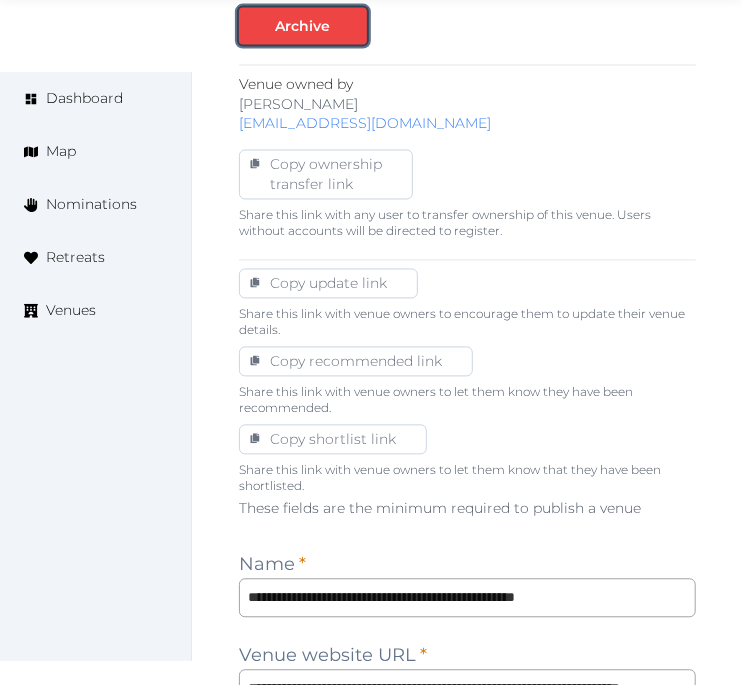 click on "Archive" at bounding box center (303, 26) 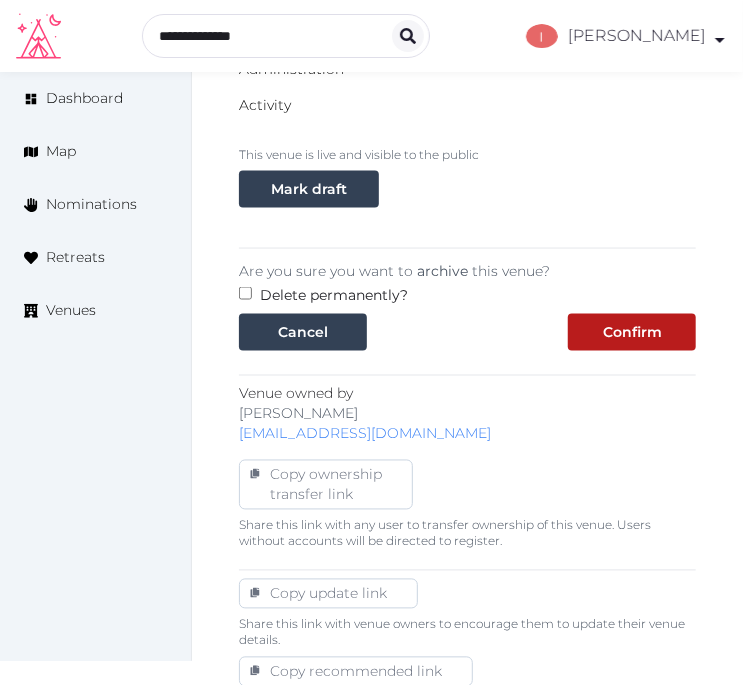 scroll, scrollTop: 736, scrollLeft: 0, axis: vertical 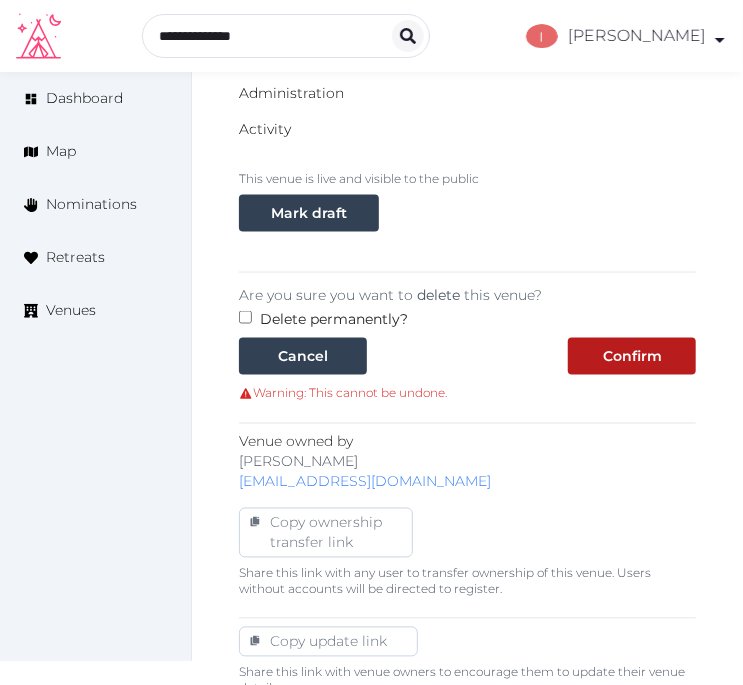 click on "Cancel Confirm" at bounding box center [467, 358] 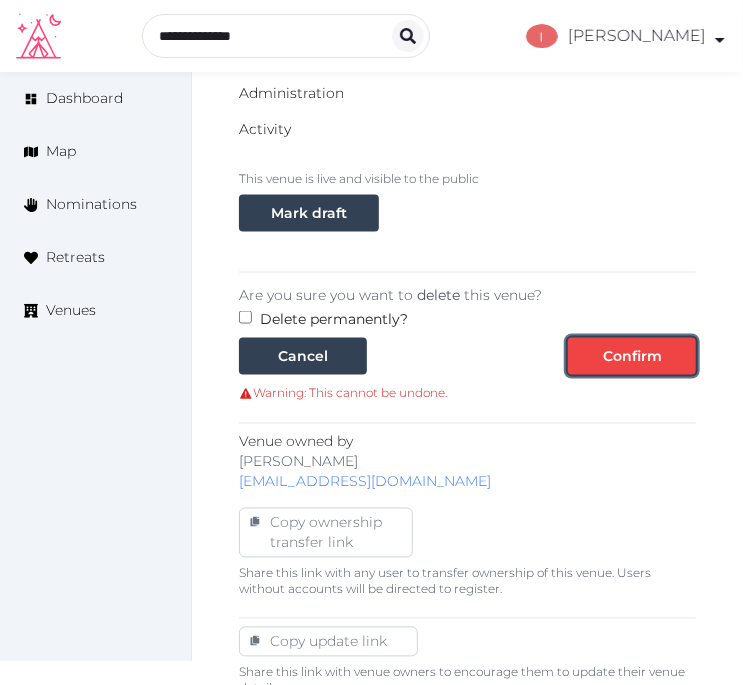 click on "Confirm" at bounding box center (632, 356) 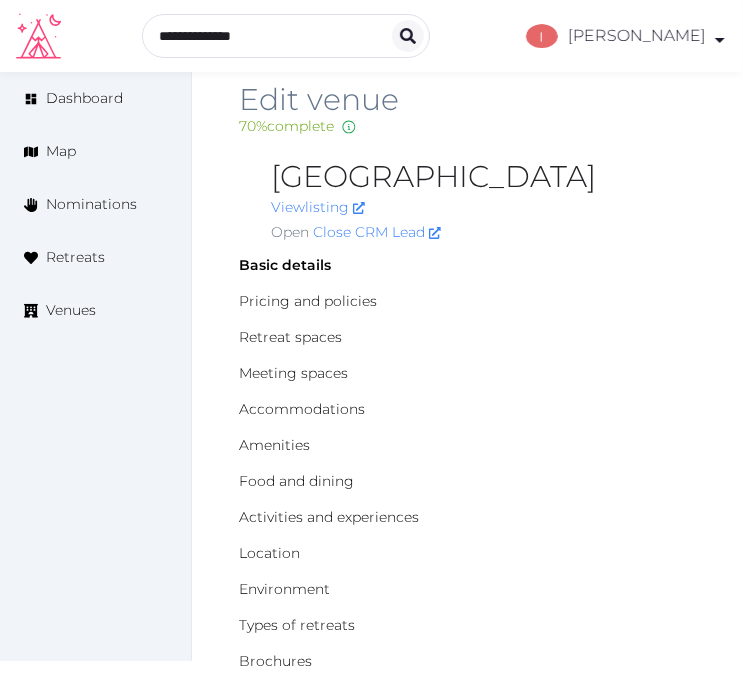 scroll, scrollTop: 0, scrollLeft: 0, axis: both 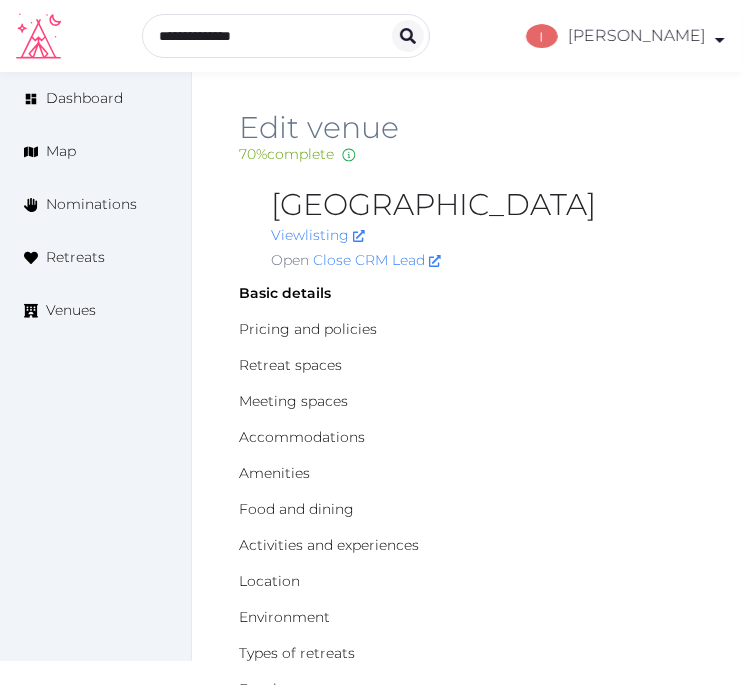 drag, startPoint x: 382, startPoint y: 228, endPoint x: 264, endPoint y: 207, distance: 119.85408 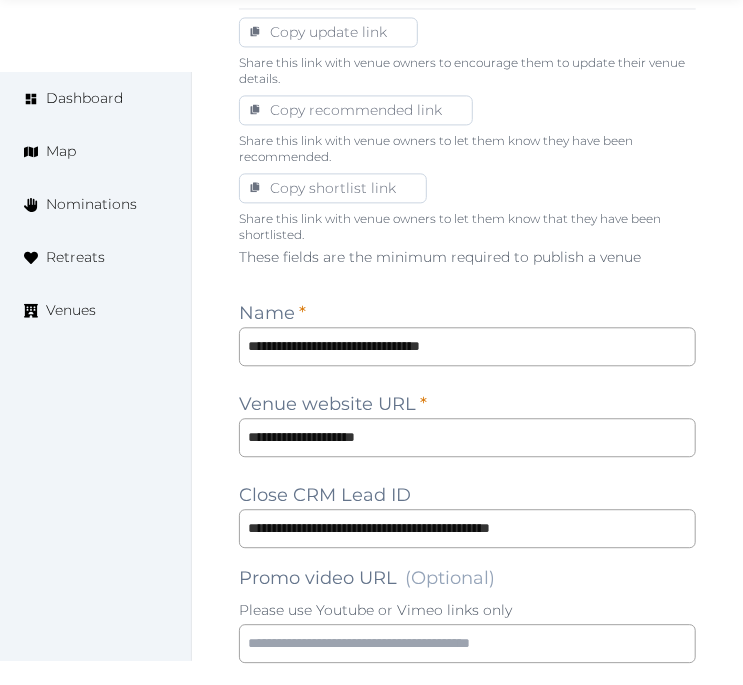 scroll, scrollTop: 1222, scrollLeft: 0, axis: vertical 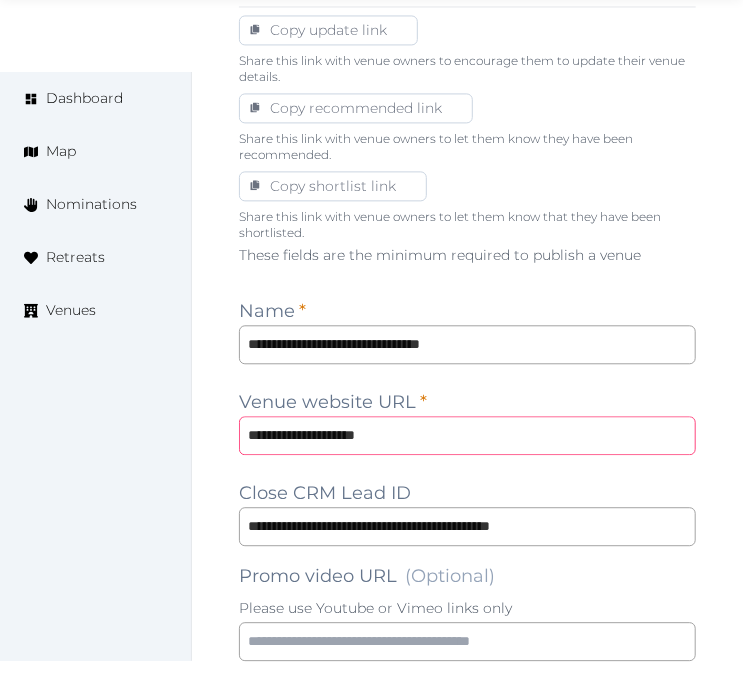 click on "**********" at bounding box center (467, 435) 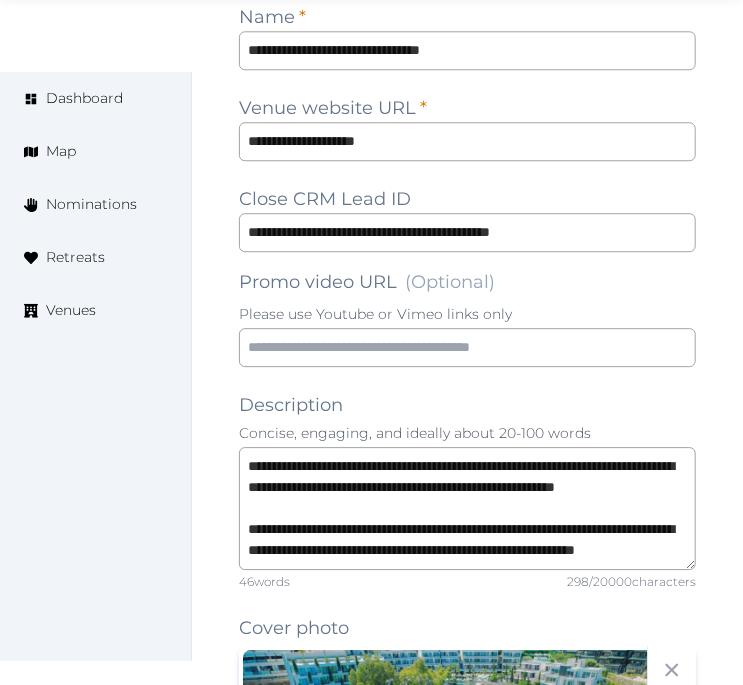 scroll, scrollTop: 1555, scrollLeft: 0, axis: vertical 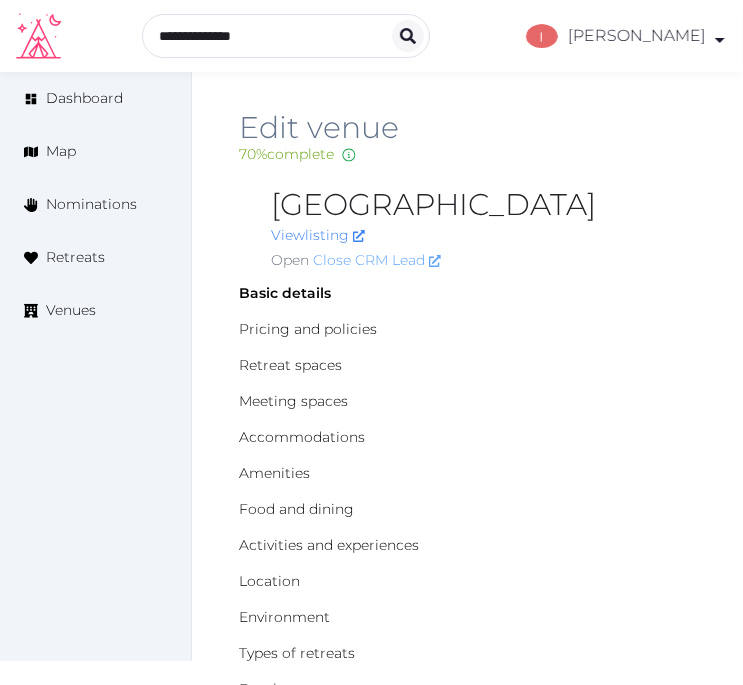 click on "Close CRM Lead" at bounding box center (377, 260) 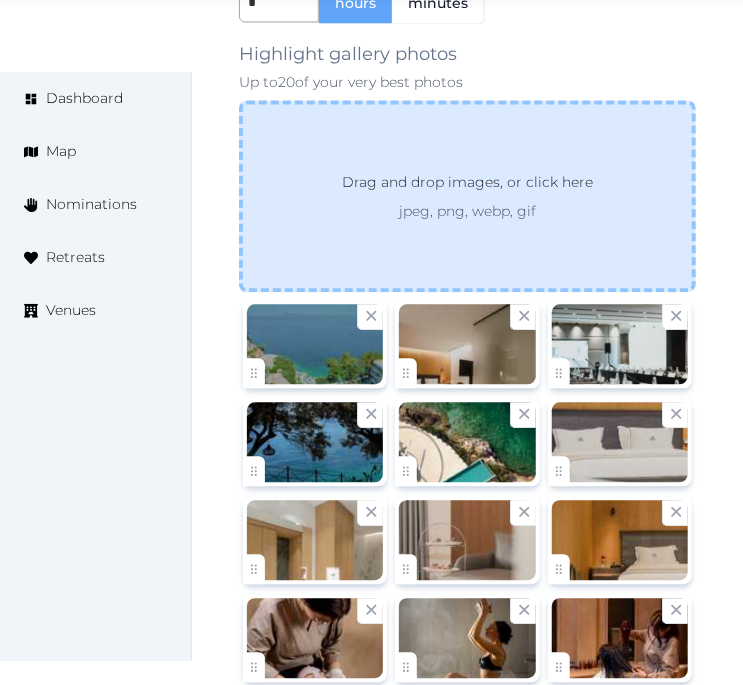 scroll, scrollTop: 3666, scrollLeft: 0, axis: vertical 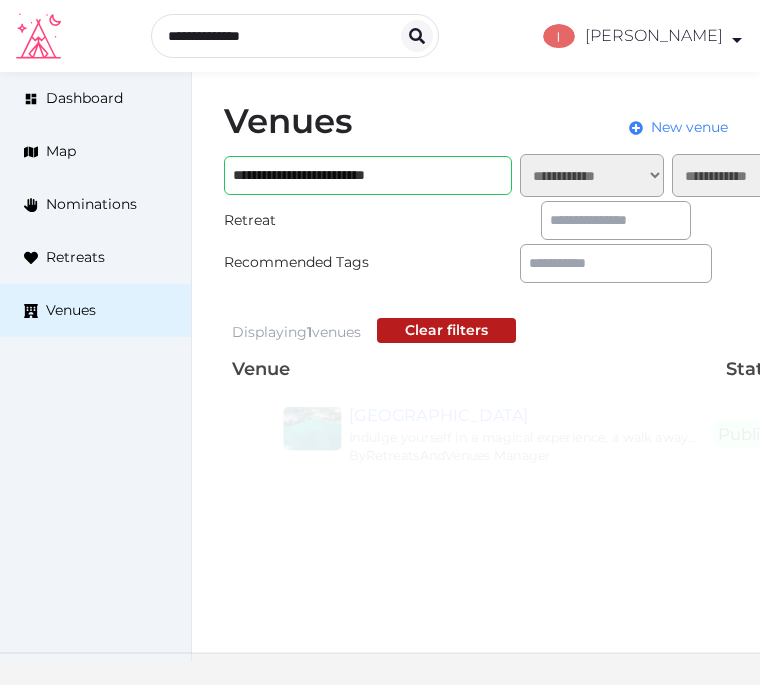 click on "**********" at bounding box center (524, 224) 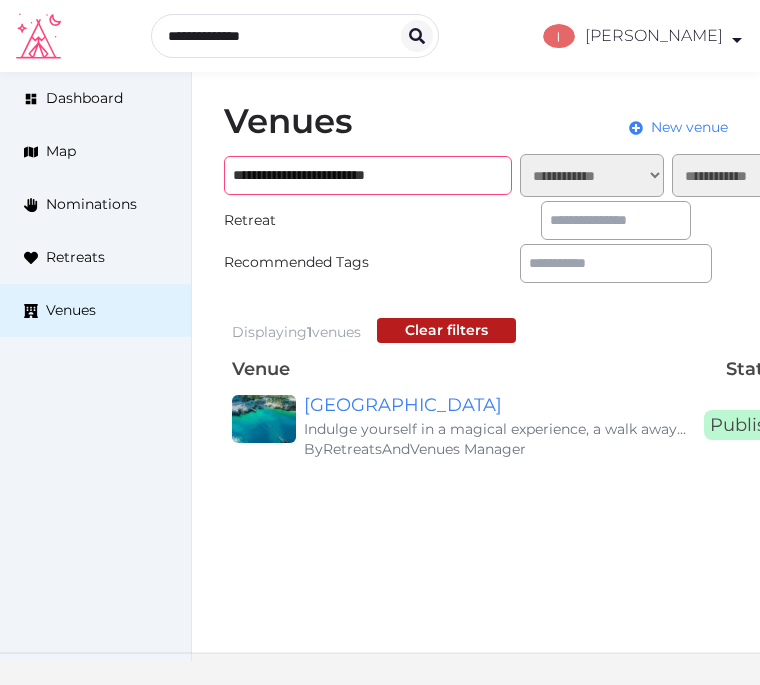 click on "**********" at bounding box center (368, 175) 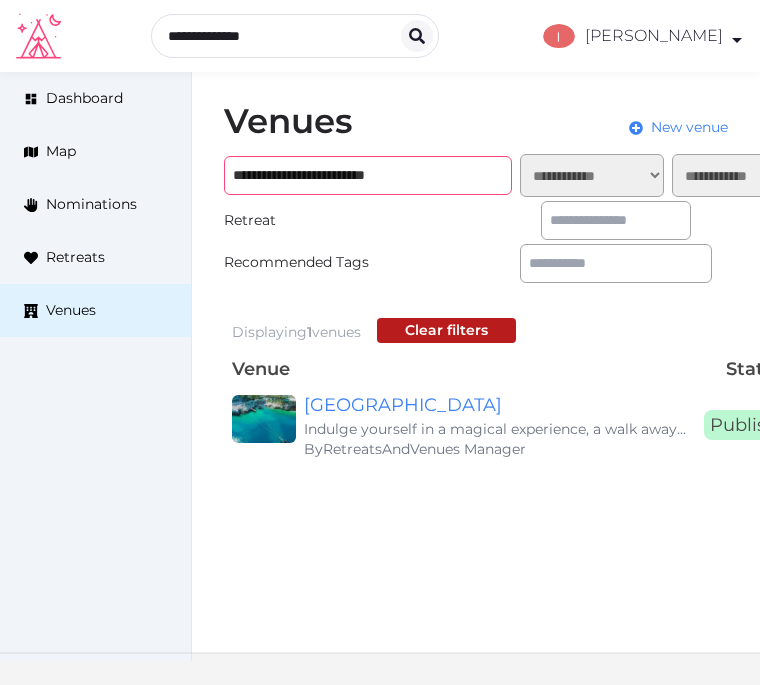 paste on "*********" 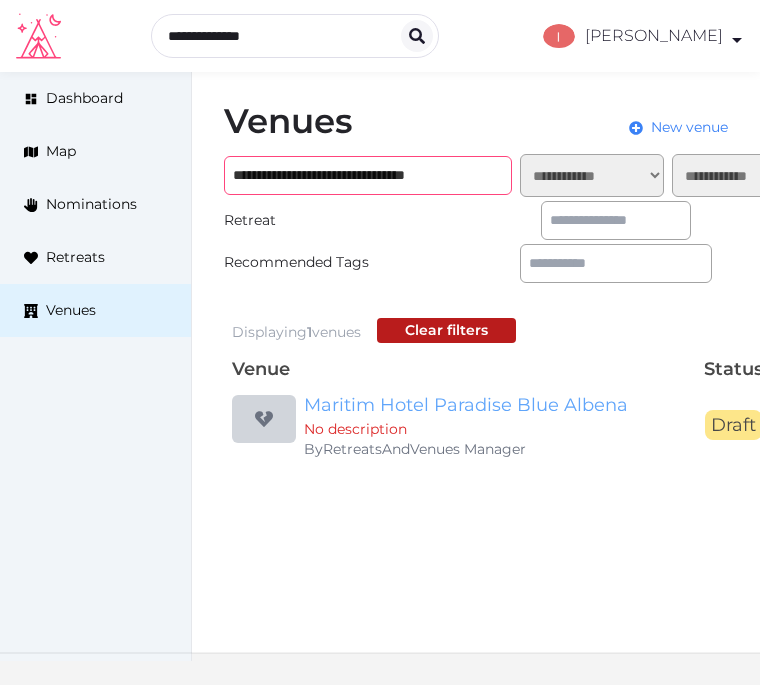type on "**********" 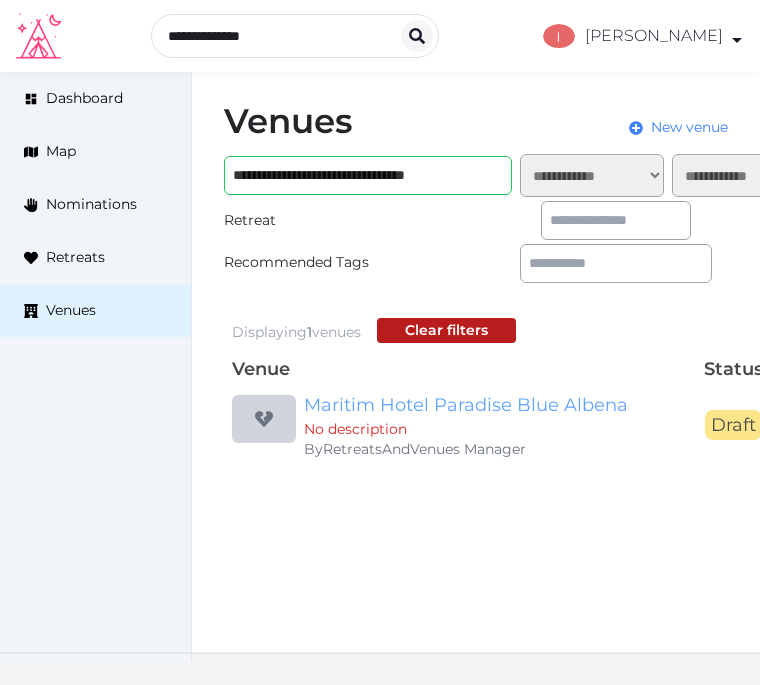 click on "Maritim Hotel Paradise Blue Albena" at bounding box center (496, 405) 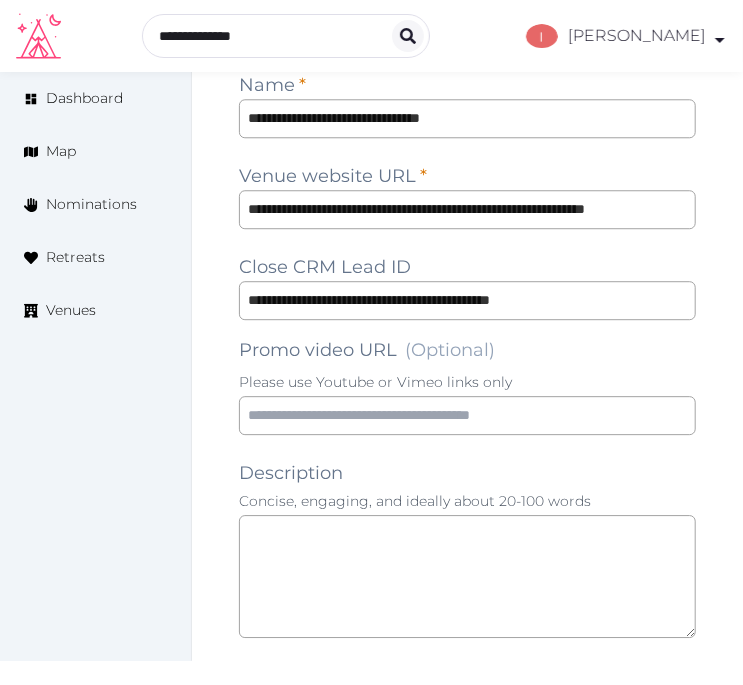 scroll, scrollTop: 1444, scrollLeft: 0, axis: vertical 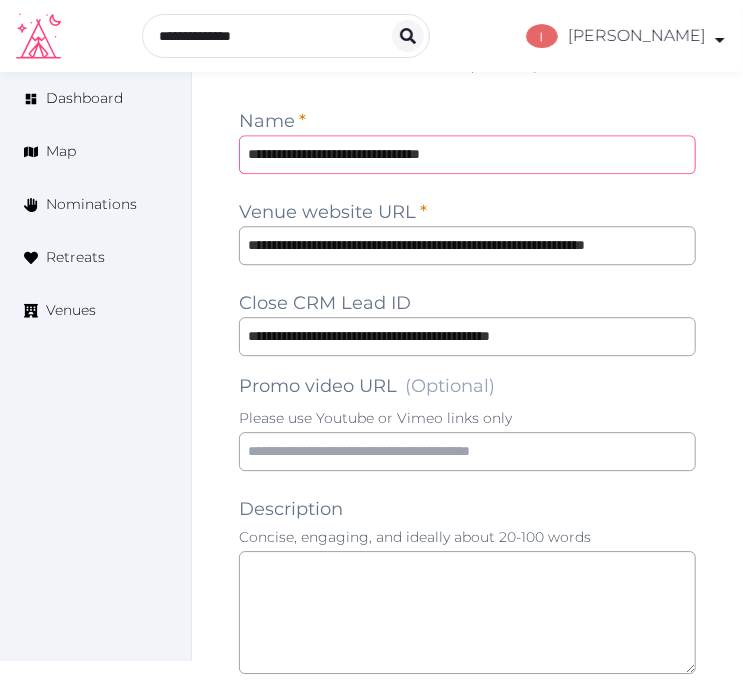 click on "**********" at bounding box center (467, 154) 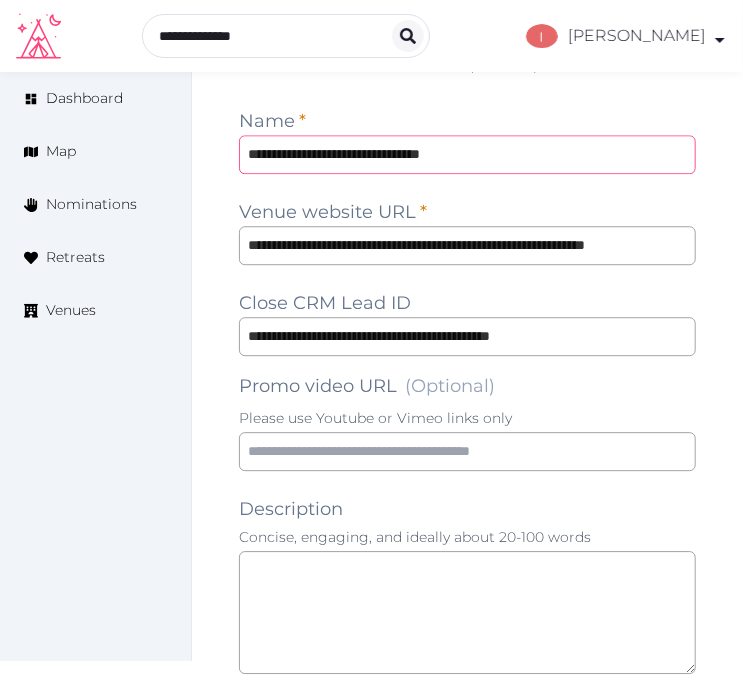 click on "**********" at bounding box center [467, 154] 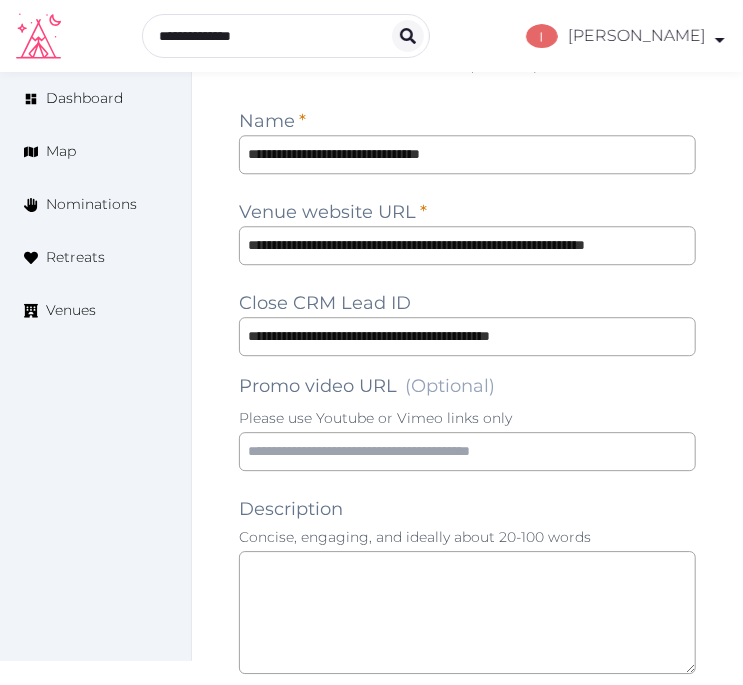 click on "**********" at bounding box center (467, 485) 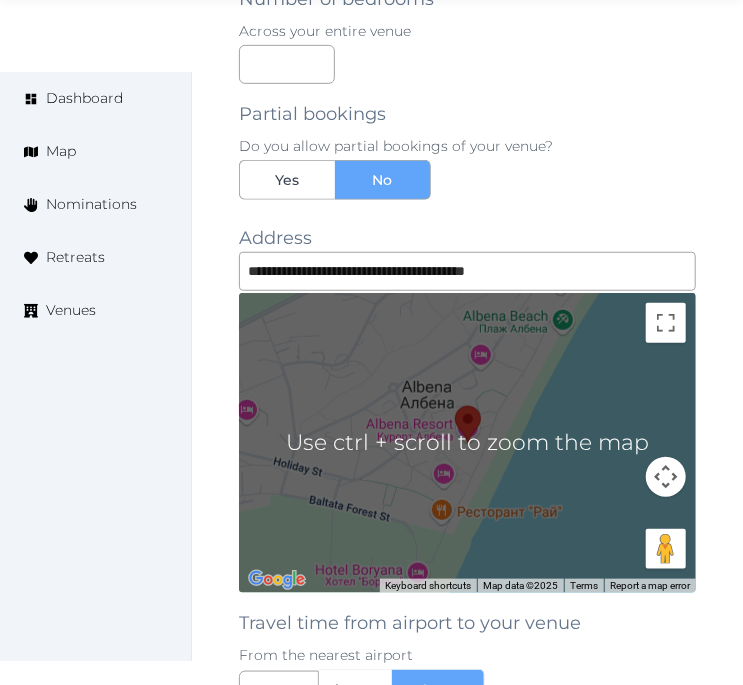 scroll, scrollTop: 2666, scrollLeft: 0, axis: vertical 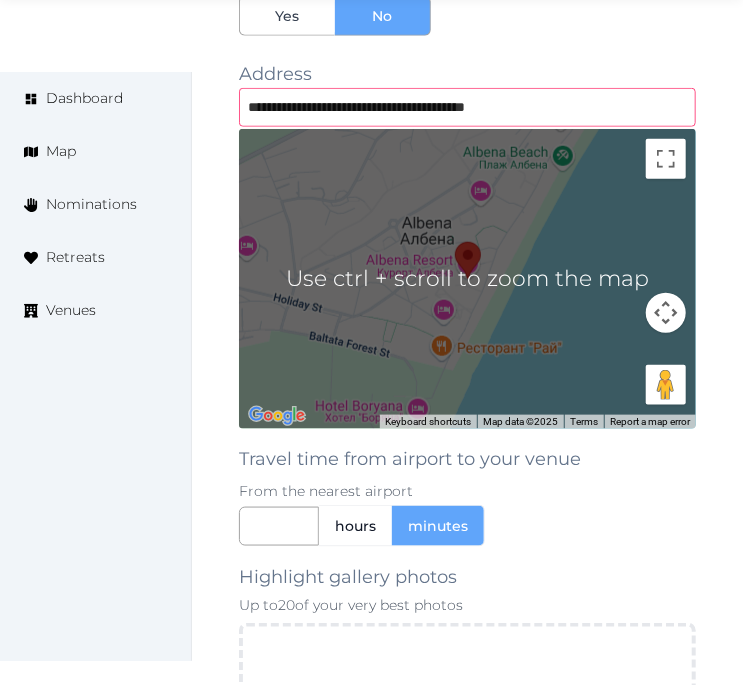 click on "**********" at bounding box center (467, 107) 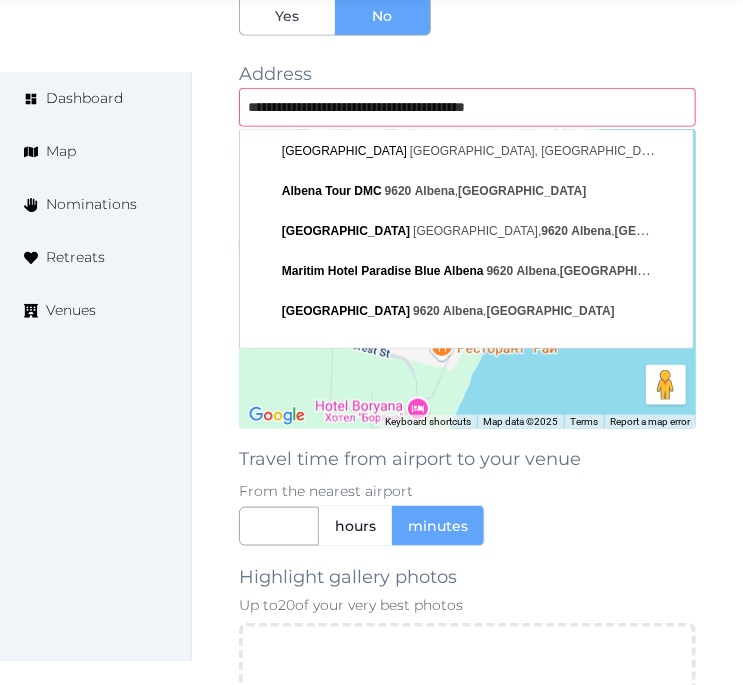 click on "**********" at bounding box center (467, 107) 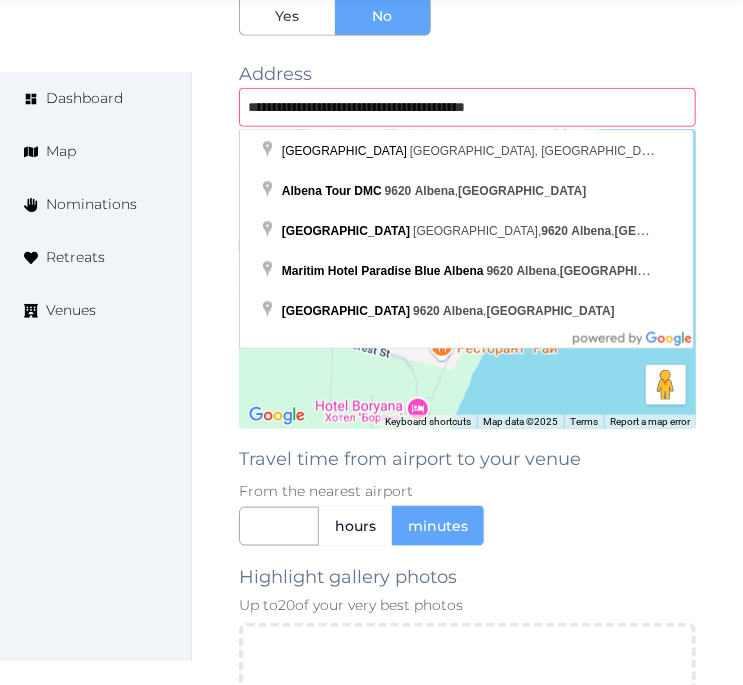 click on "**********" at bounding box center [467, 107] 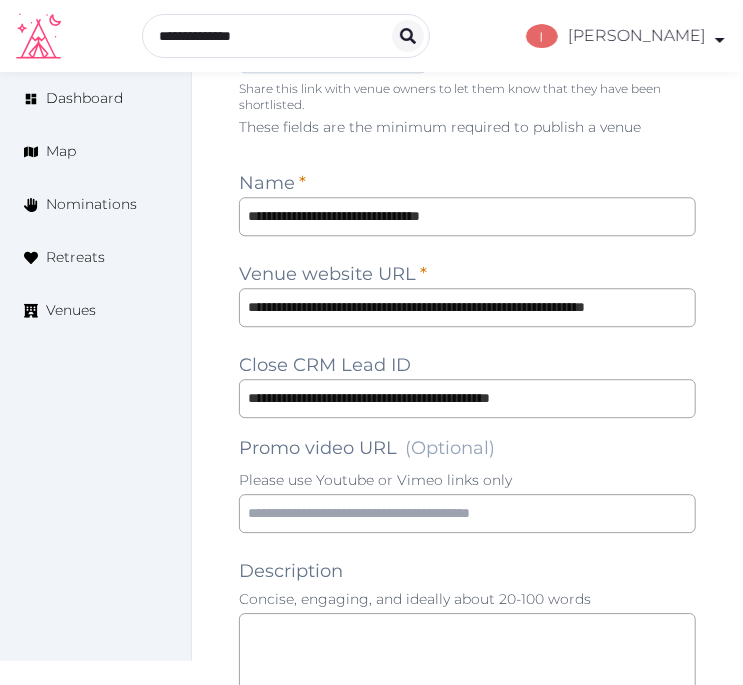 scroll, scrollTop: 1444, scrollLeft: 0, axis: vertical 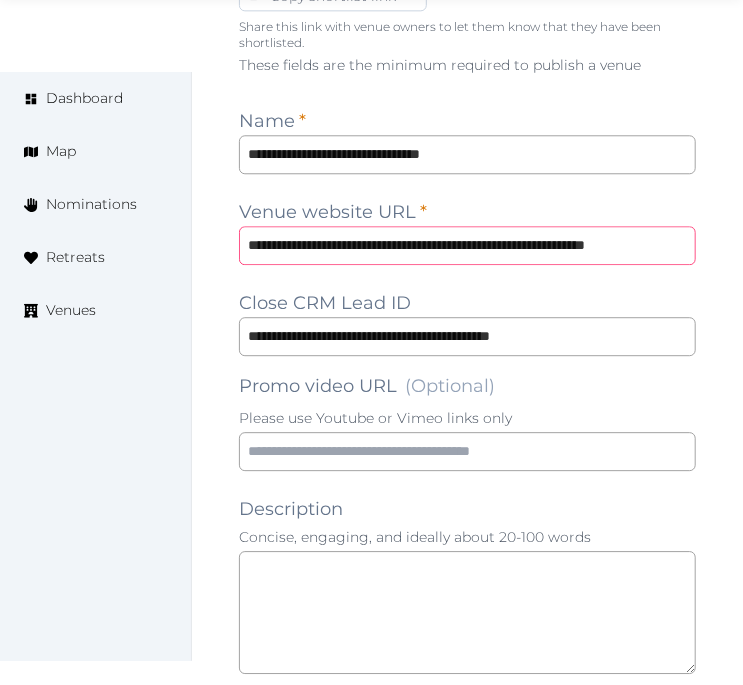 click on "**********" at bounding box center [467, 245] 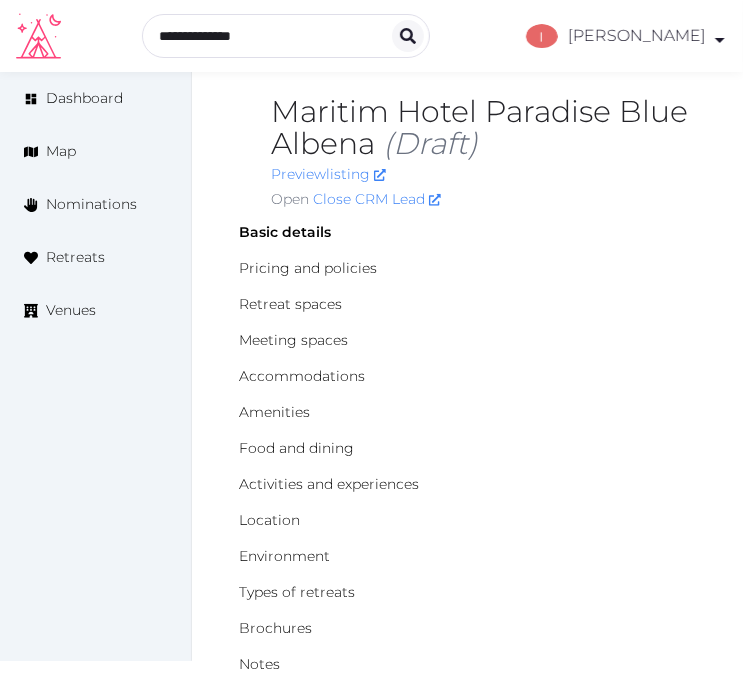 scroll, scrollTop: 0, scrollLeft: 0, axis: both 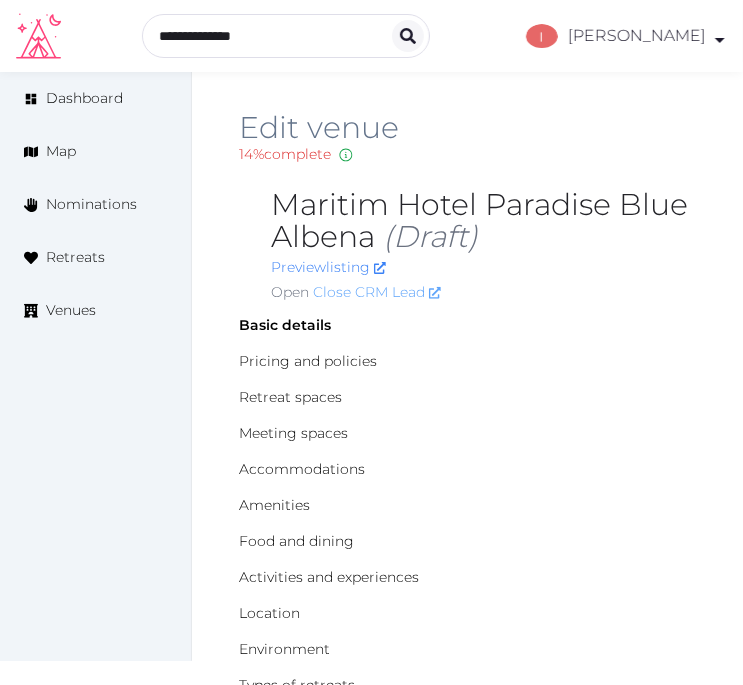 click on "Close CRM Lead" at bounding box center (377, 292) 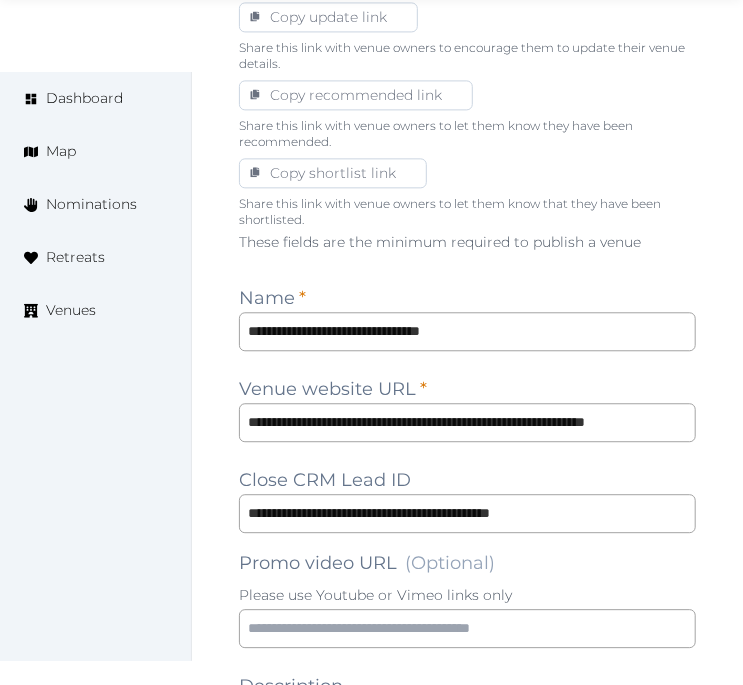 scroll, scrollTop: 1444, scrollLeft: 0, axis: vertical 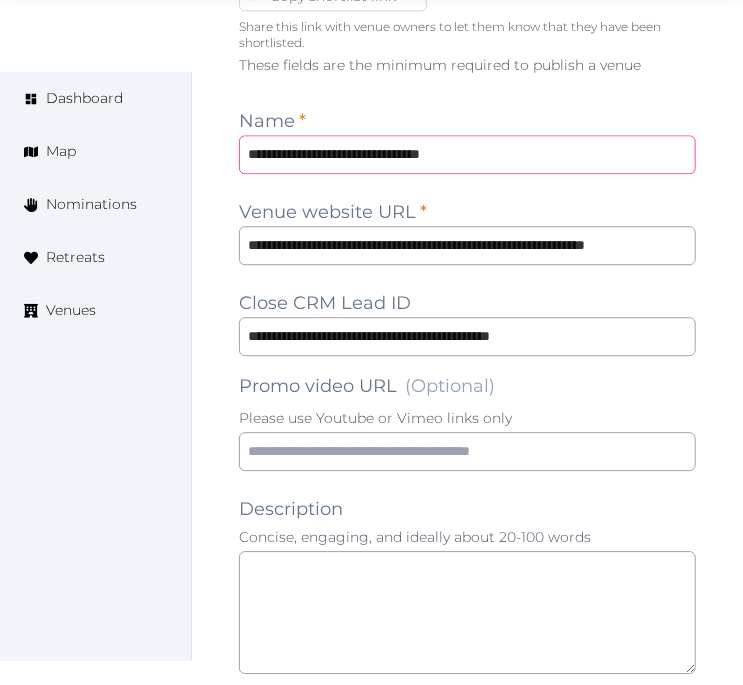 click on "**********" at bounding box center (467, 154) 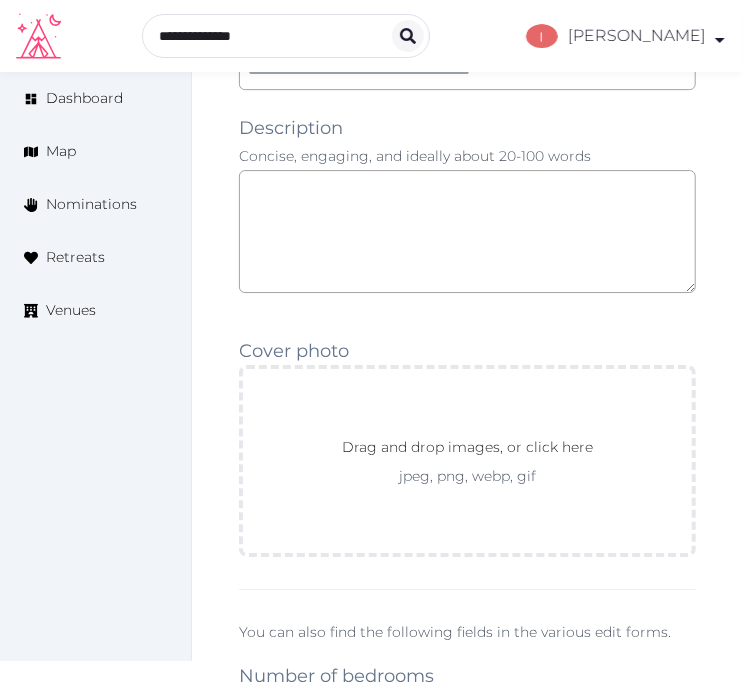 scroll, scrollTop: 1657, scrollLeft: 0, axis: vertical 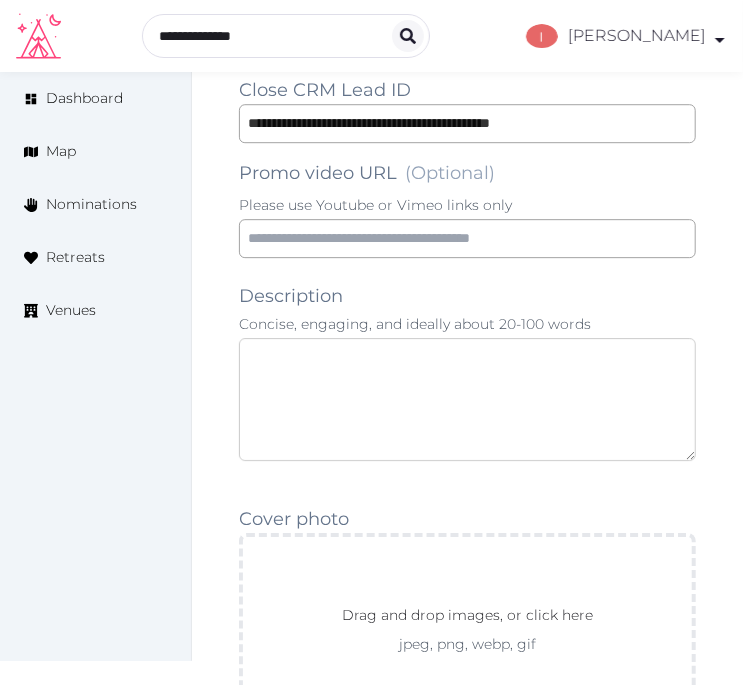 paste on "**********" 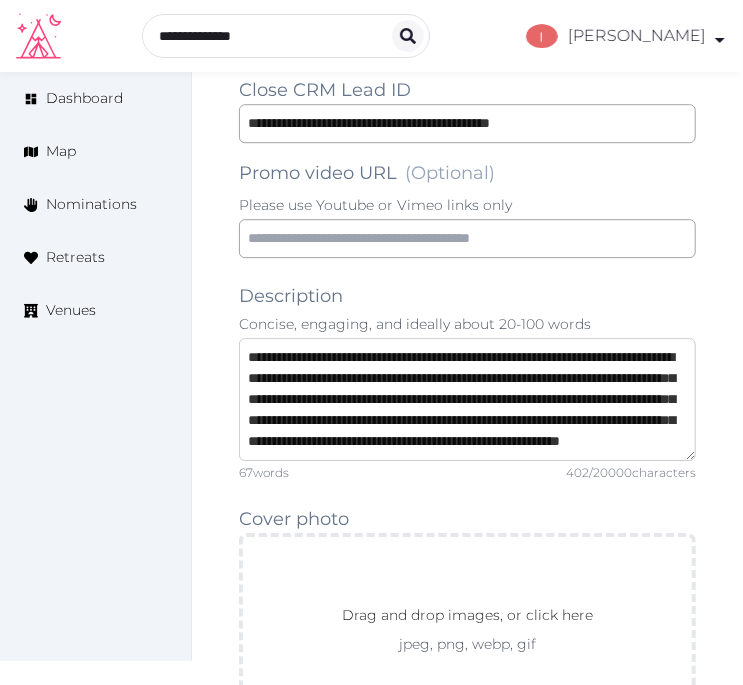 scroll, scrollTop: 53, scrollLeft: 0, axis: vertical 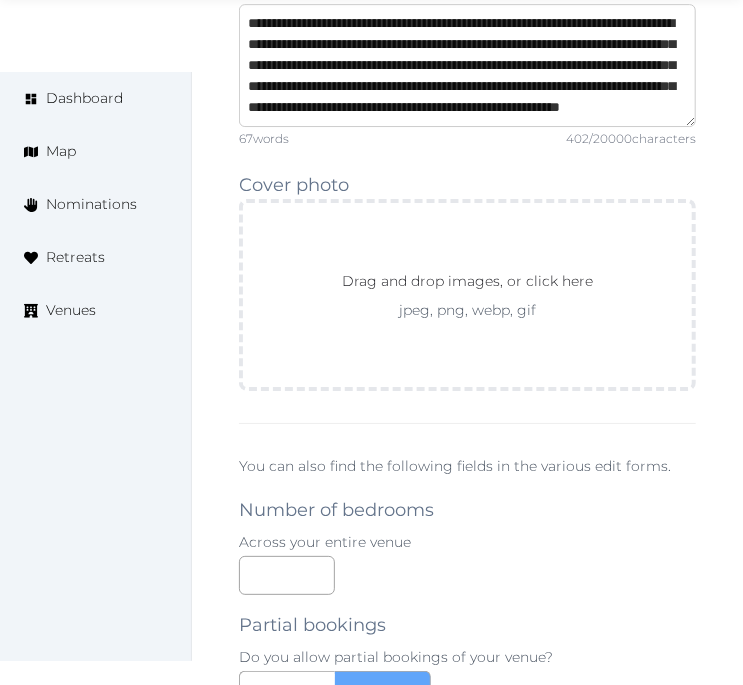 type on "**********" 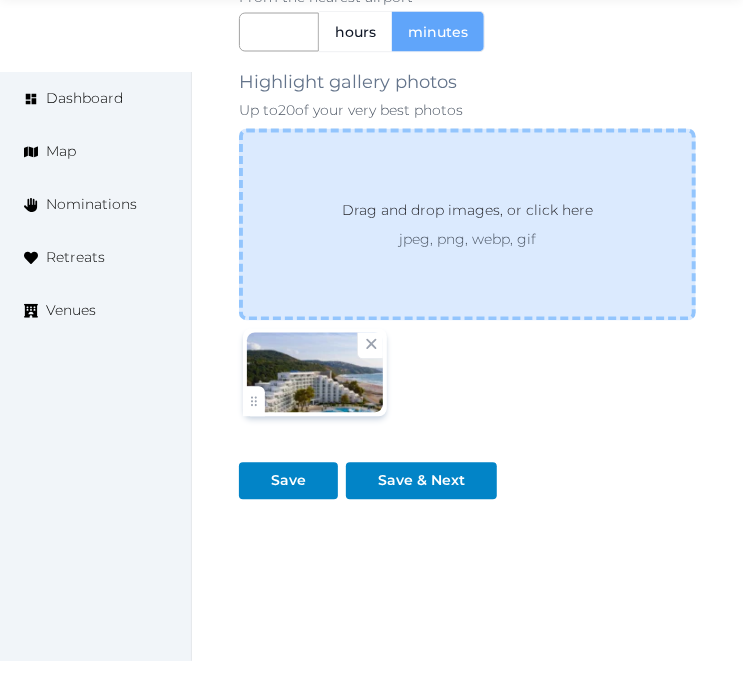 scroll, scrollTop: 3324, scrollLeft: 0, axis: vertical 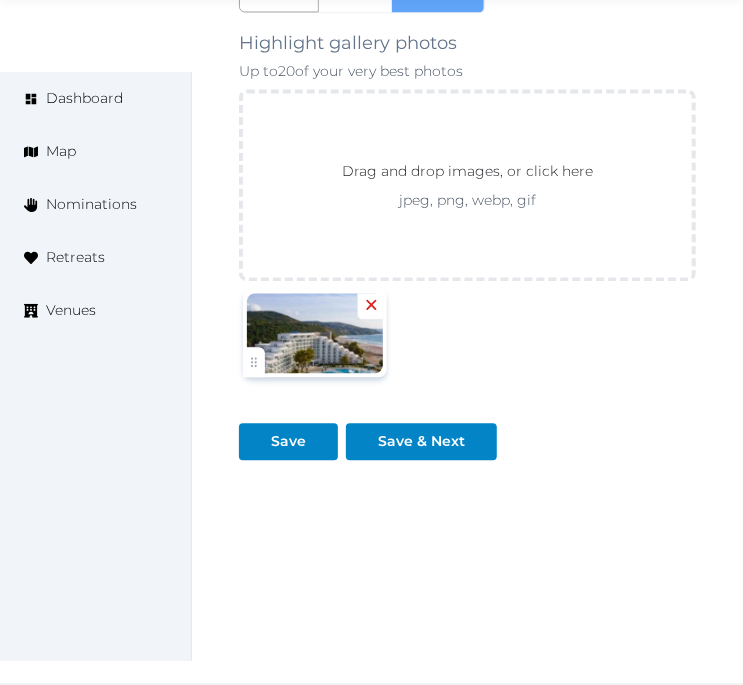 click 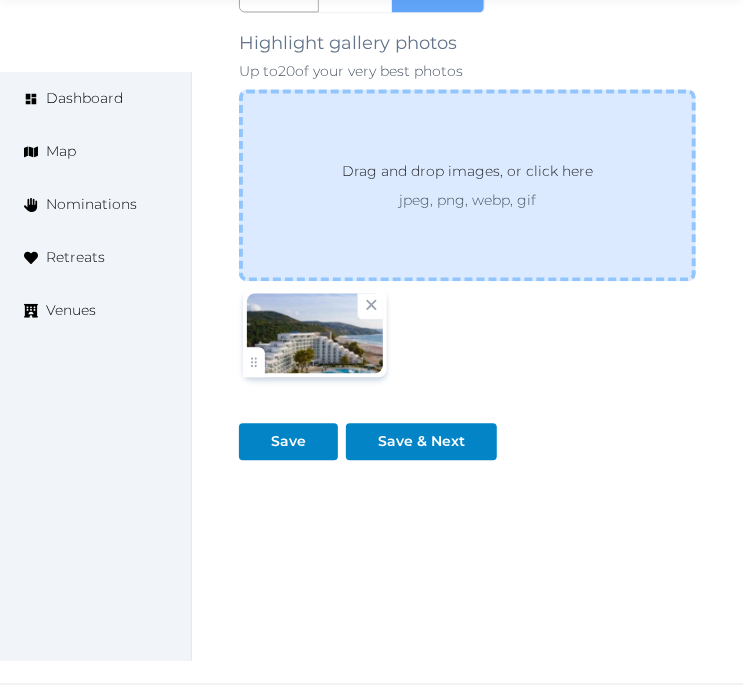 scroll, scrollTop: 3227, scrollLeft: 0, axis: vertical 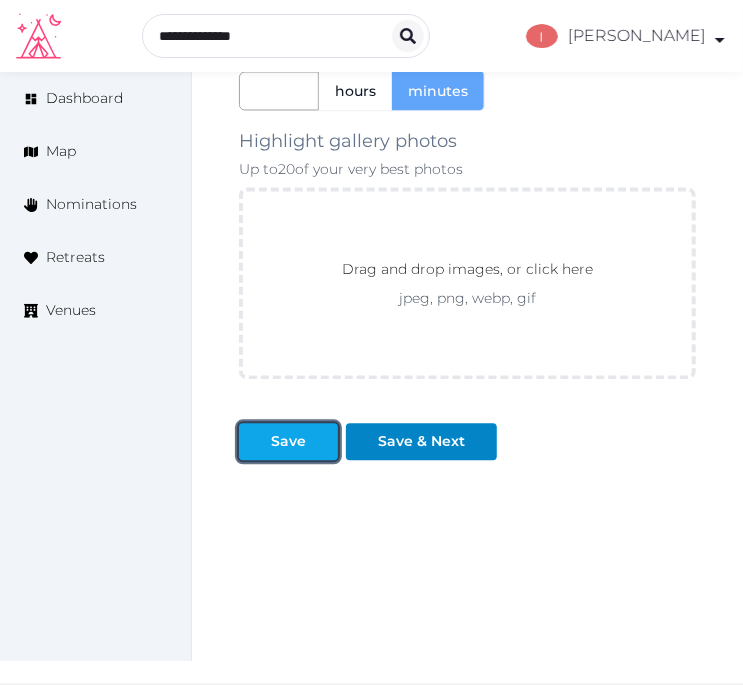 click on "Save" at bounding box center (288, 442) 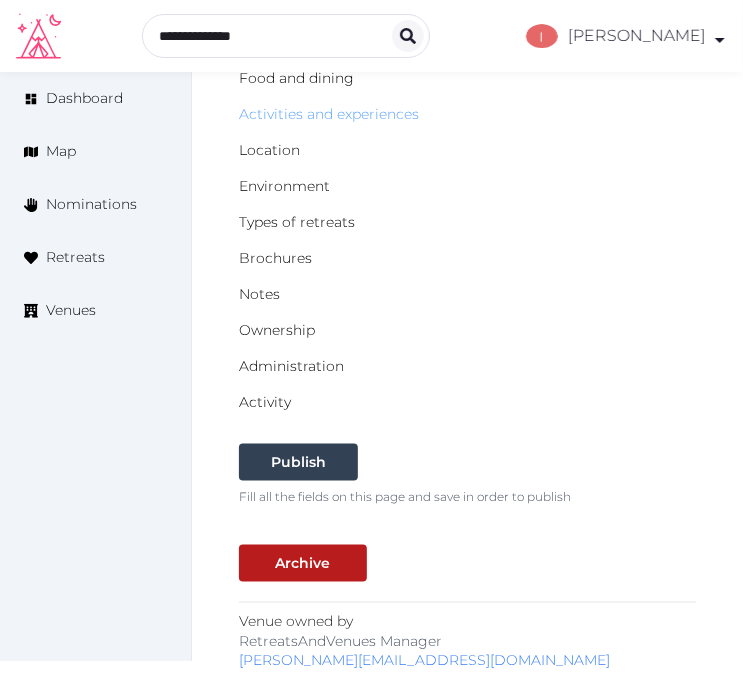 scroll, scrollTop: 338, scrollLeft: 0, axis: vertical 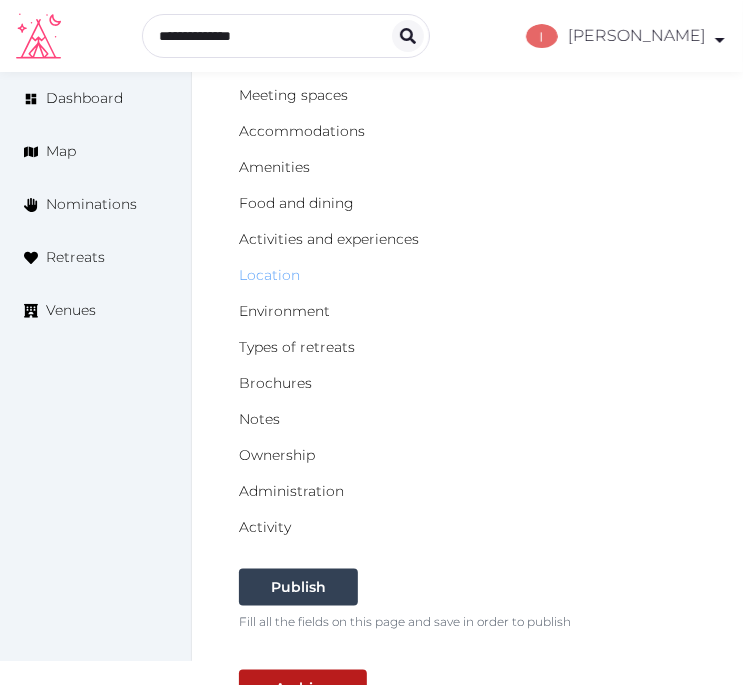 click on "Location" at bounding box center [269, 275] 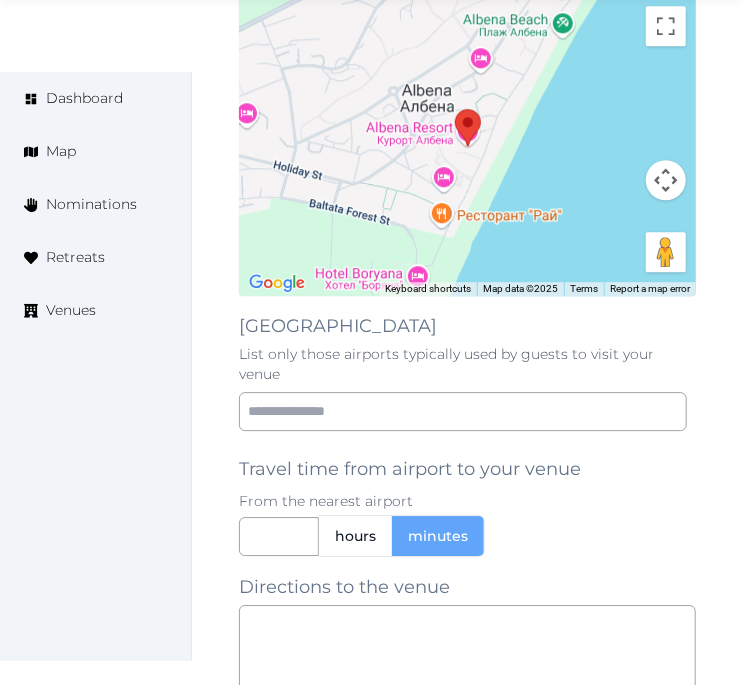 scroll, scrollTop: 1555, scrollLeft: 0, axis: vertical 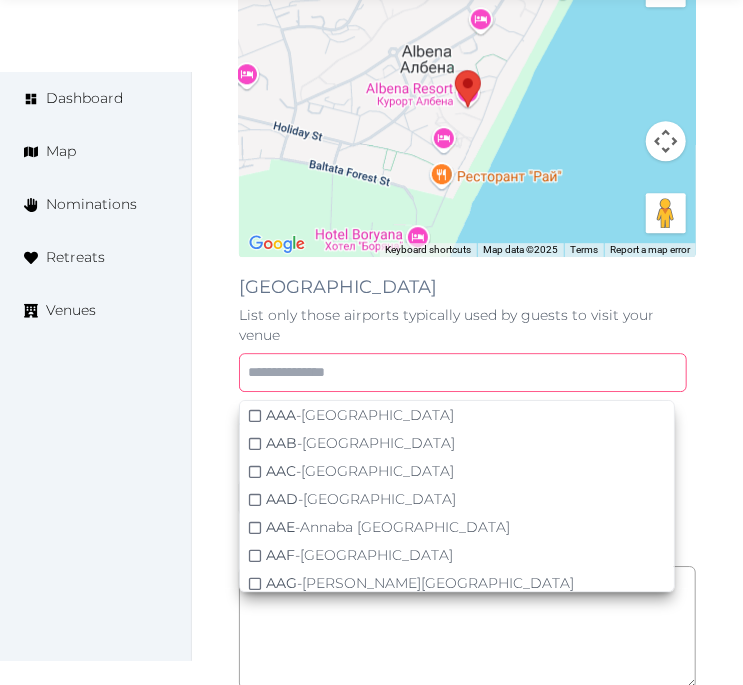click at bounding box center (463, 372) 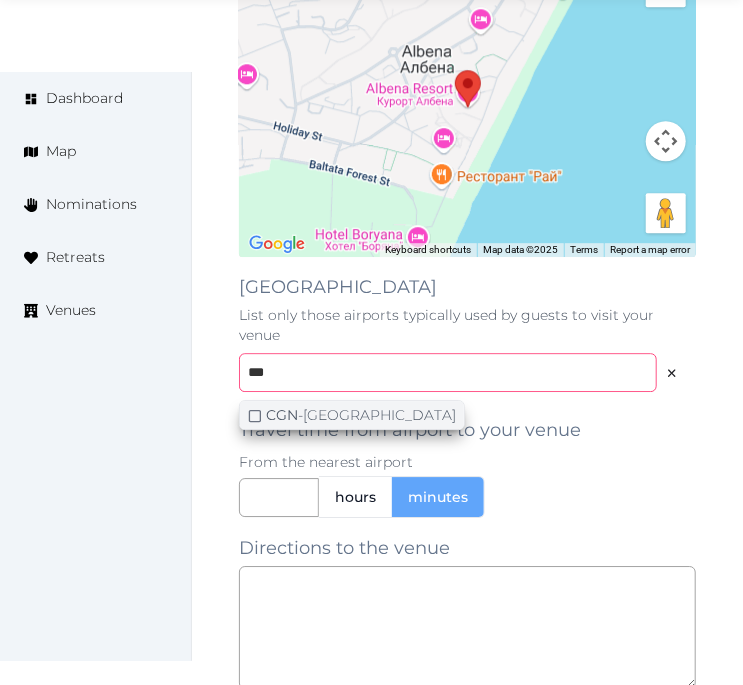type on "***" 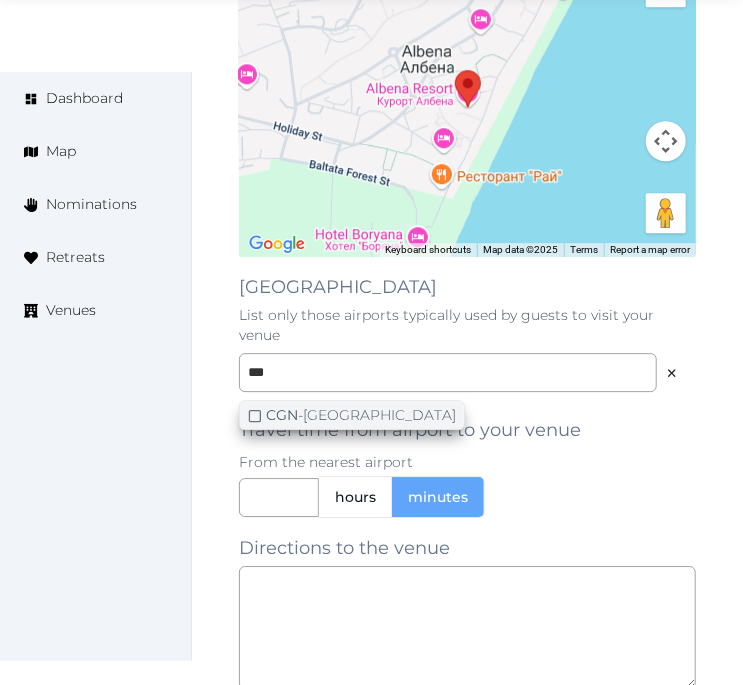 click 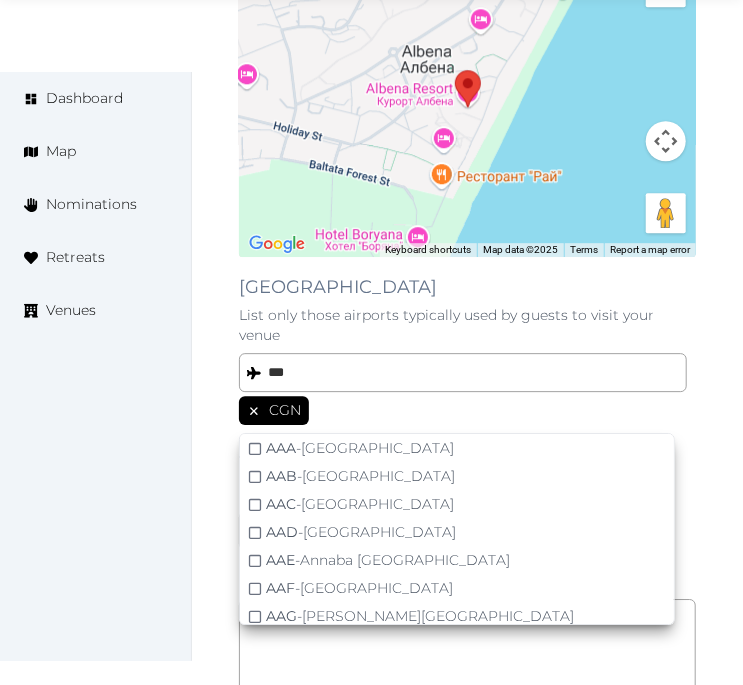 click on "Dashboard Map Nominations Retreats Venues" at bounding box center [96, 366] 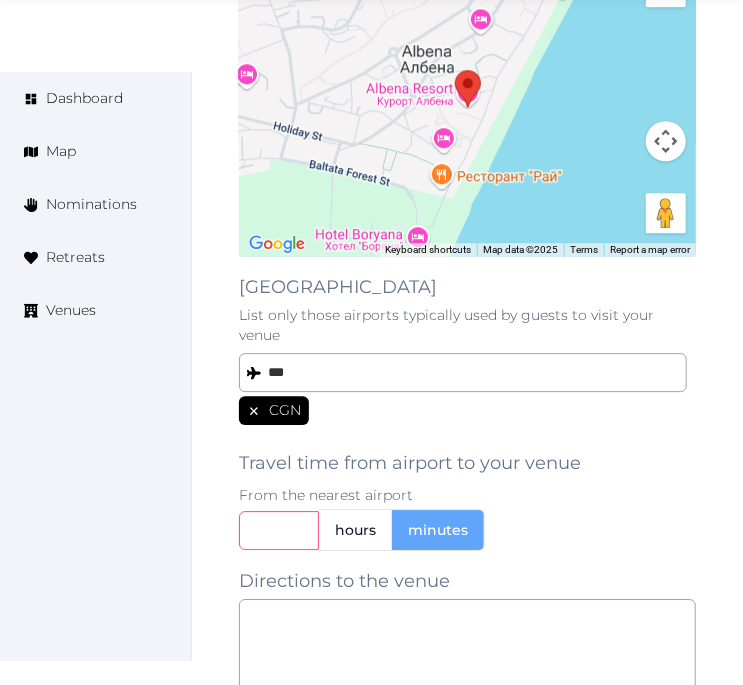 click at bounding box center [279, 530] 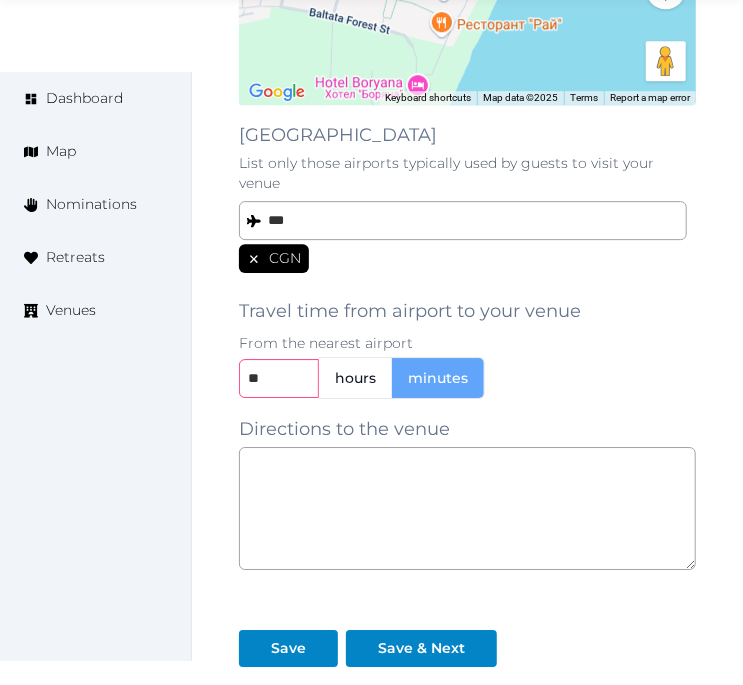 scroll, scrollTop: 1777, scrollLeft: 0, axis: vertical 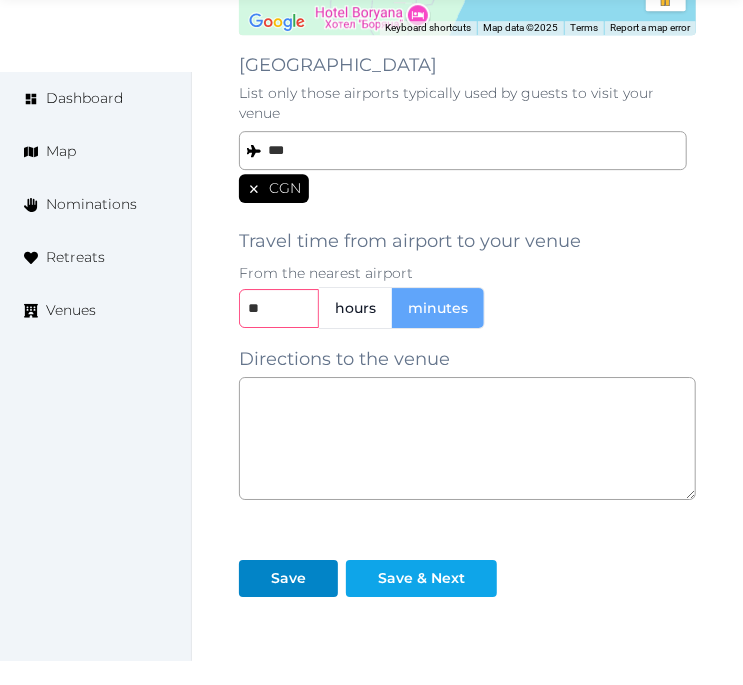 type on "**" 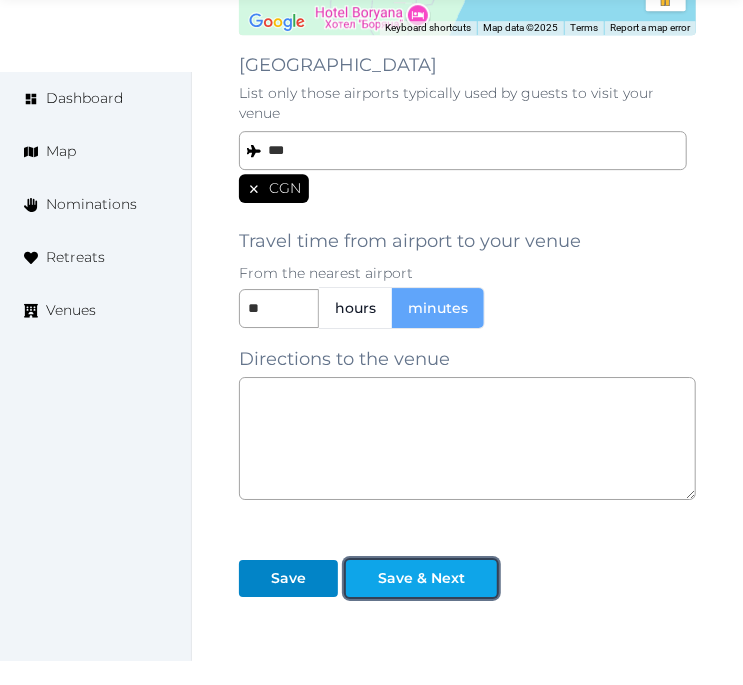 click on "Save & Next" at bounding box center (421, 578) 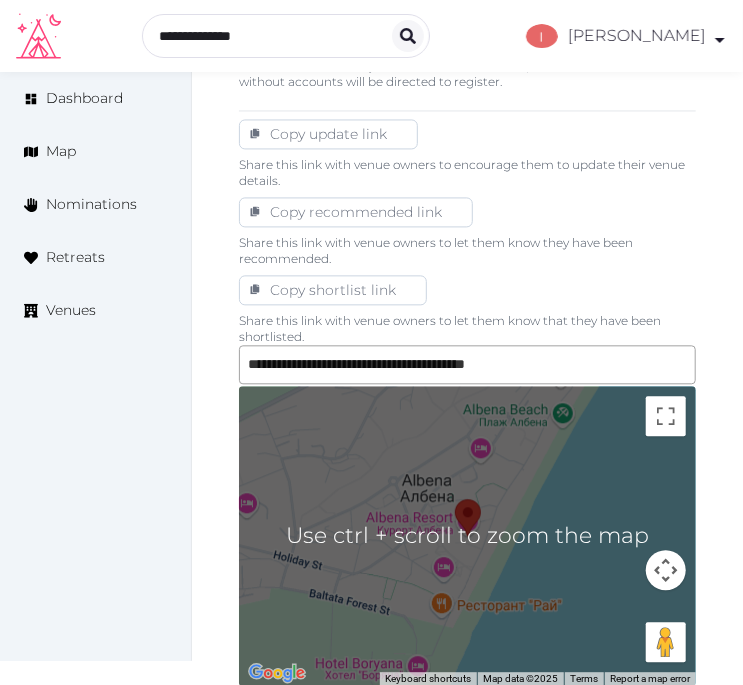 scroll, scrollTop: 1000, scrollLeft: 0, axis: vertical 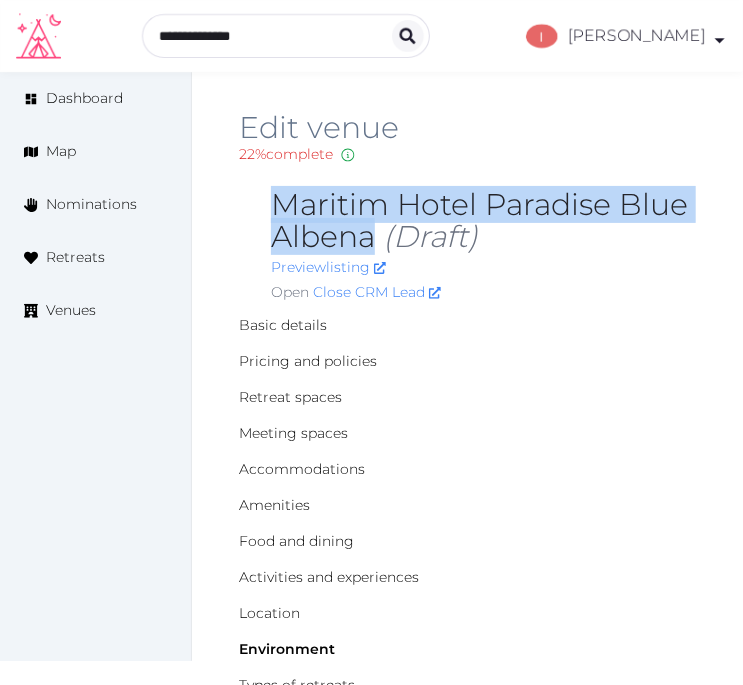 drag, startPoint x: 371, startPoint y: 242, endPoint x: 275, endPoint y: 206, distance: 102.528046 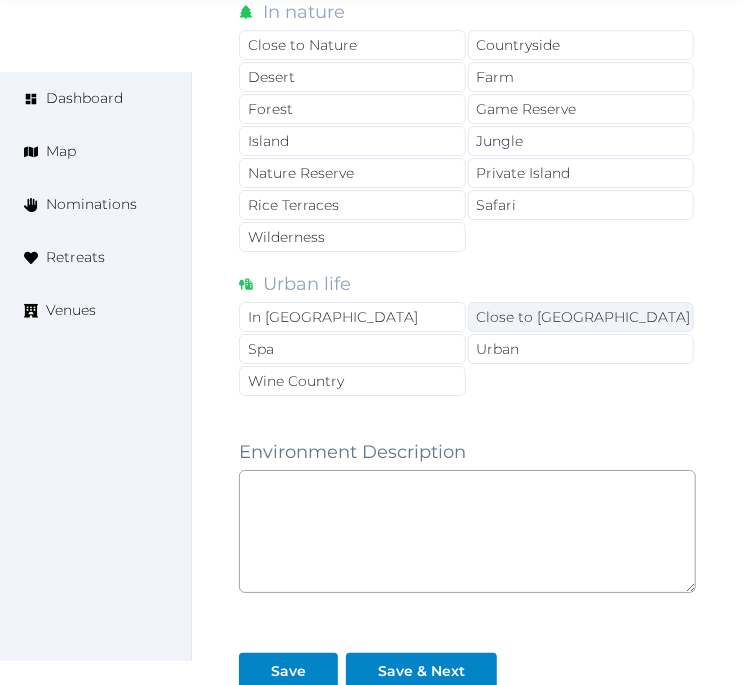 scroll, scrollTop: 2090, scrollLeft: 0, axis: vertical 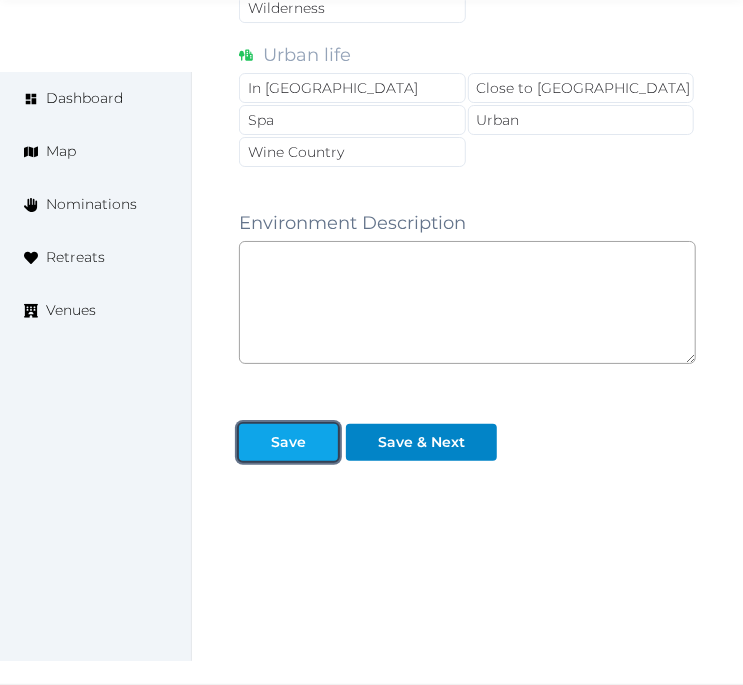 click on "Save" at bounding box center (288, 442) 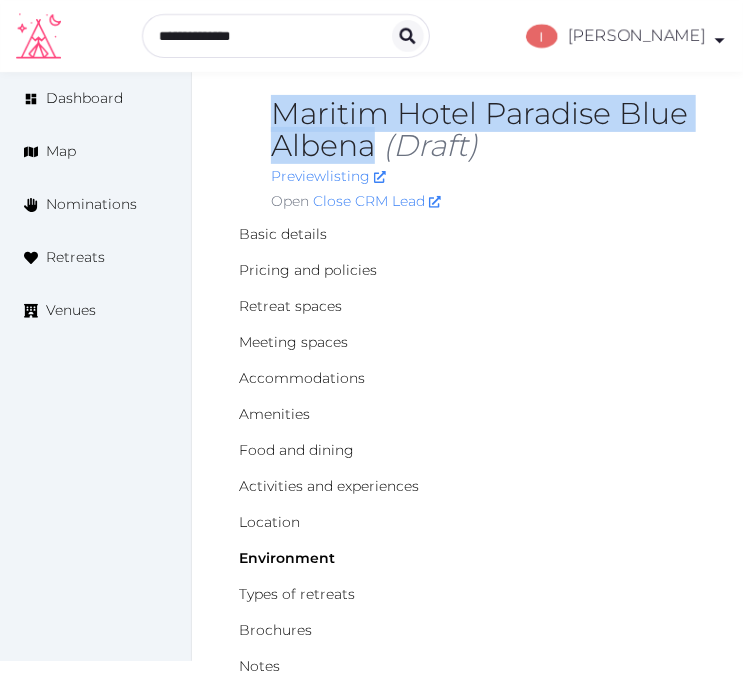 scroll, scrollTop: 90, scrollLeft: 0, axis: vertical 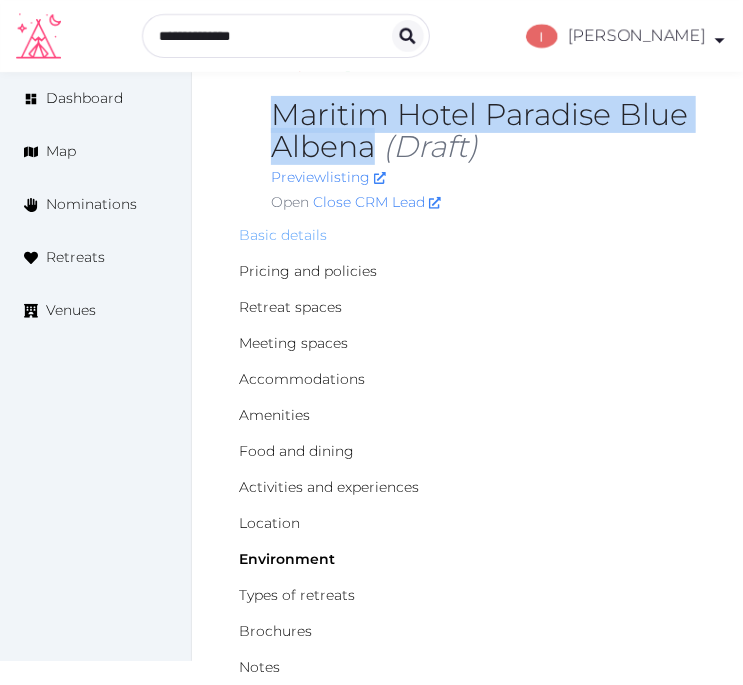 click on "Basic details" at bounding box center [283, 235] 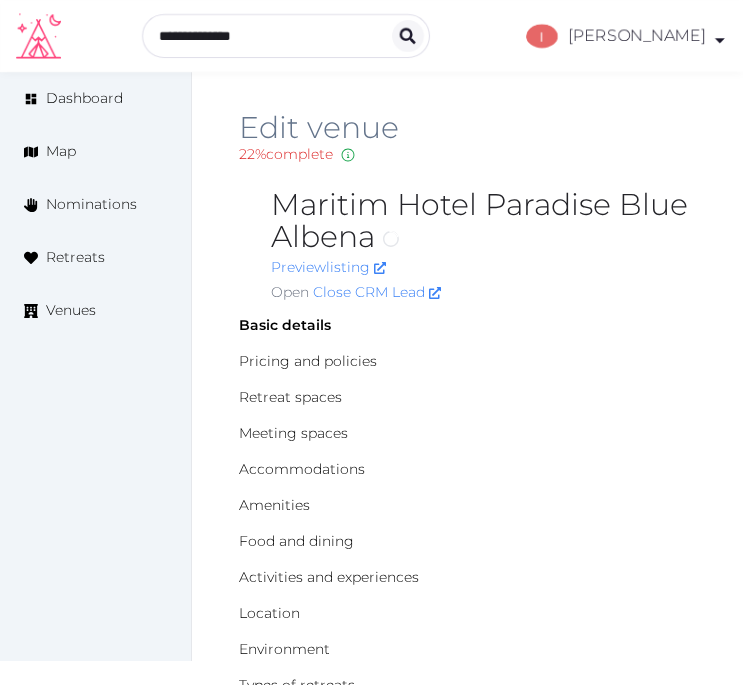 scroll, scrollTop: 0, scrollLeft: 0, axis: both 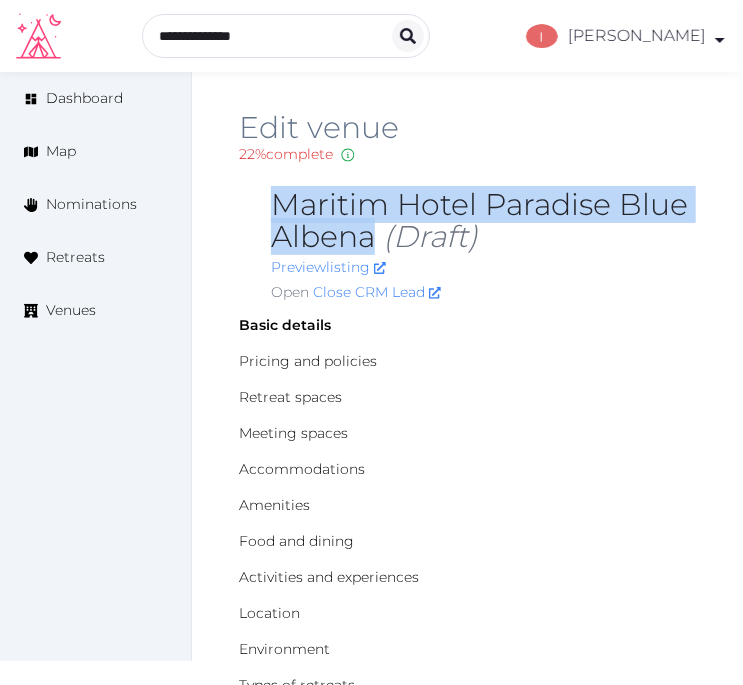 drag, startPoint x: 372, startPoint y: 236, endPoint x: 252, endPoint y: 217, distance: 121.49486 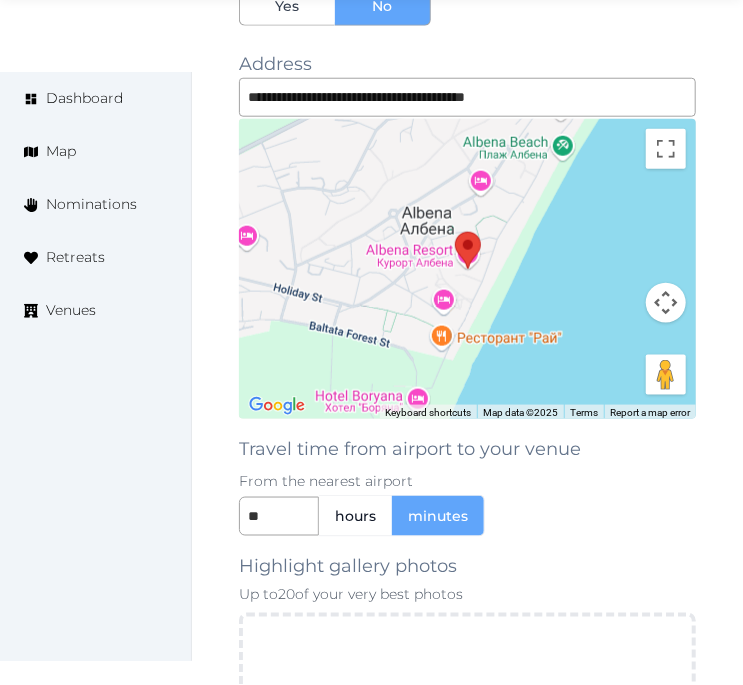 scroll, scrollTop: 3204, scrollLeft: 0, axis: vertical 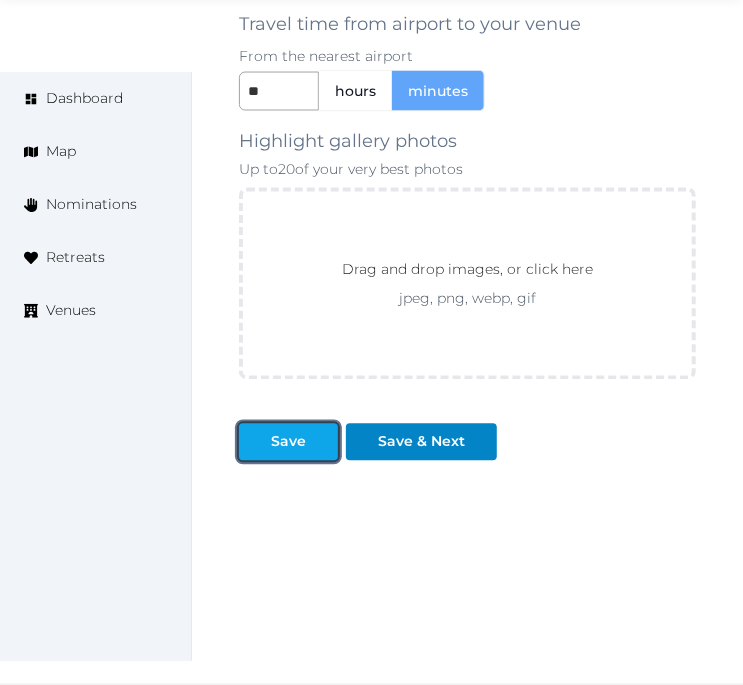 click on "Save" at bounding box center [288, 442] 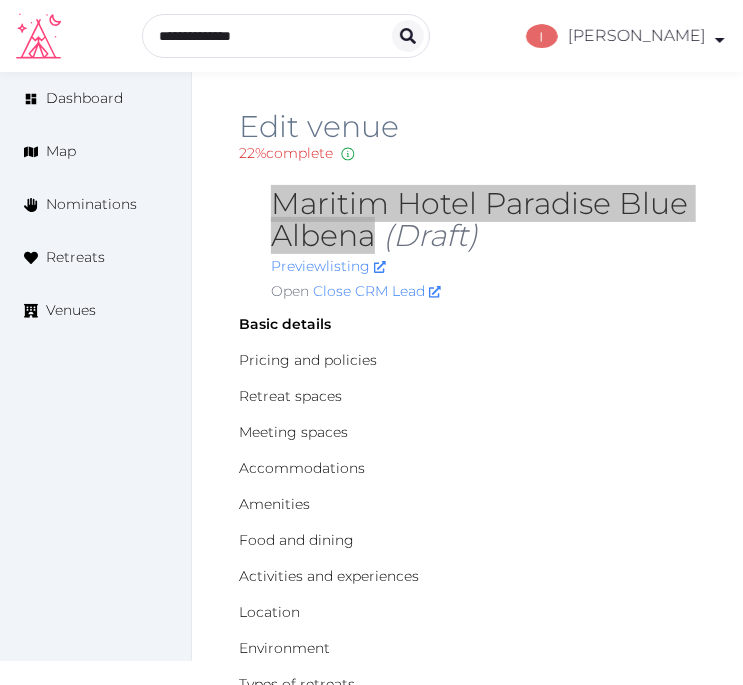 scroll, scrollTop: 0, scrollLeft: 0, axis: both 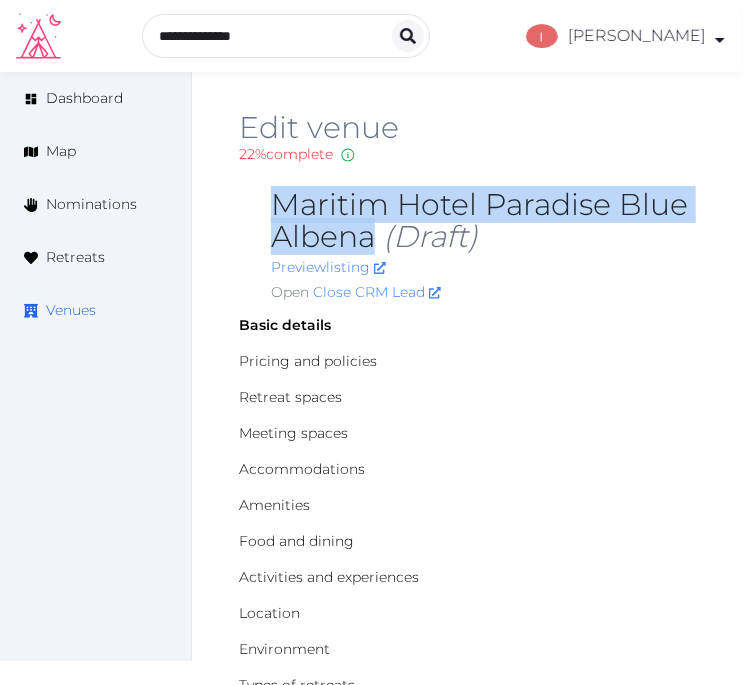 click on "Venues" at bounding box center [71, 310] 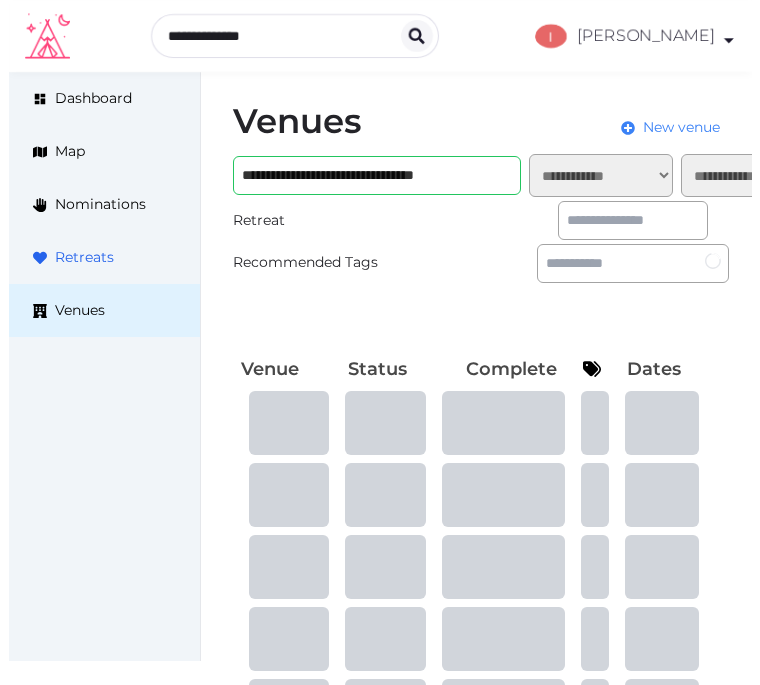 scroll, scrollTop: 0, scrollLeft: 0, axis: both 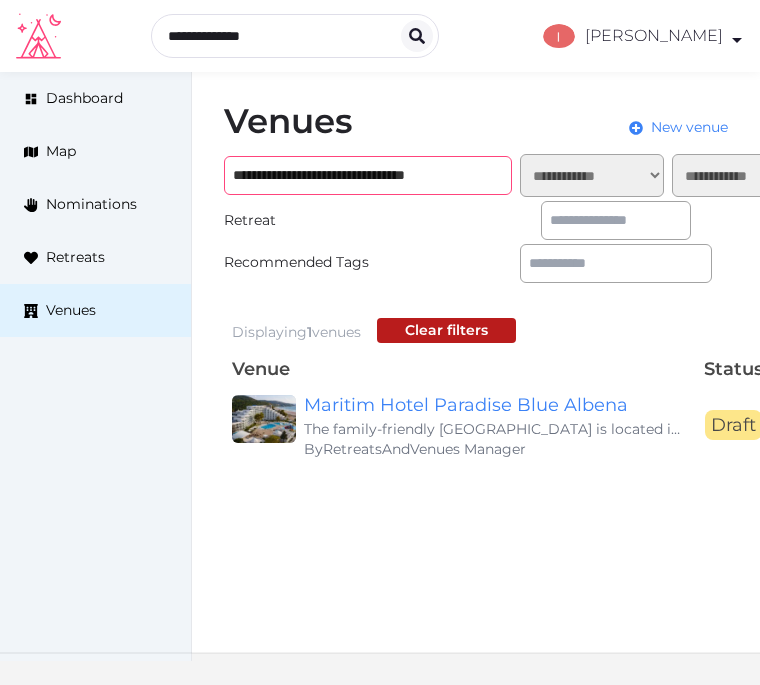 click on "**********" at bounding box center [368, 175] 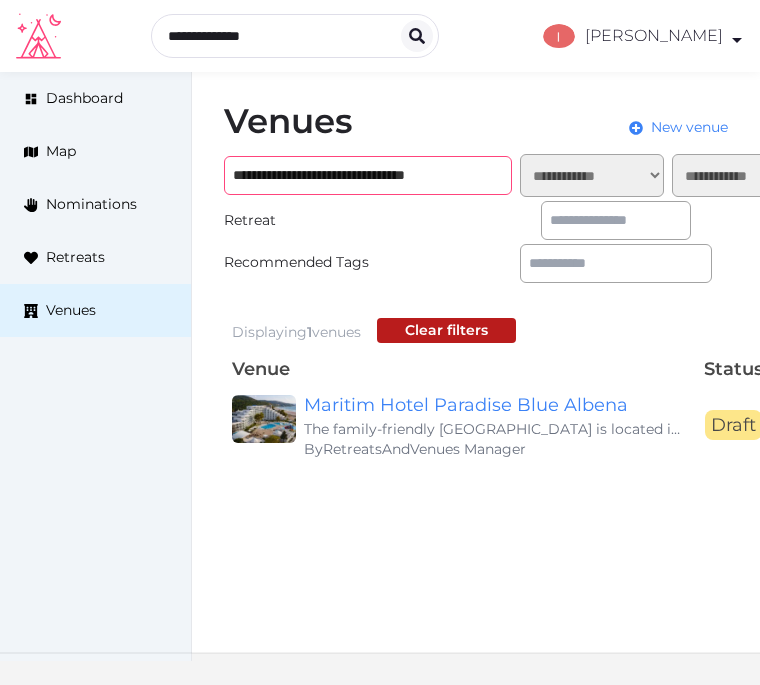 paste 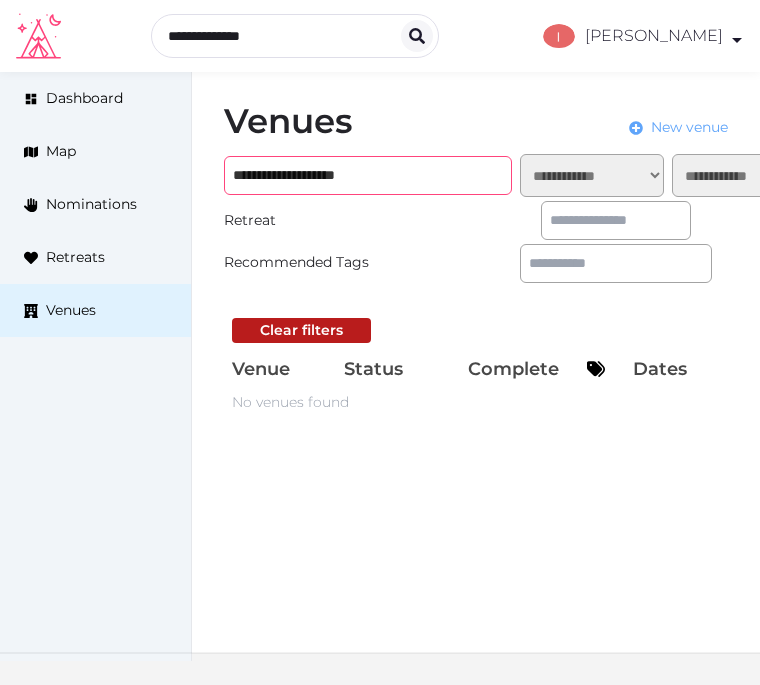 type on "**********" 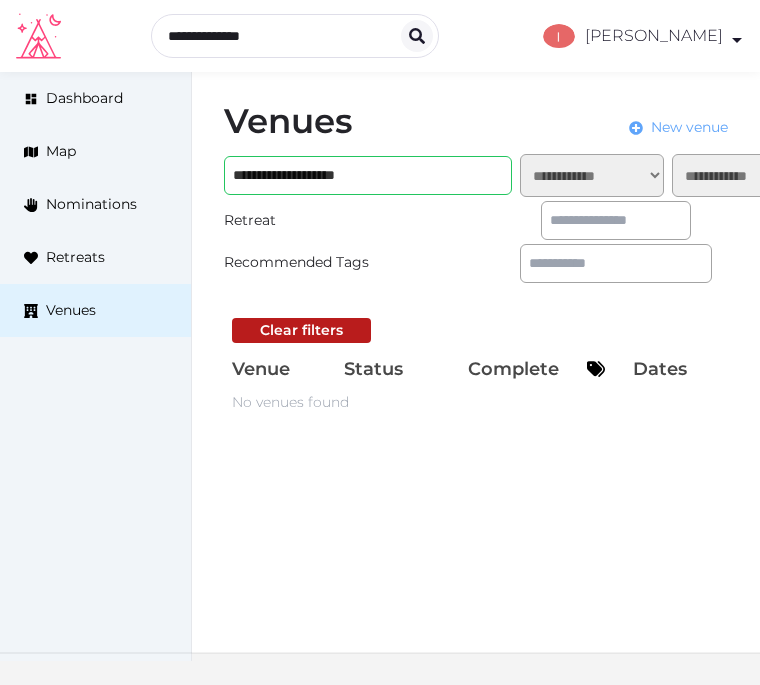 click on "New venue" at bounding box center (689, 127) 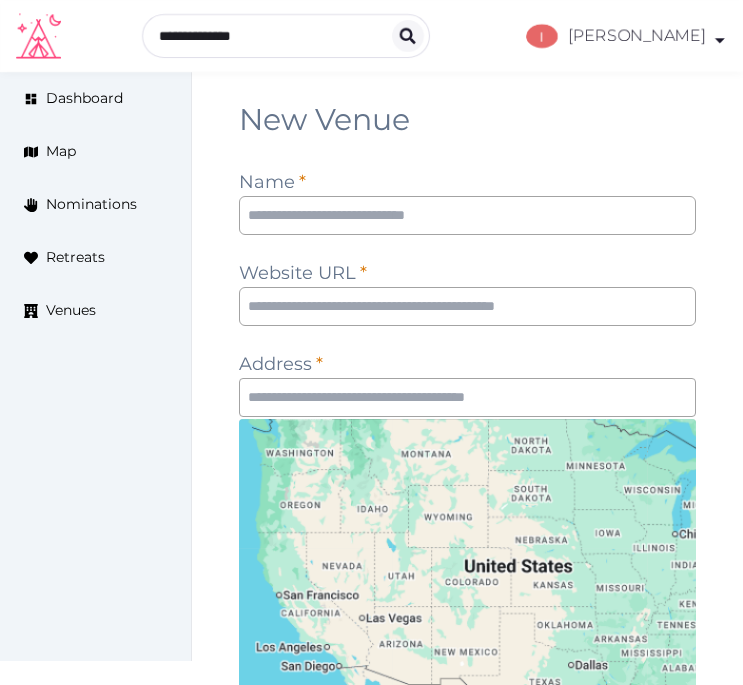scroll, scrollTop: 0, scrollLeft: 0, axis: both 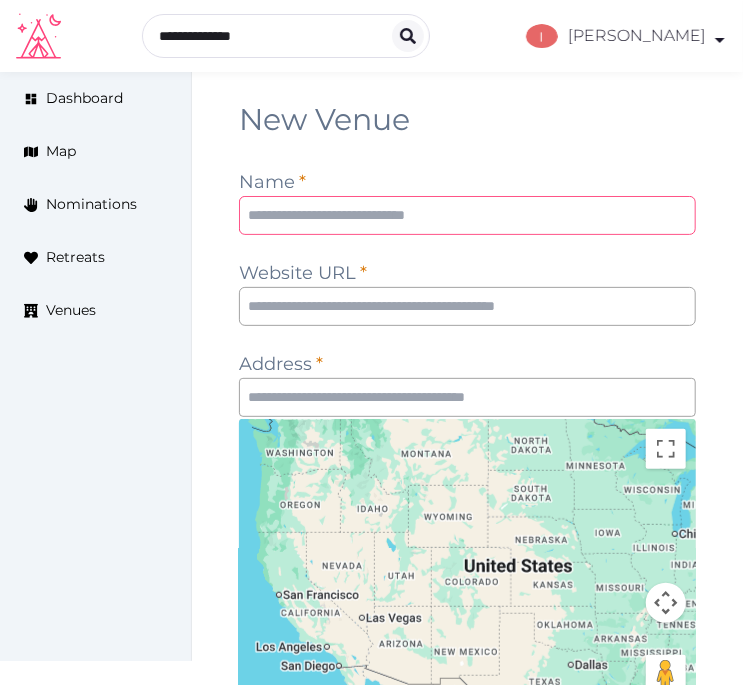 click at bounding box center [467, 215] 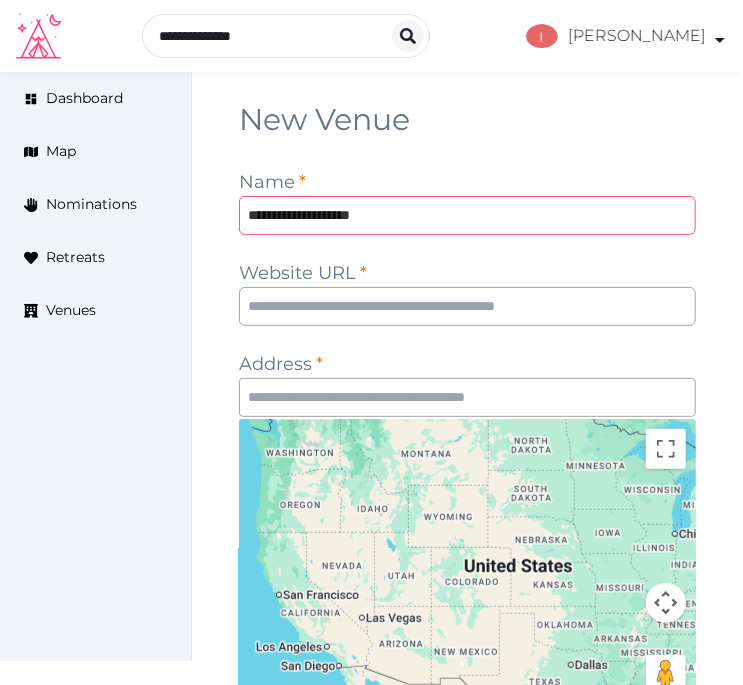 type on "**********" 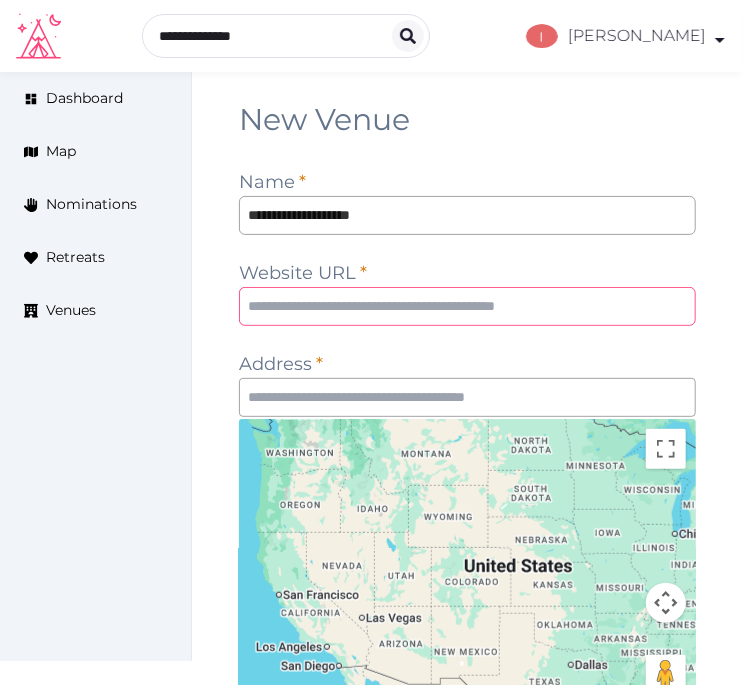 click at bounding box center (467, 306) 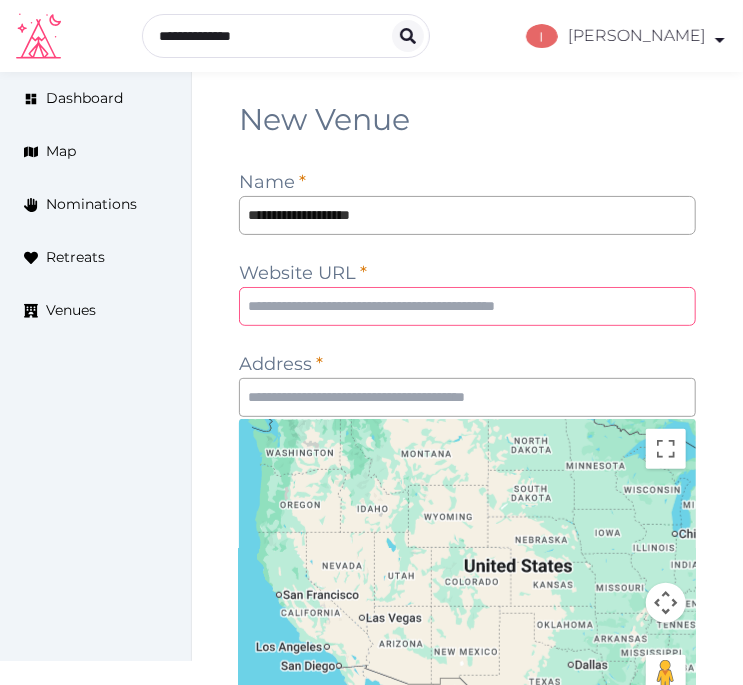 paste on "**********" 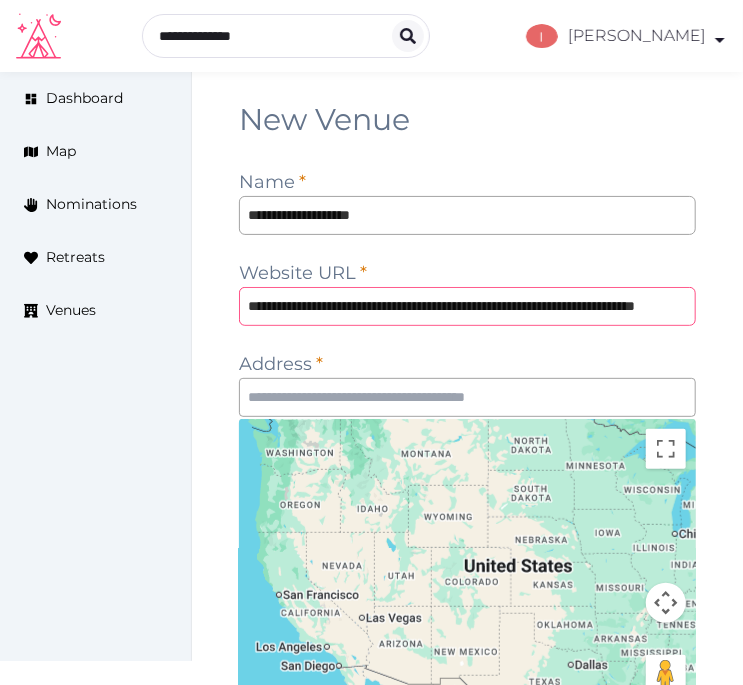 scroll, scrollTop: 0, scrollLeft: 125, axis: horizontal 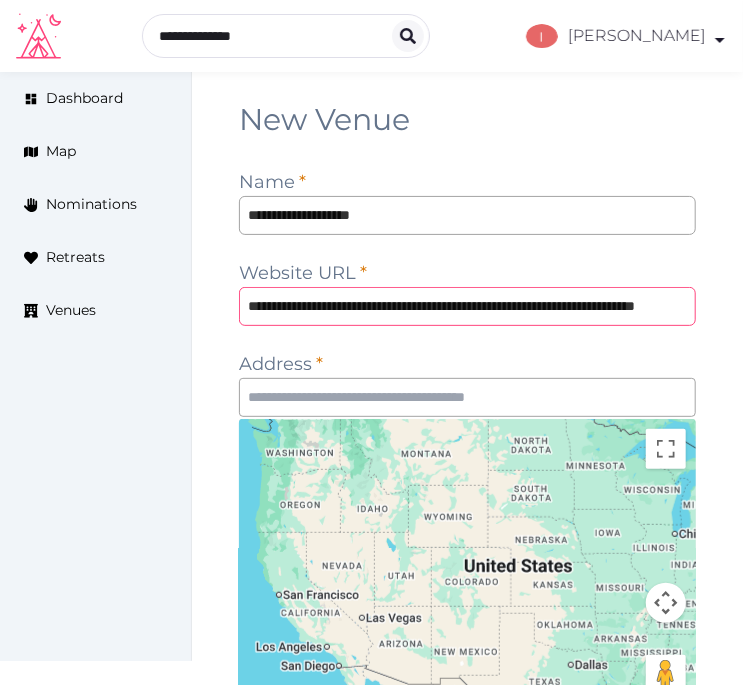 type on "**********" 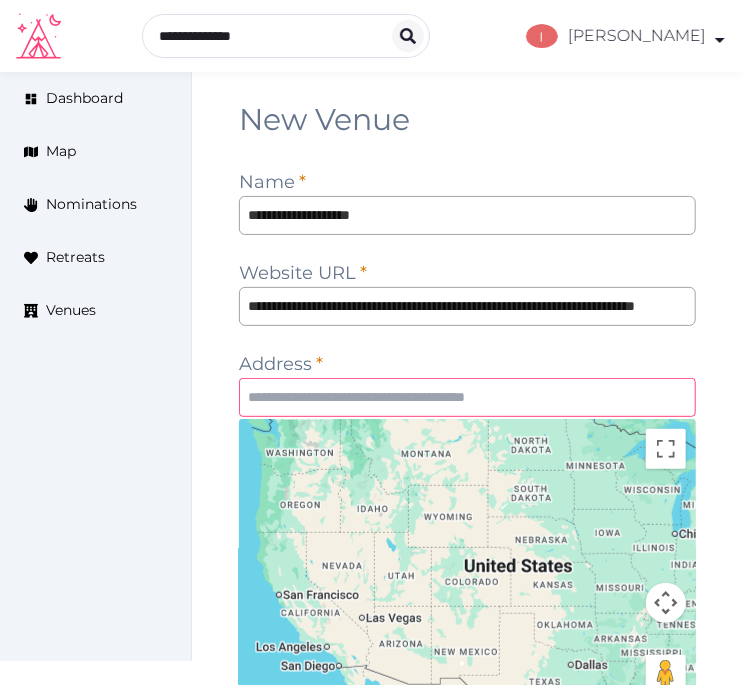 scroll, scrollTop: 0, scrollLeft: 0, axis: both 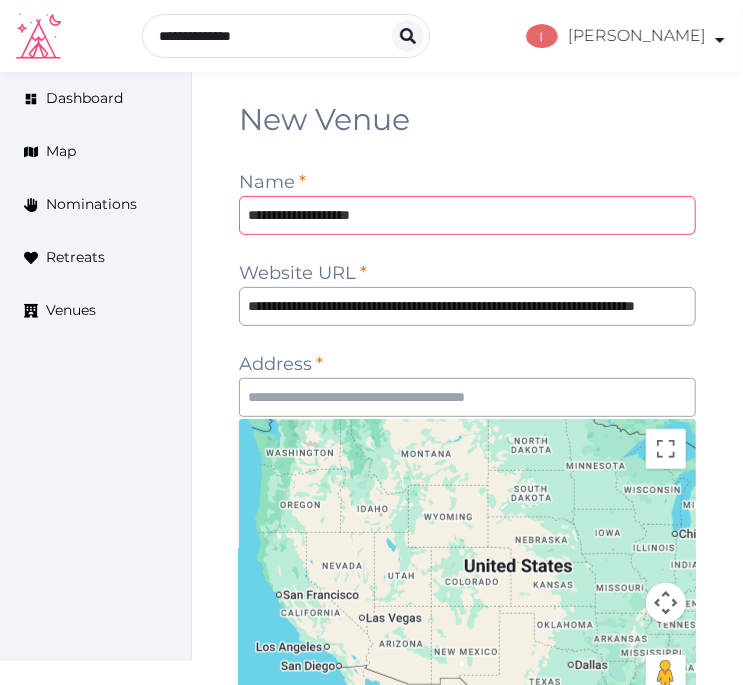 click on "**********" at bounding box center (467, 215) 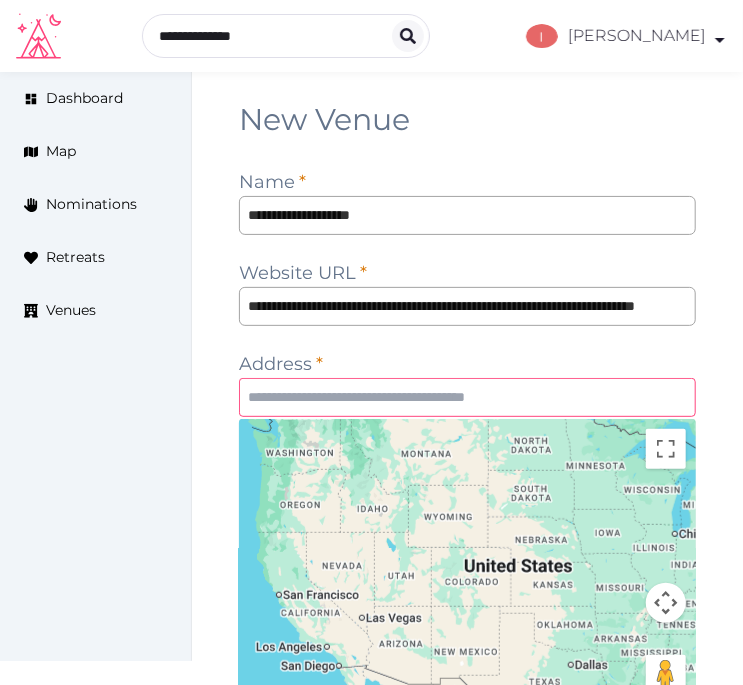 click at bounding box center (467, 397) 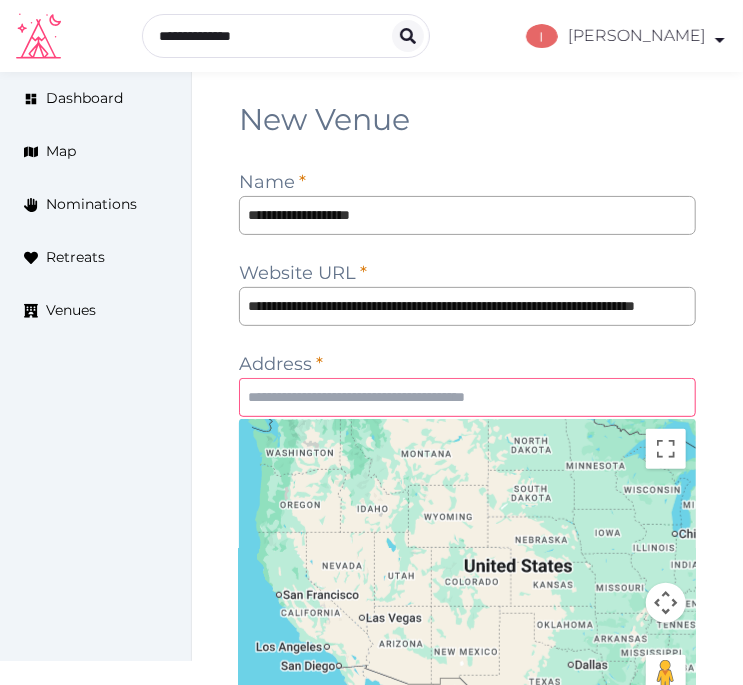 paste on "**********" 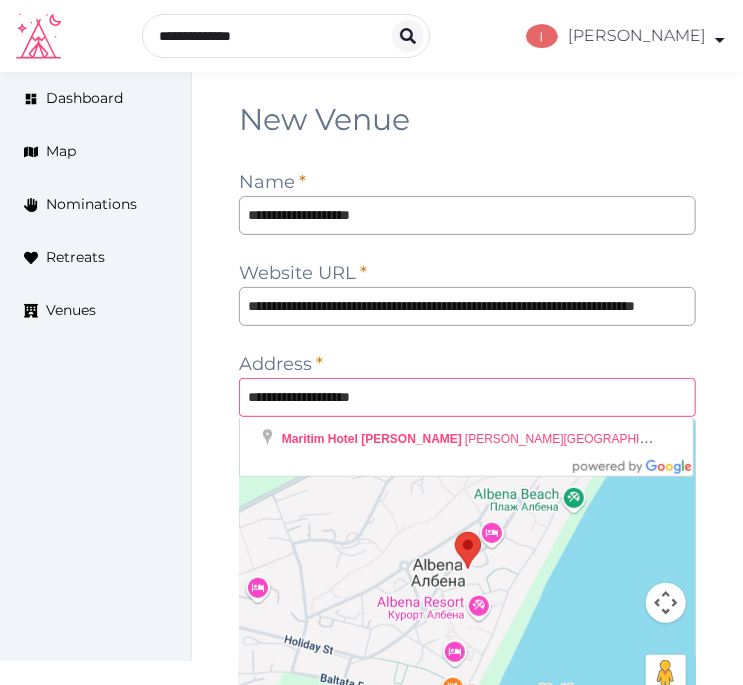type on "**********" 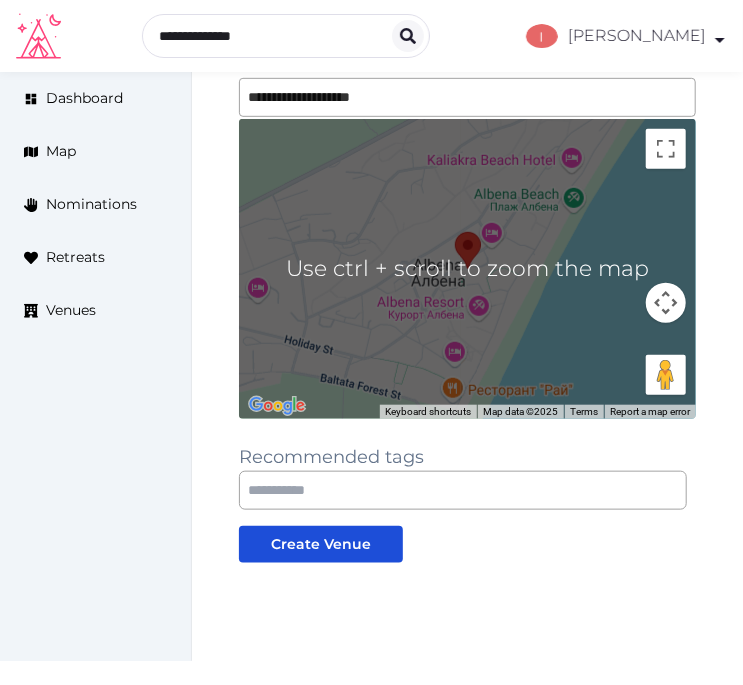 scroll, scrollTop: 333, scrollLeft: 0, axis: vertical 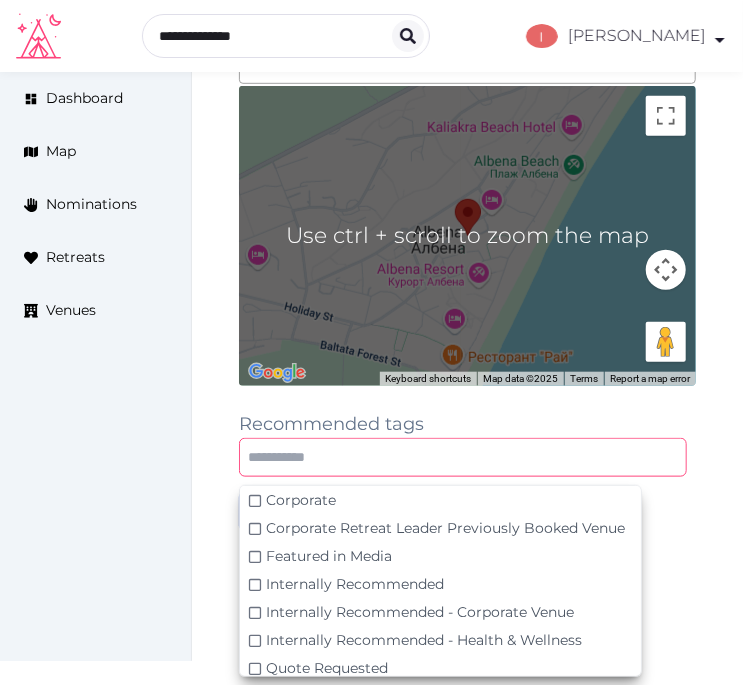 click at bounding box center [463, 457] 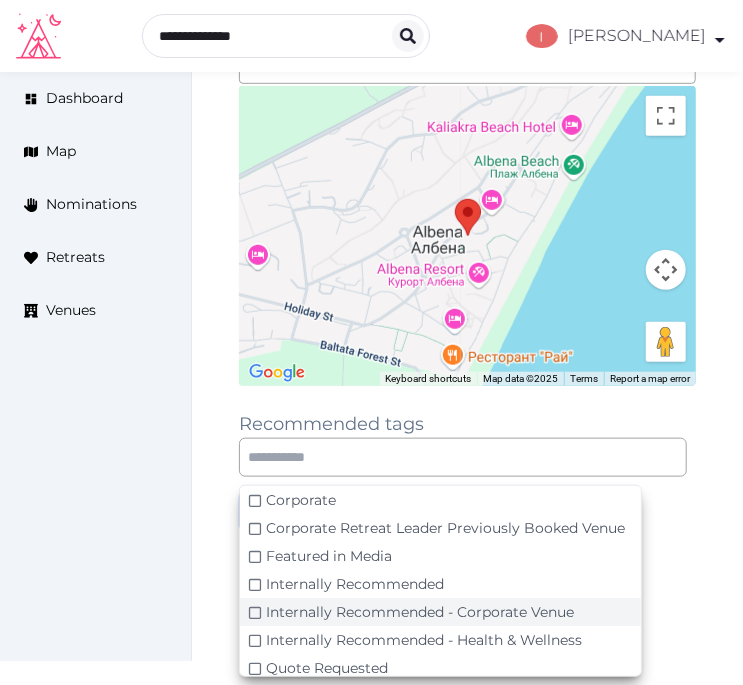 click on "Internally Recommended - Corporate Venue" at bounding box center (420, 612) 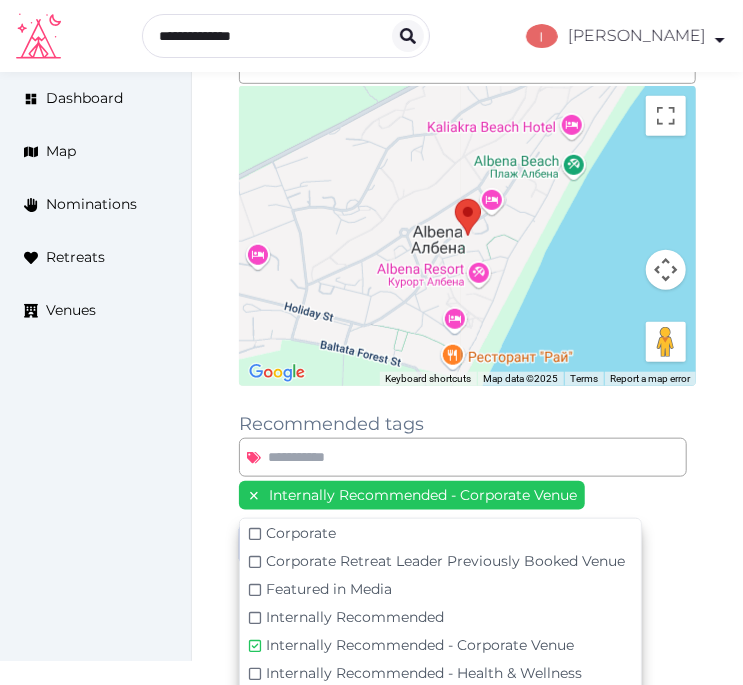 click on "**********" at bounding box center (467, 247) 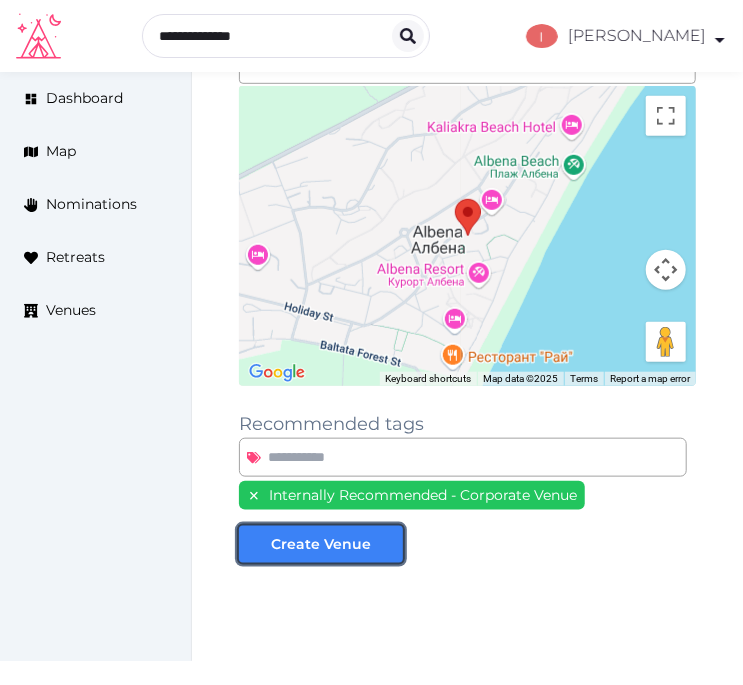 click on "Create Venue" at bounding box center (321, 544) 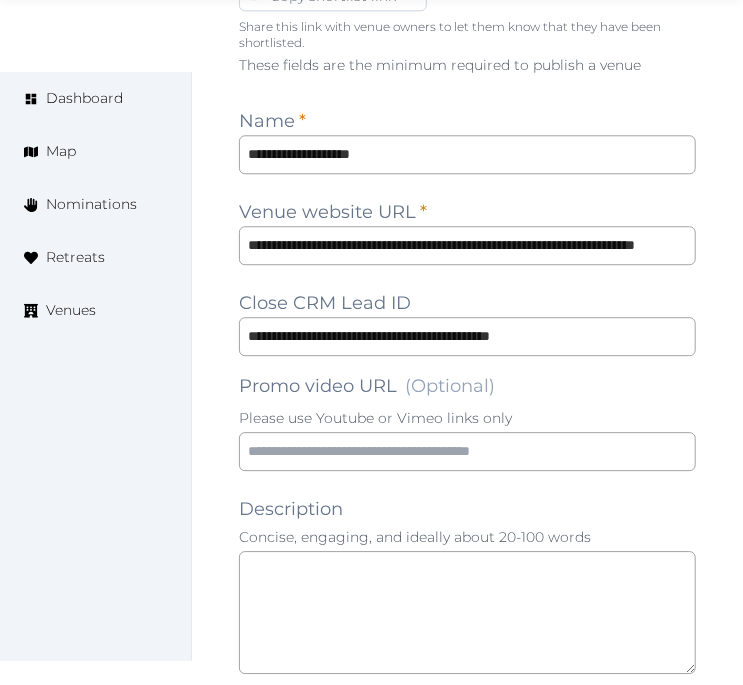 scroll, scrollTop: 1555, scrollLeft: 0, axis: vertical 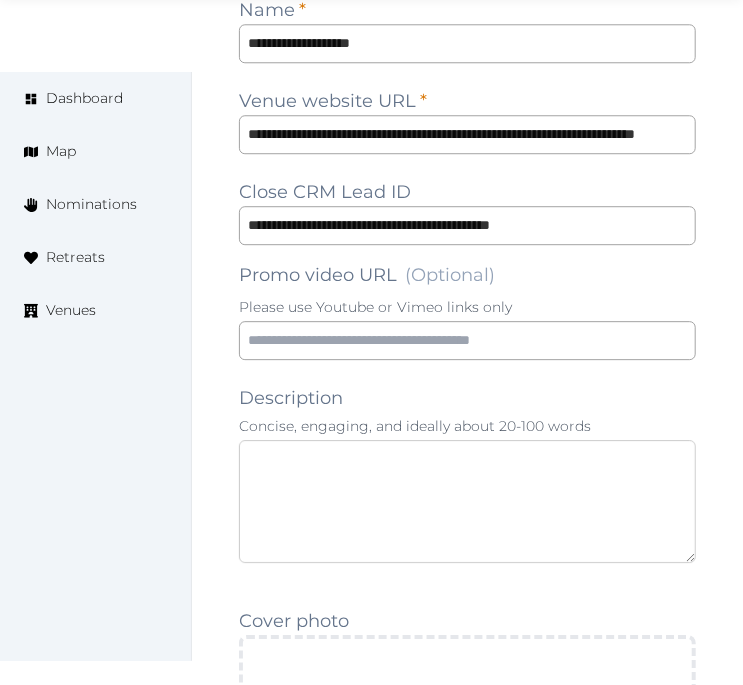 click at bounding box center (467, 501) 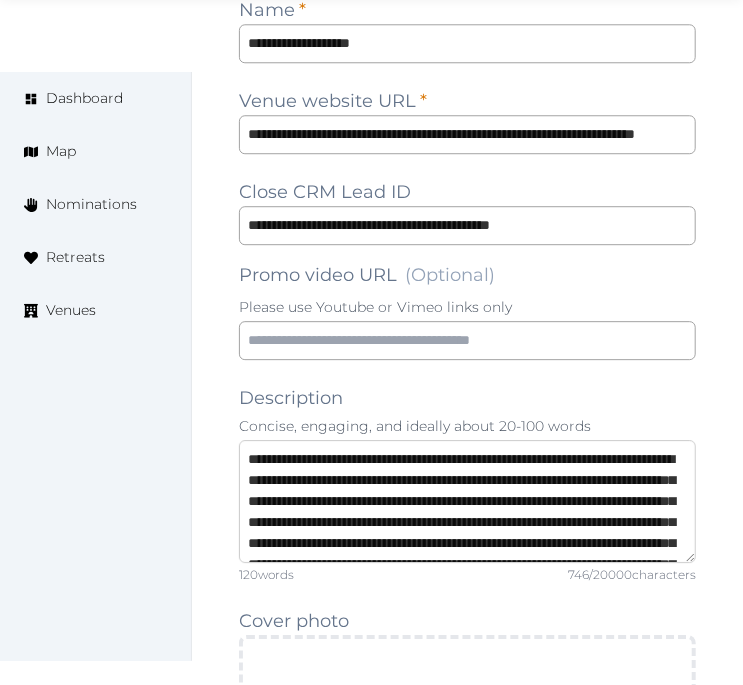 scroll, scrollTop: 156, scrollLeft: 0, axis: vertical 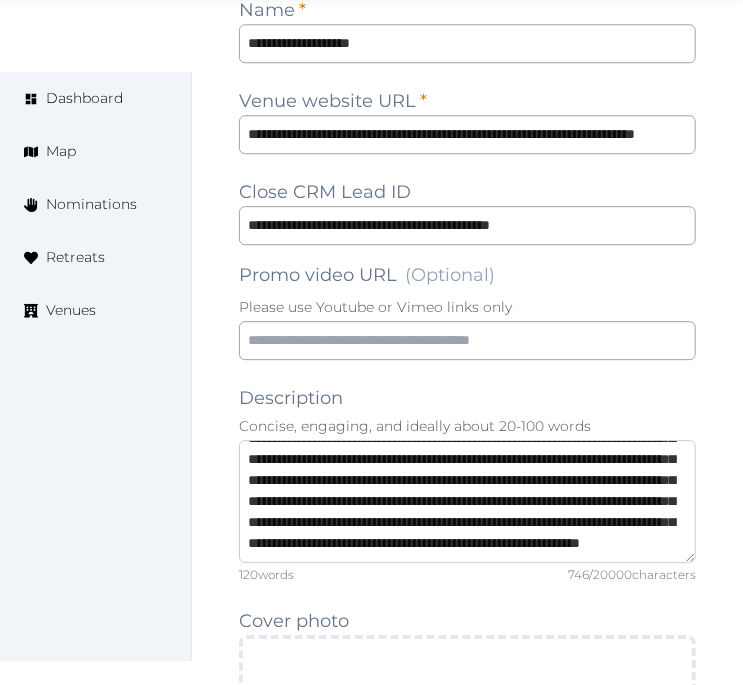 type on "**********" 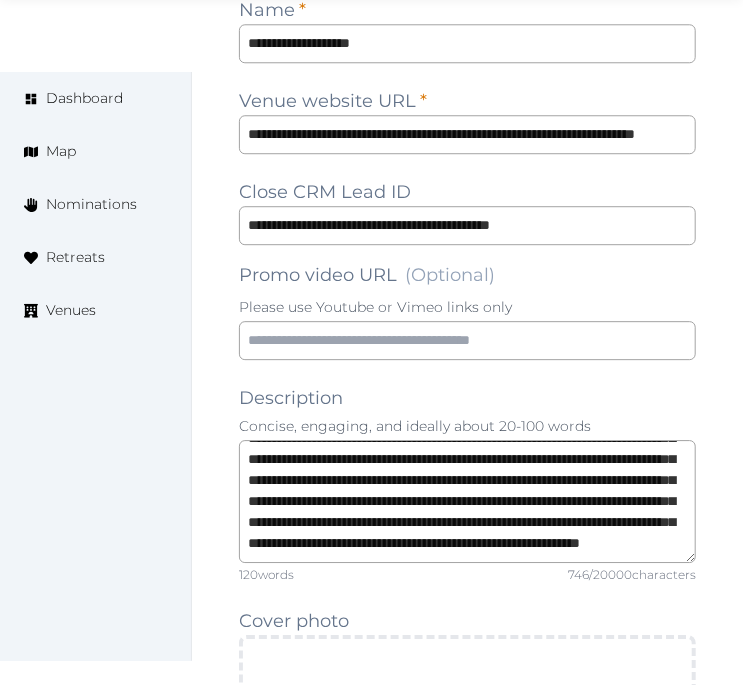 scroll, scrollTop: 167, scrollLeft: 0, axis: vertical 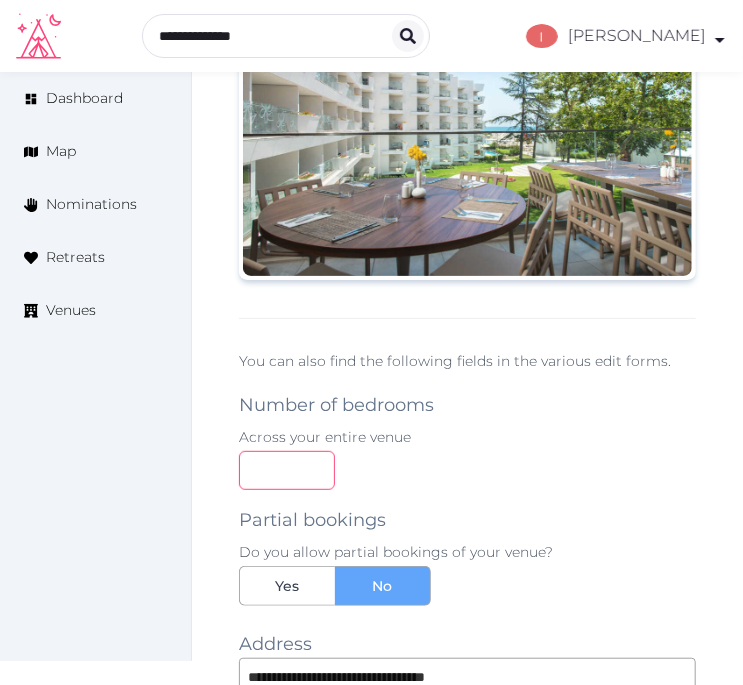 click at bounding box center [287, 470] 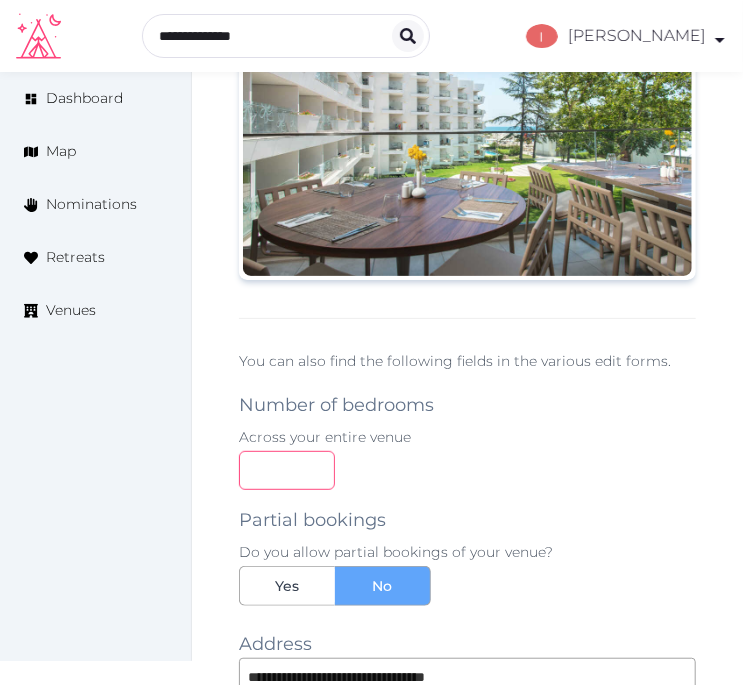 type on "***" 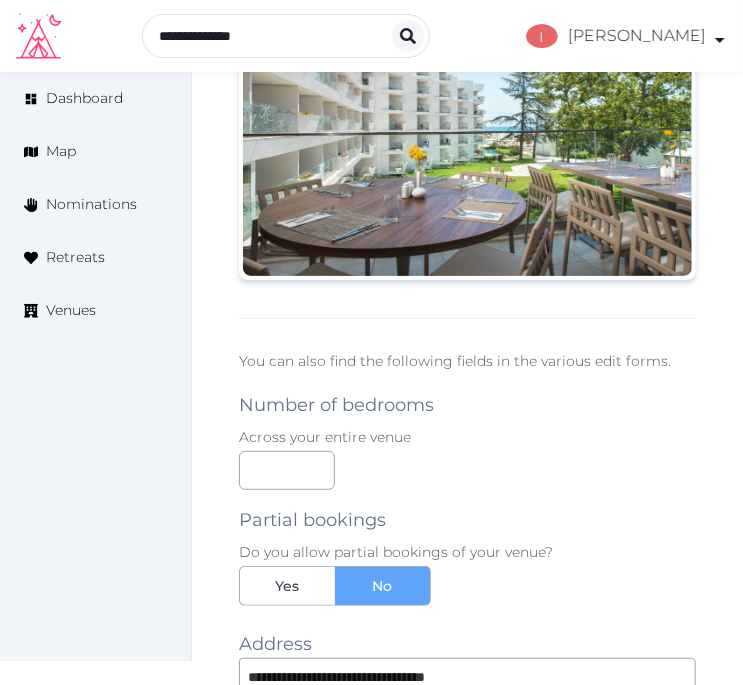 click on "***" at bounding box center (467, 470) 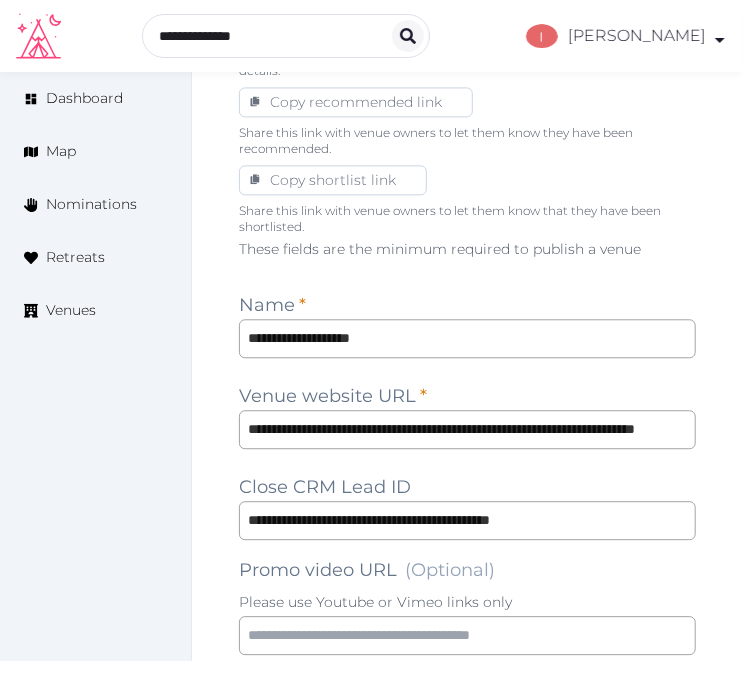 scroll, scrollTop: 1222, scrollLeft: 0, axis: vertical 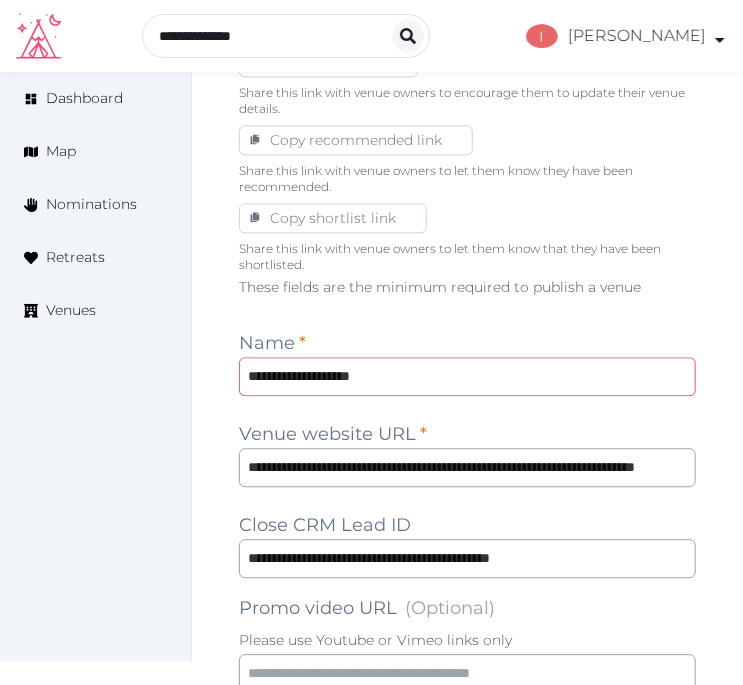 click on "**********" at bounding box center [467, 376] 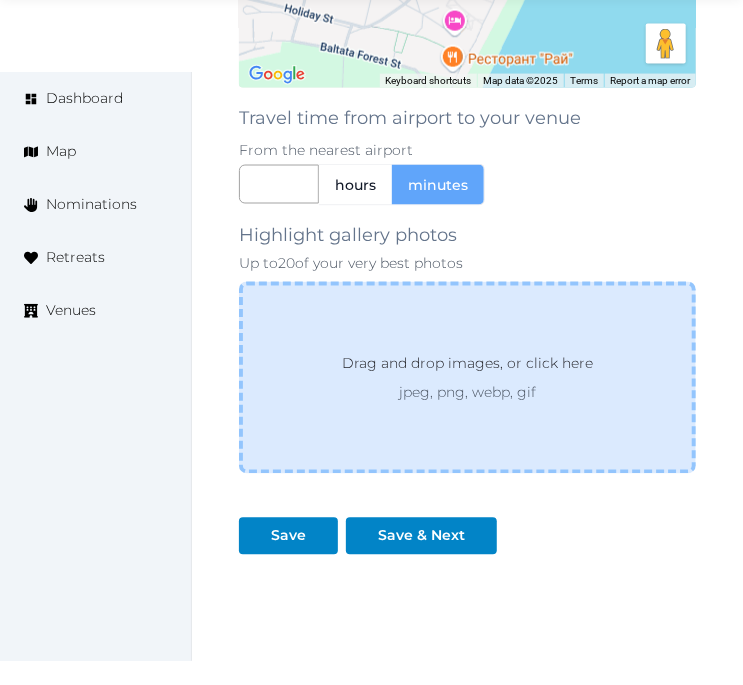 scroll, scrollTop: 3196, scrollLeft: 0, axis: vertical 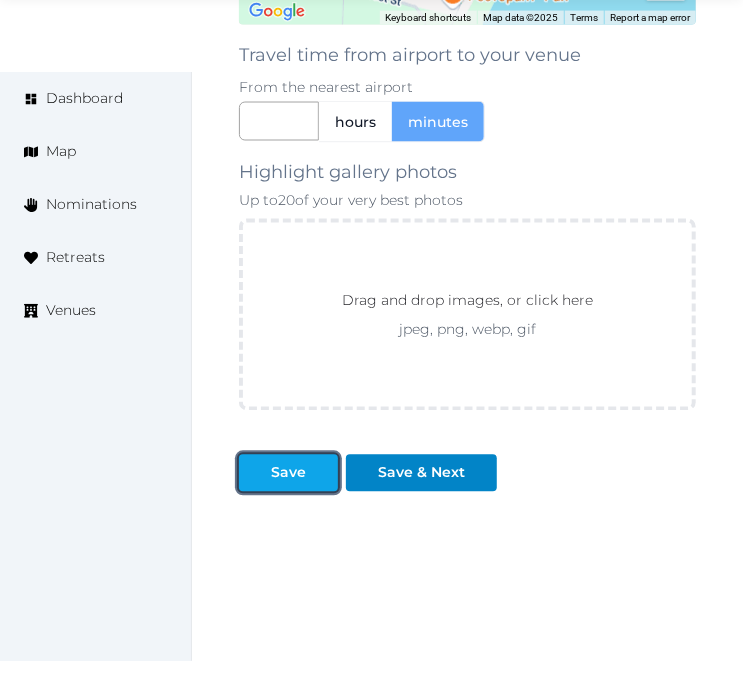 click at bounding box center [255, 473] 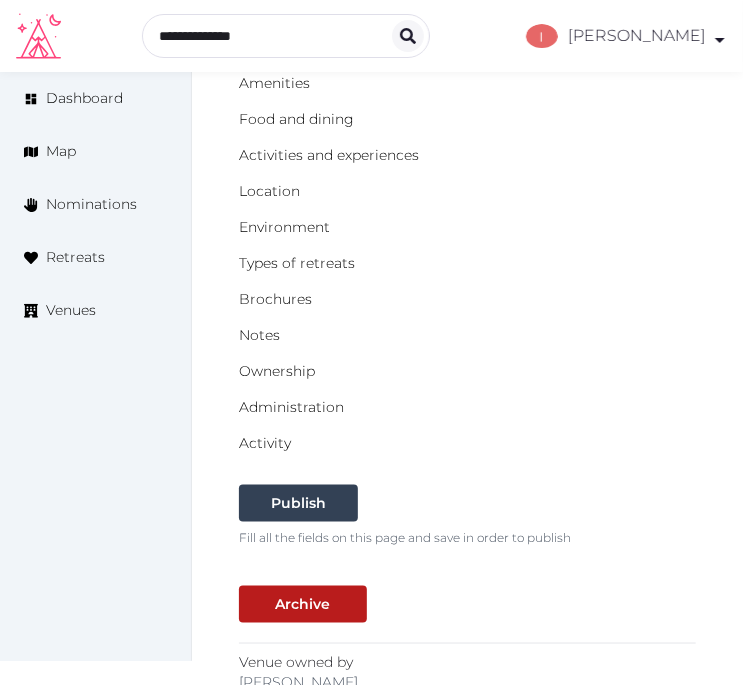 scroll, scrollTop: 418, scrollLeft: 0, axis: vertical 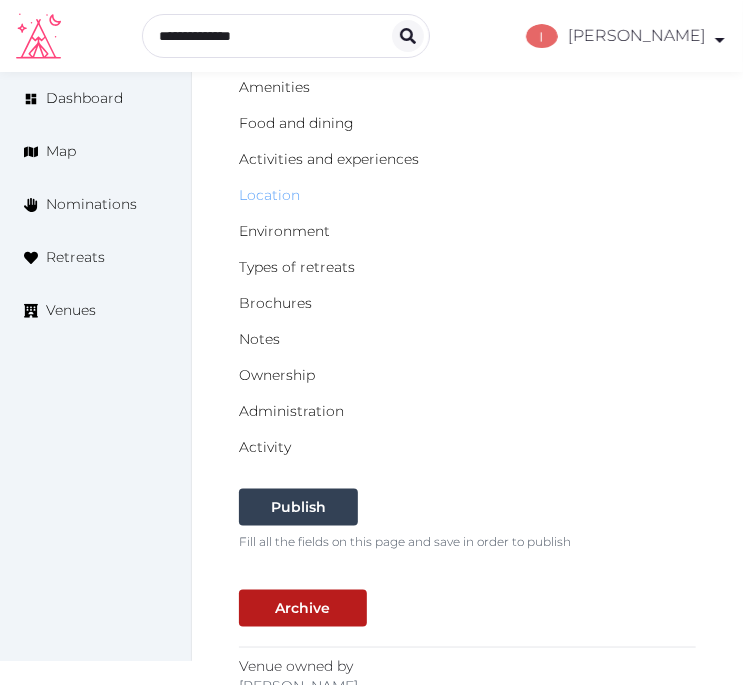 click on "Location" at bounding box center [269, 195] 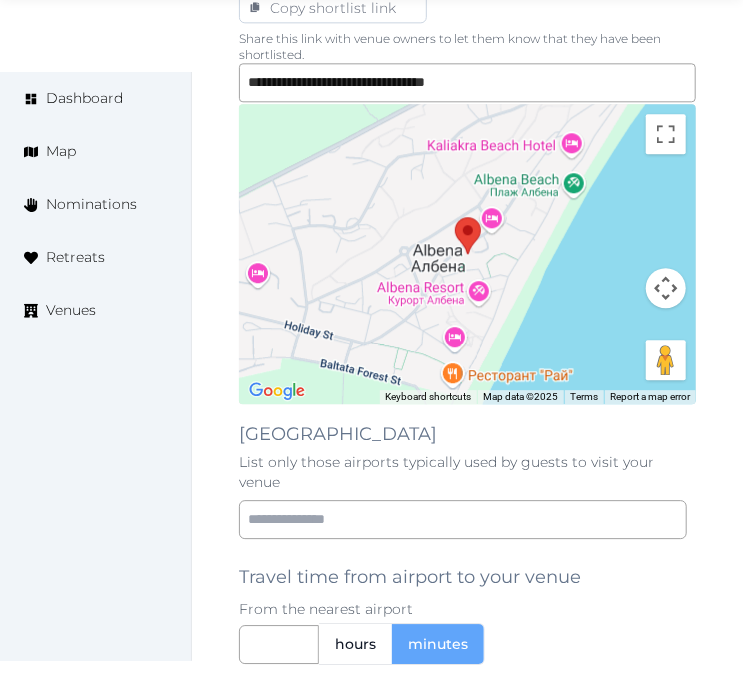 scroll, scrollTop: 1555, scrollLeft: 0, axis: vertical 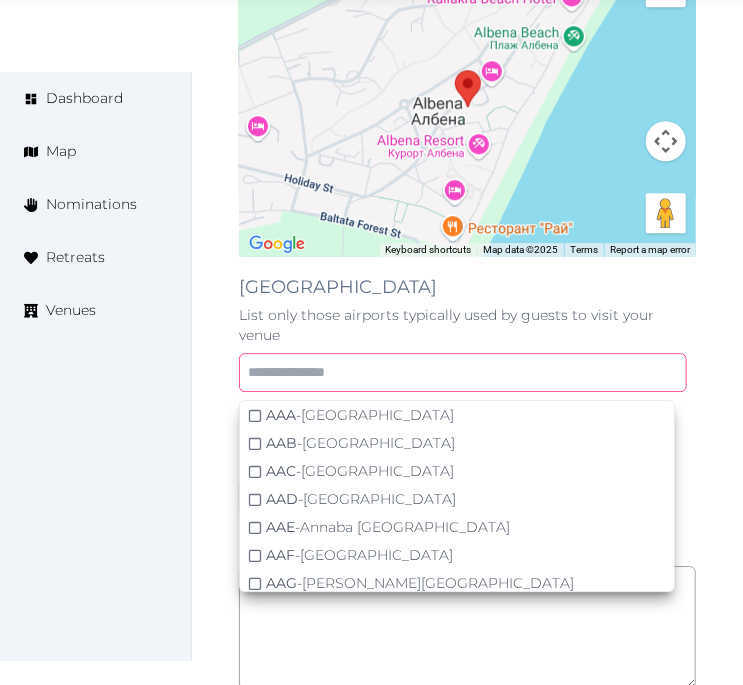 click at bounding box center (463, 372) 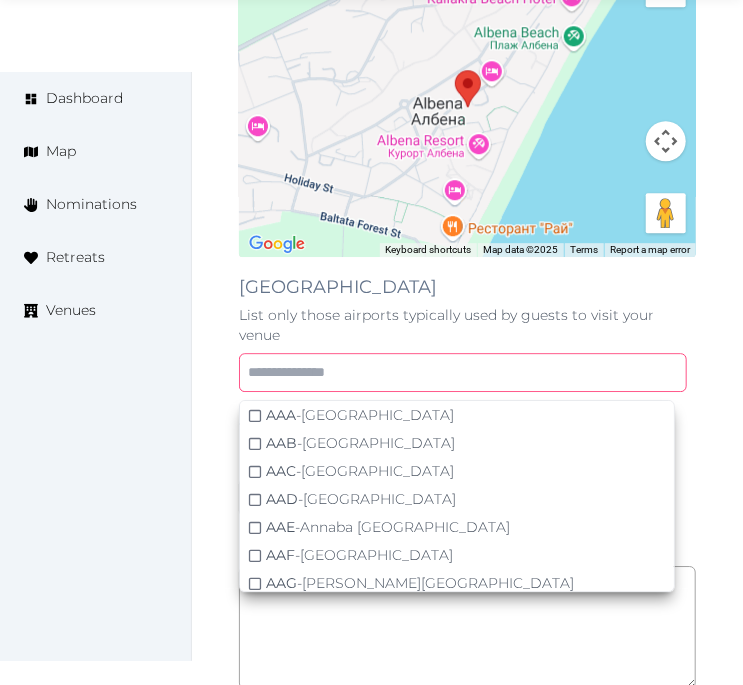 paste on "**********" 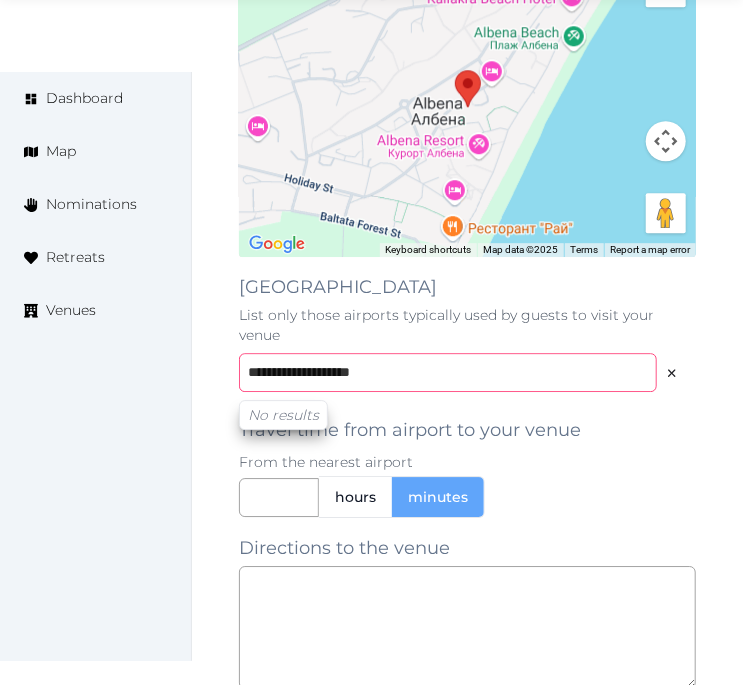 click on "**********" at bounding box center (448, 372) 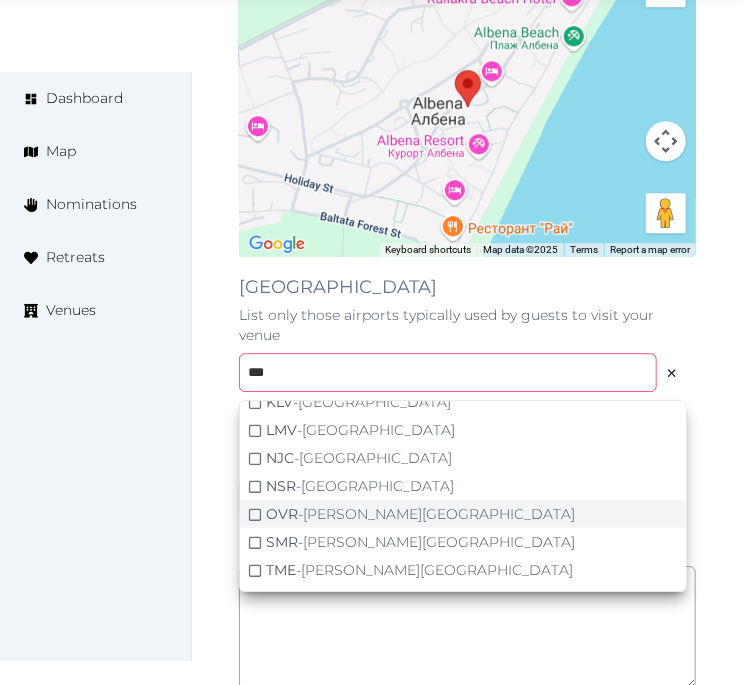 scroll, scrollTop: 406, scrollLeft: 0, axis: vertical 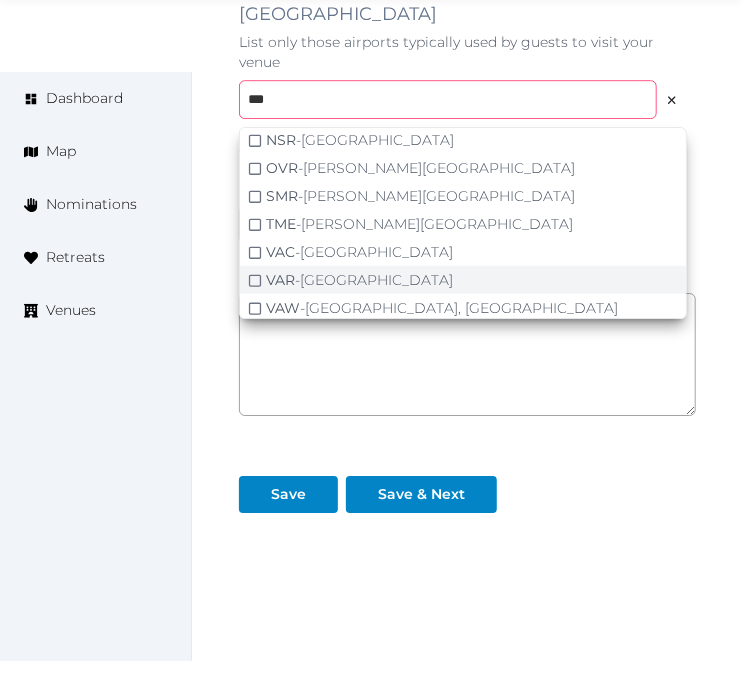 type on "***" 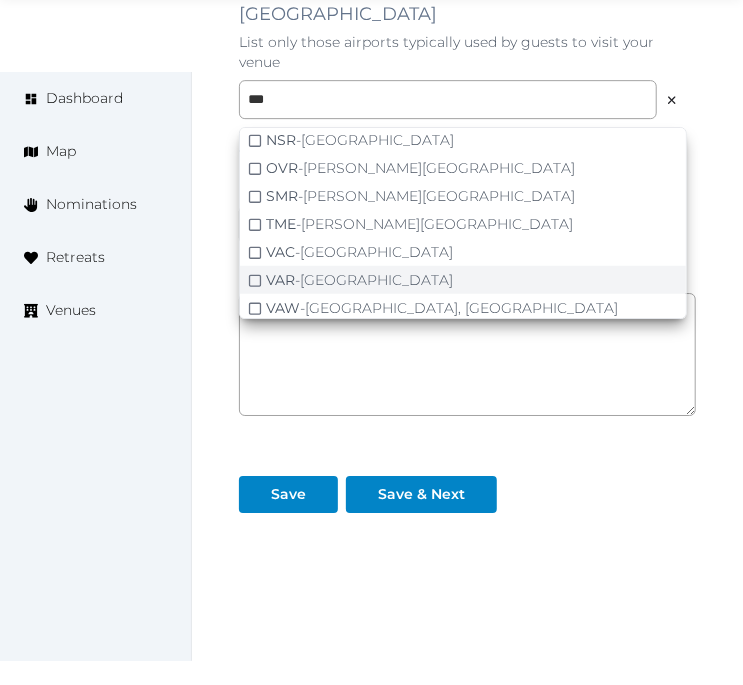 click 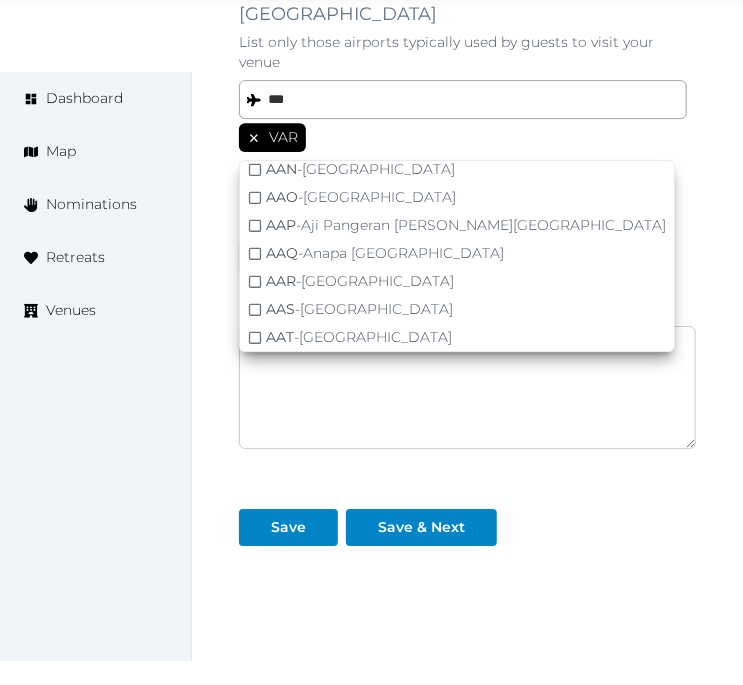click at bounding box center [467, 387] 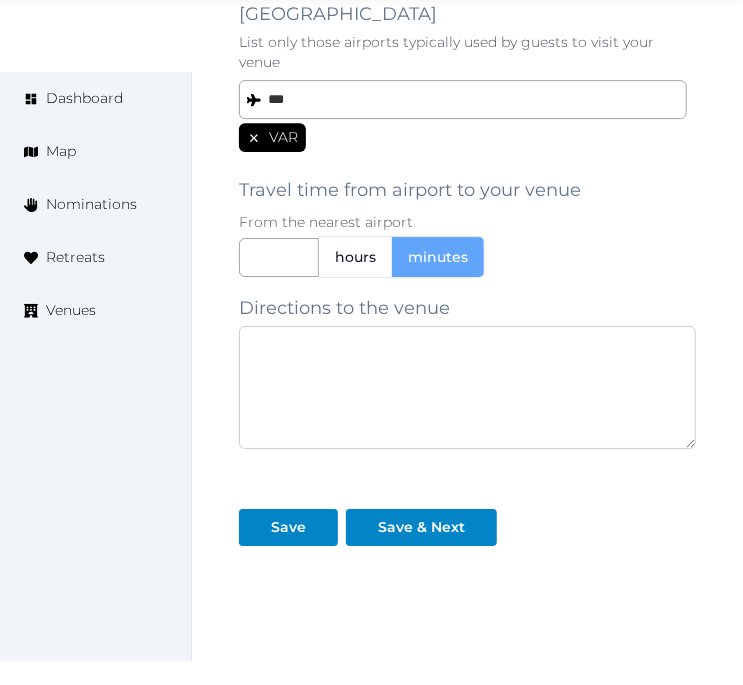 scroll, scrollTop: 405, scrollLeft: 0, axis: vertical 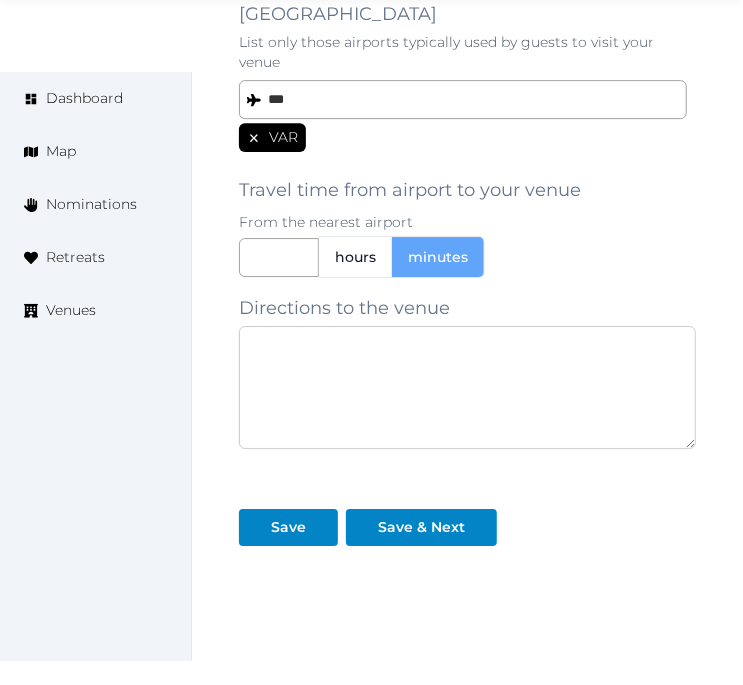 paste on "**********" 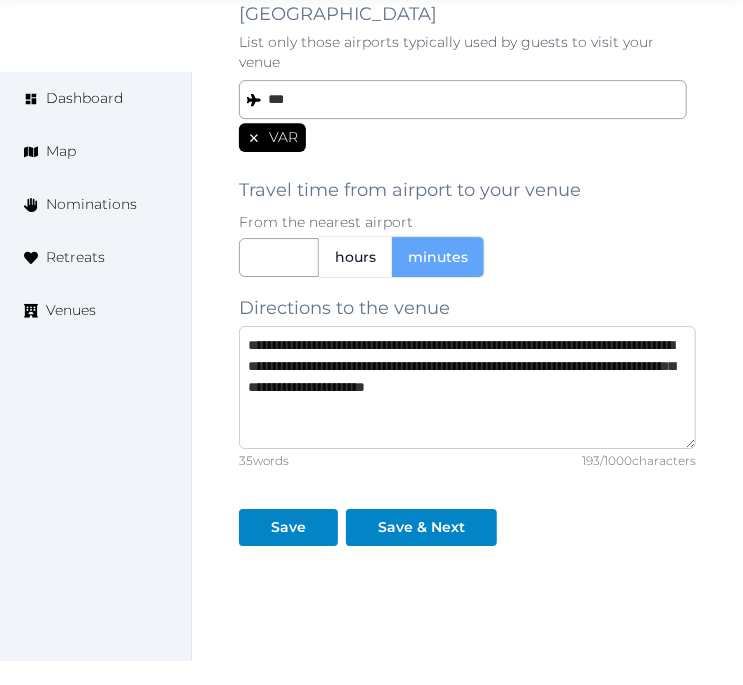 type on "**********" 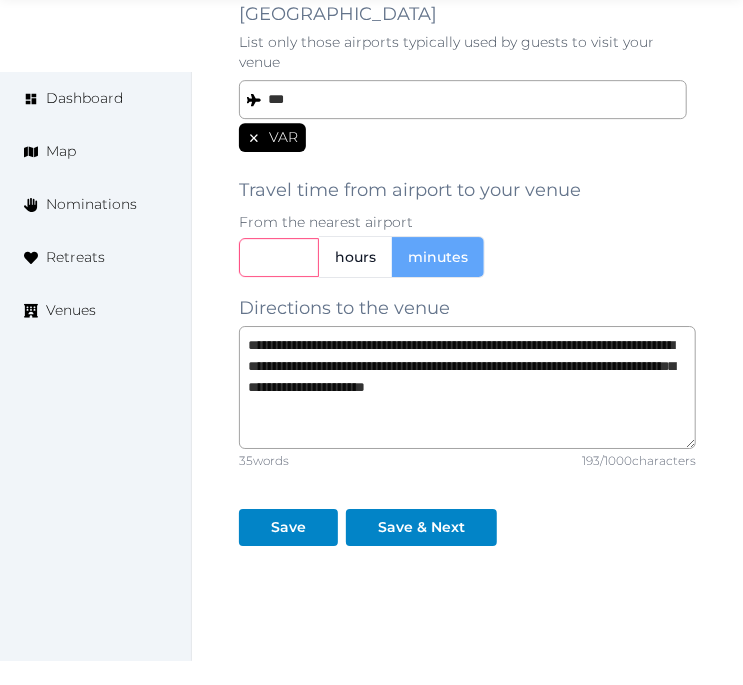 click at bounding box center [279, 257] 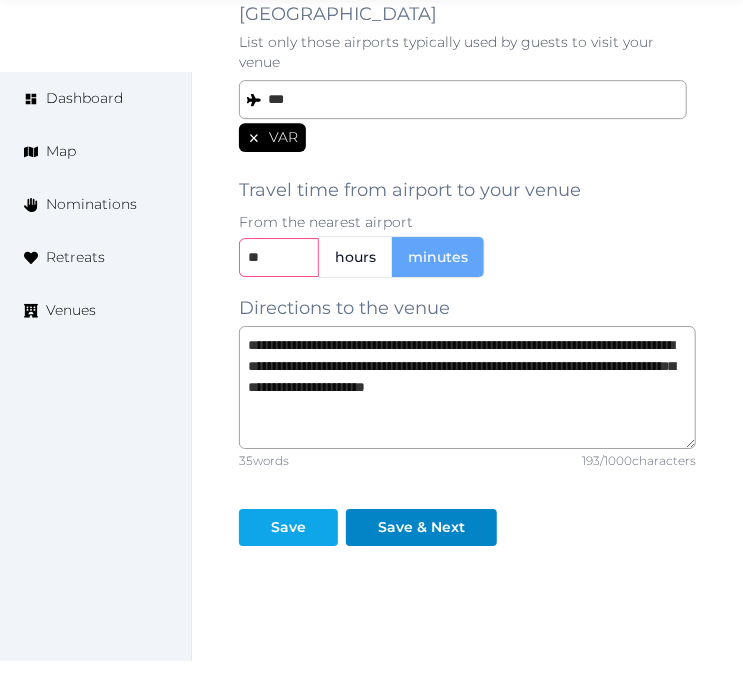 type on "**" 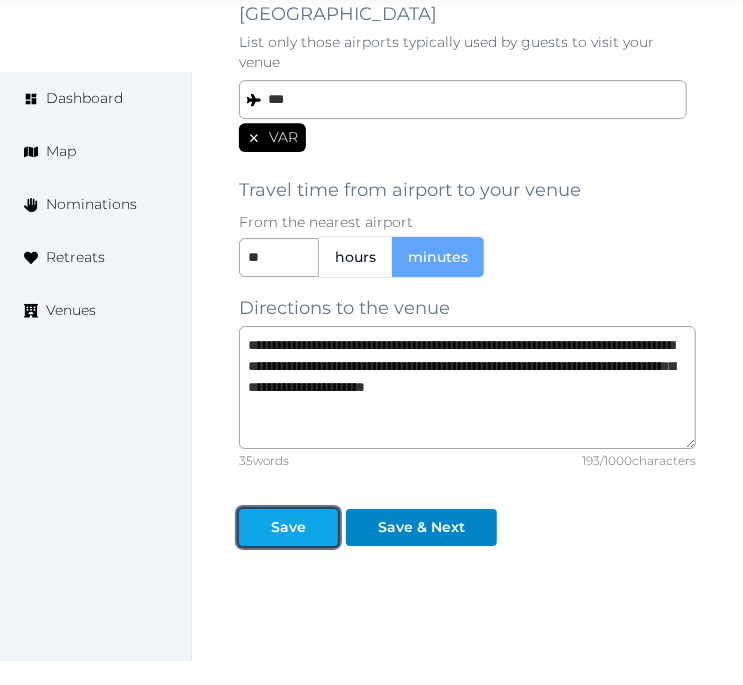 click on "Save" at bounding box center (288, 527) 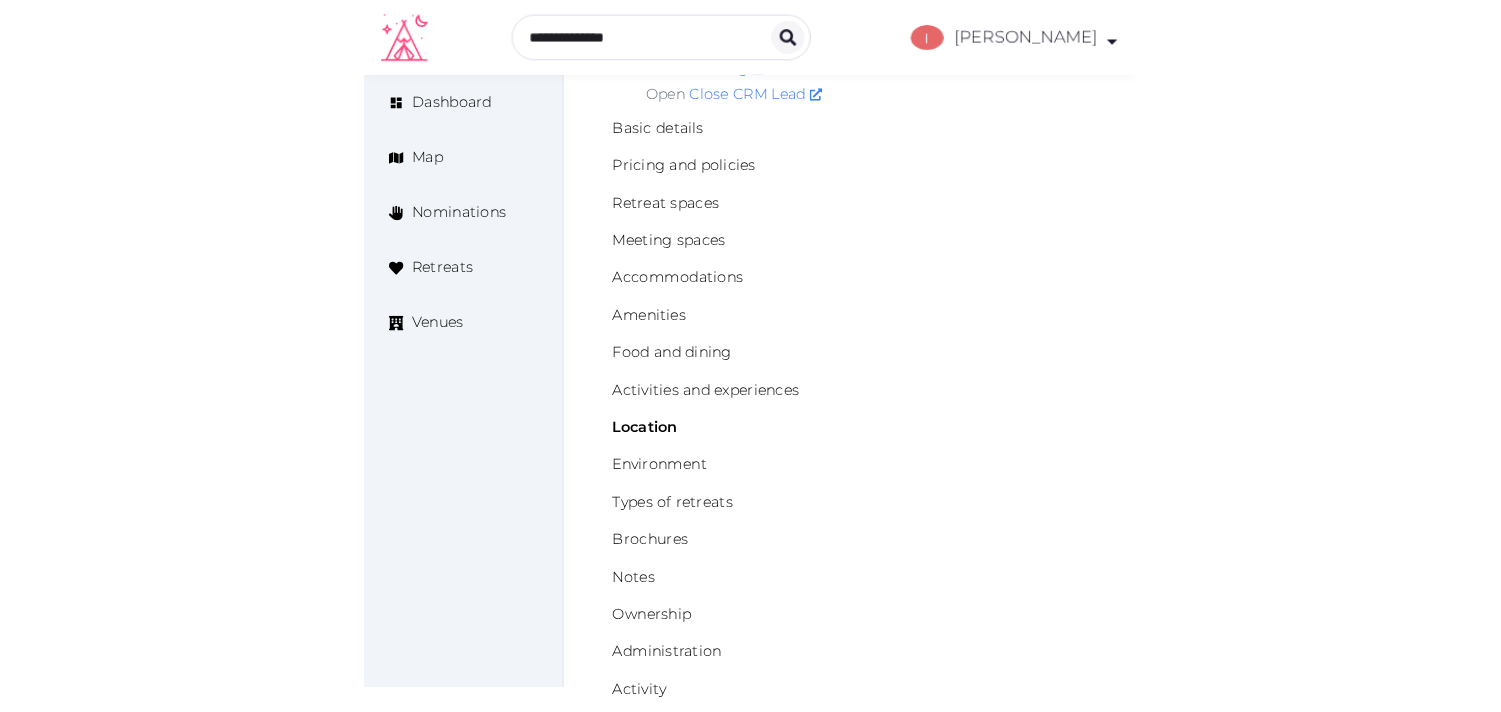 scroll, scrollTop: 0, scrollLeft: 0, axis: both 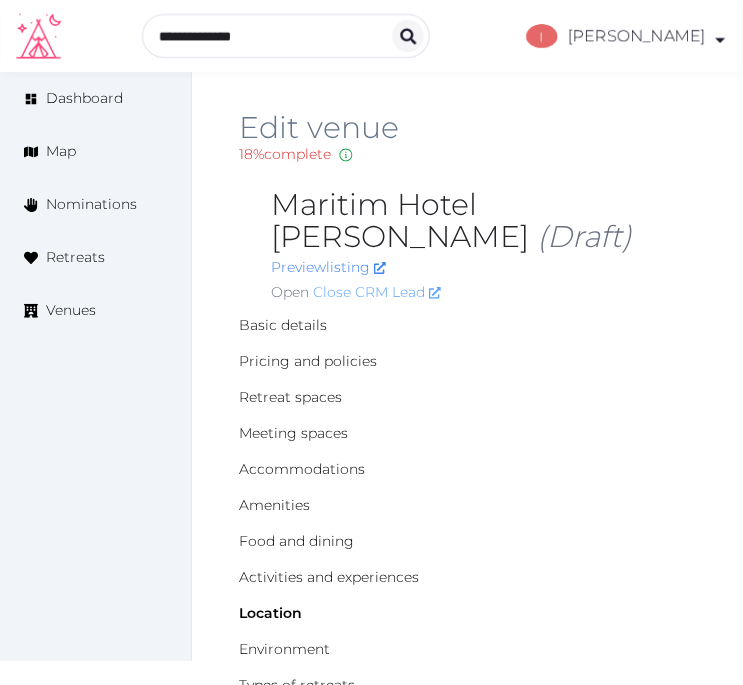 click on "Close CRM Lead" at bounding box center [377, 292] 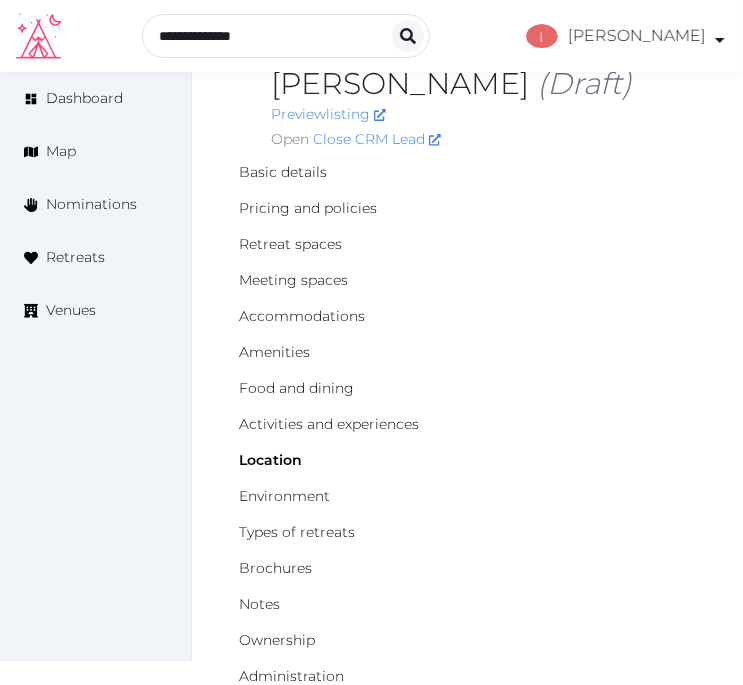 scroll, scrollTop: 111, scrollLeft: 0, axis: vertical 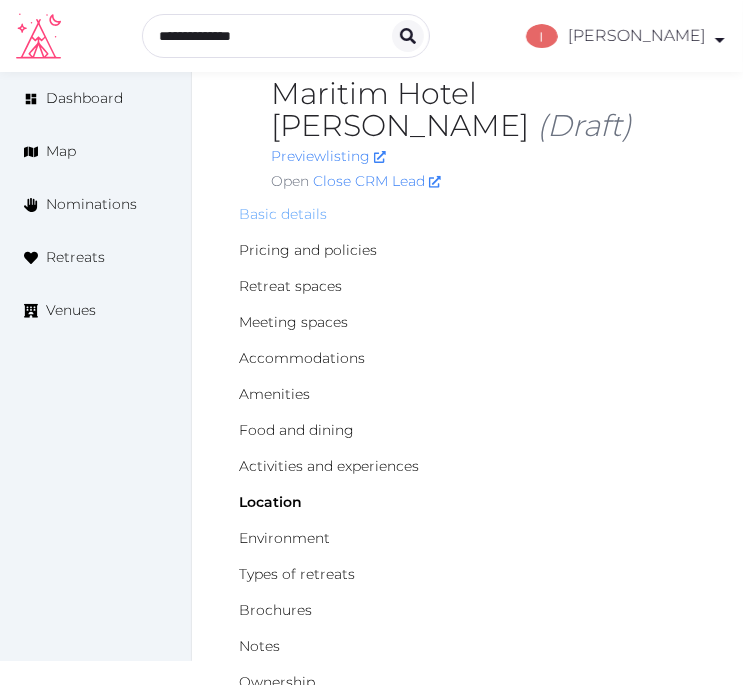 click on "Basic details" at bounding box center [283, 214] 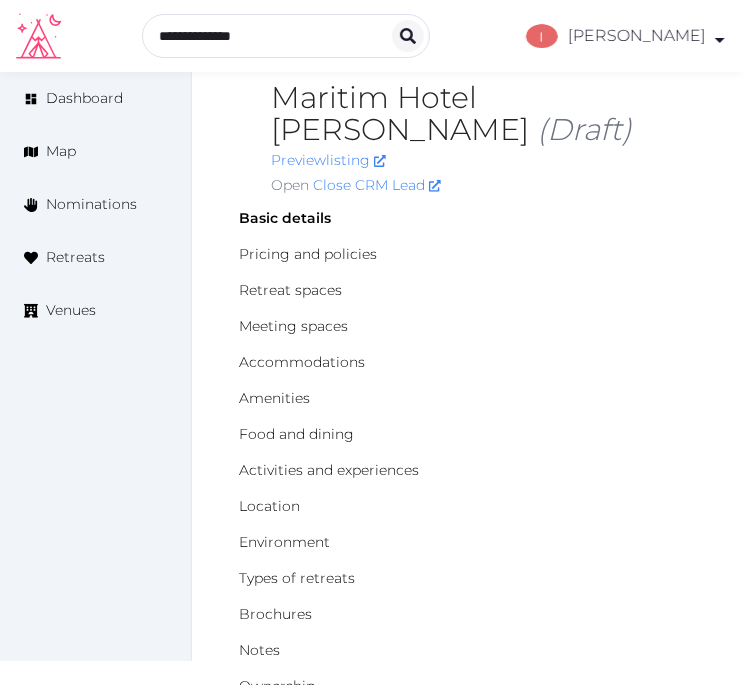 scroll, scrollTop: 0, scrollLeft: 0, axis: both 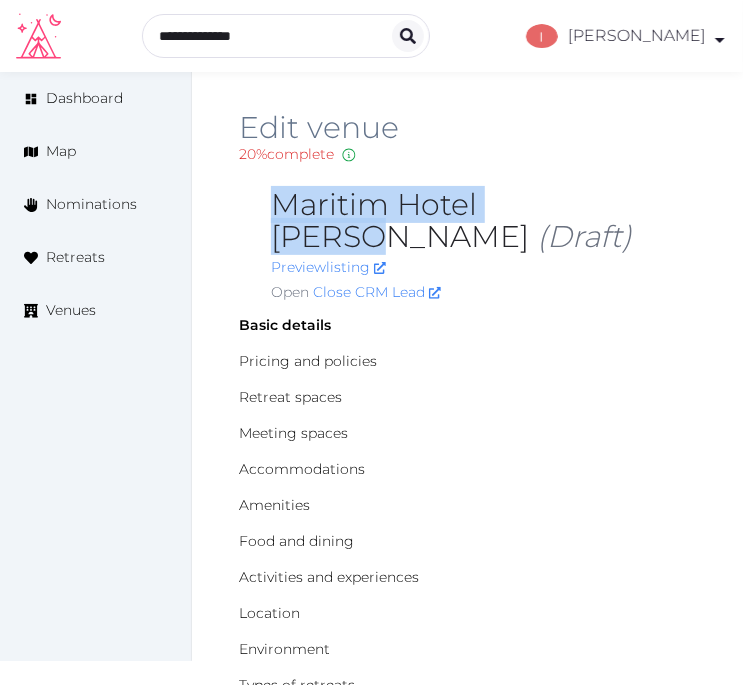 drag, startPoint x: 581, startPoint y: 201, endPoint x: 273, endPoint y: 213, distance: 308.23367 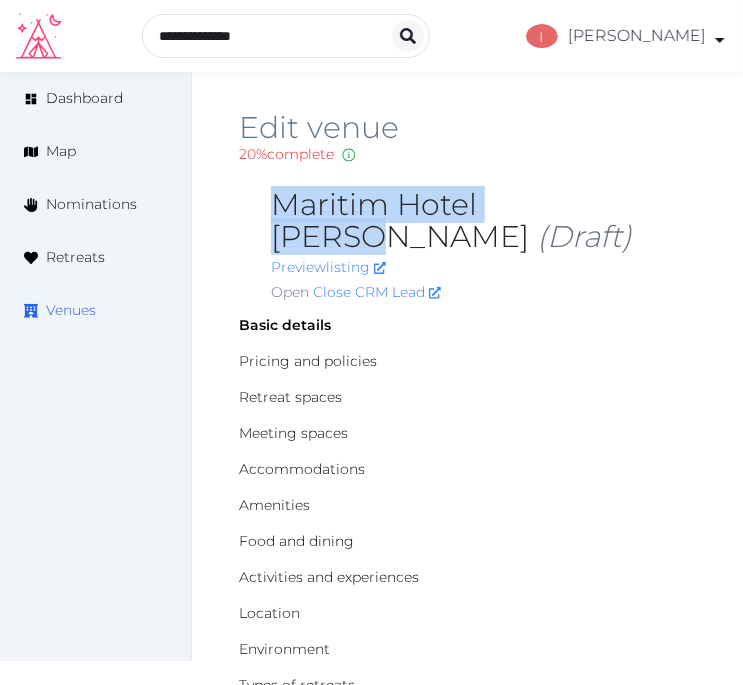 click on "Venues" at bounding box center (71, 310) 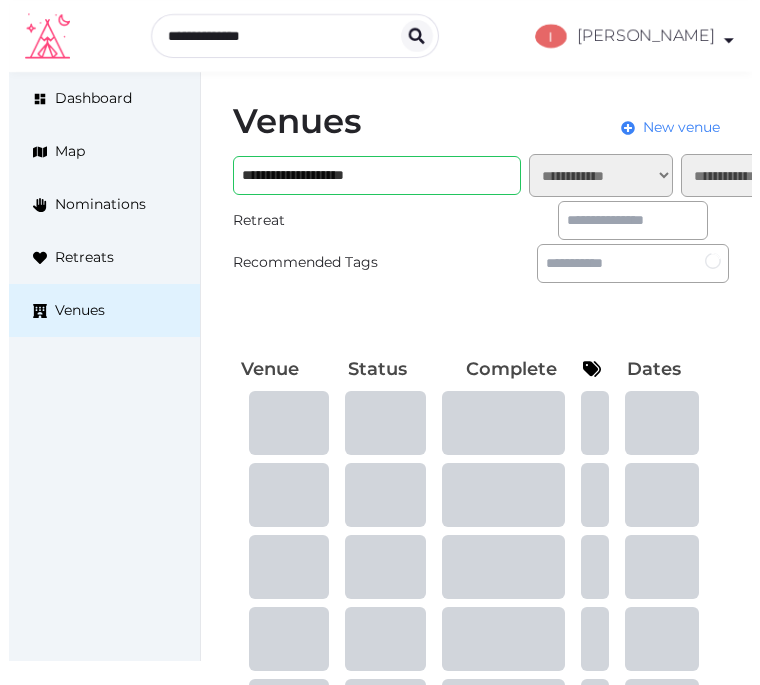 scroll, scrollTop: 0, scrollLeft: 0, axis: both 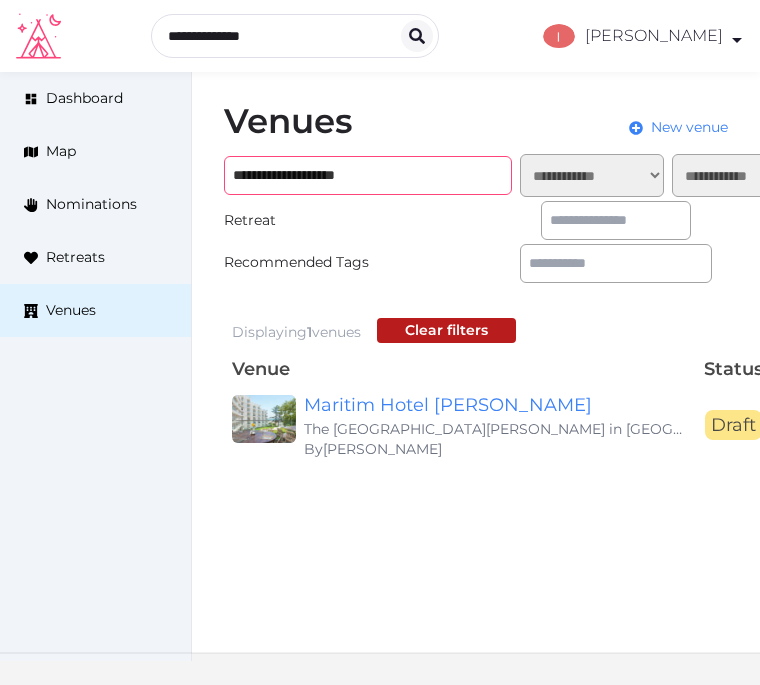 click on "**********" at bounding box center [368, 175] 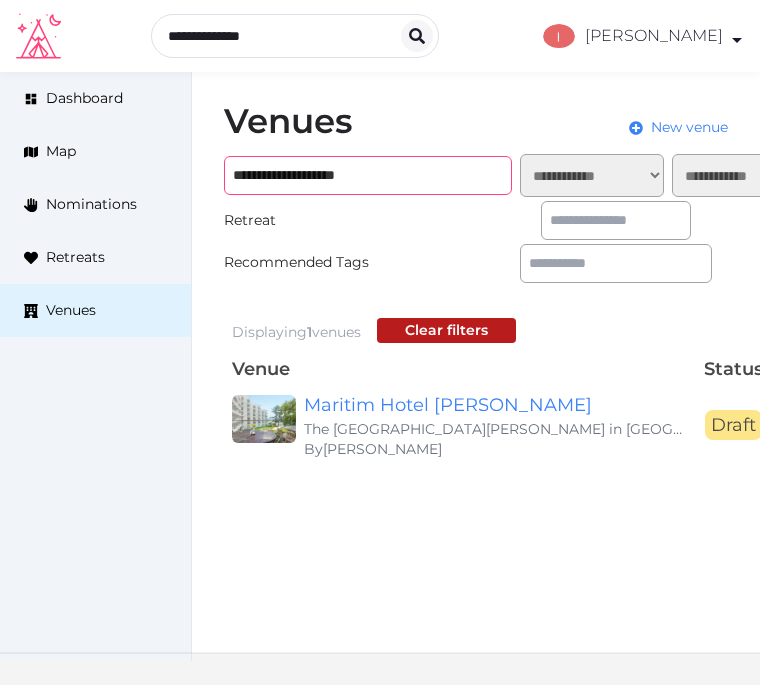 paste on "**********" 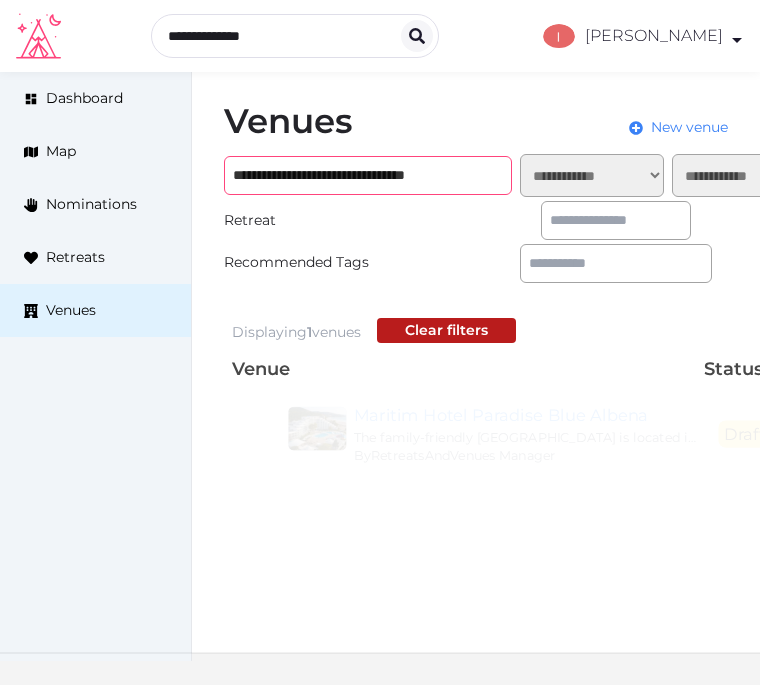 type on "**********" 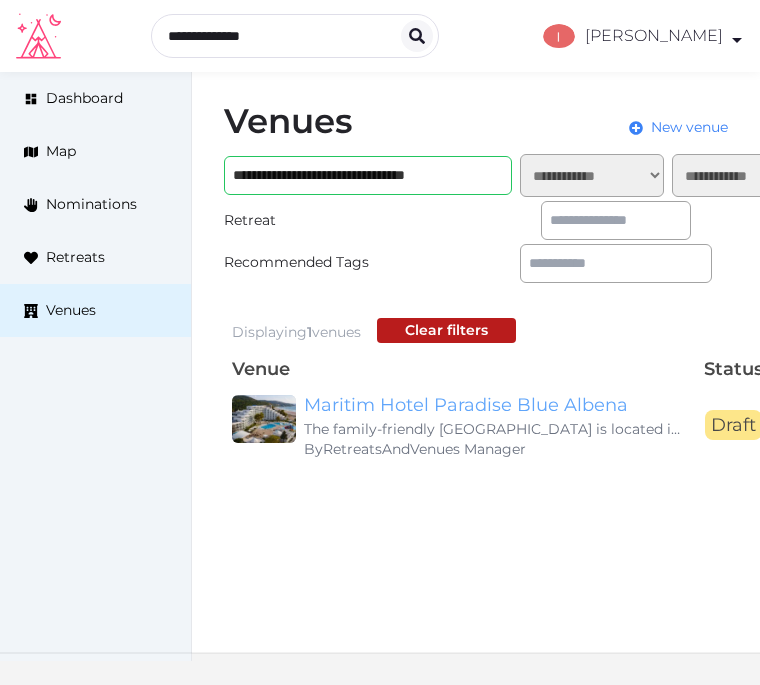 click on "Maritim Hotel Paradise Blue Albena" at bounding box center (496, 405) 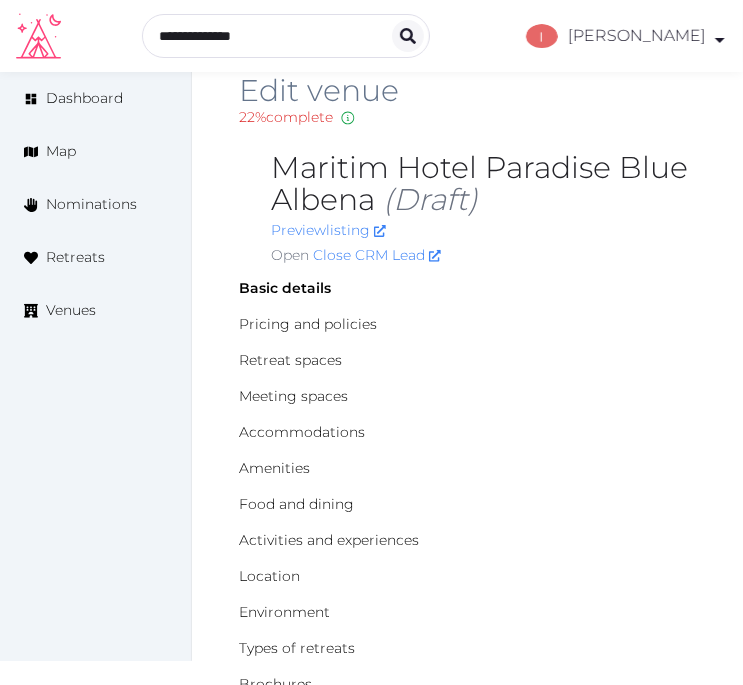scroll, scrollTop: 0, scrollLeft: 0, axis: both 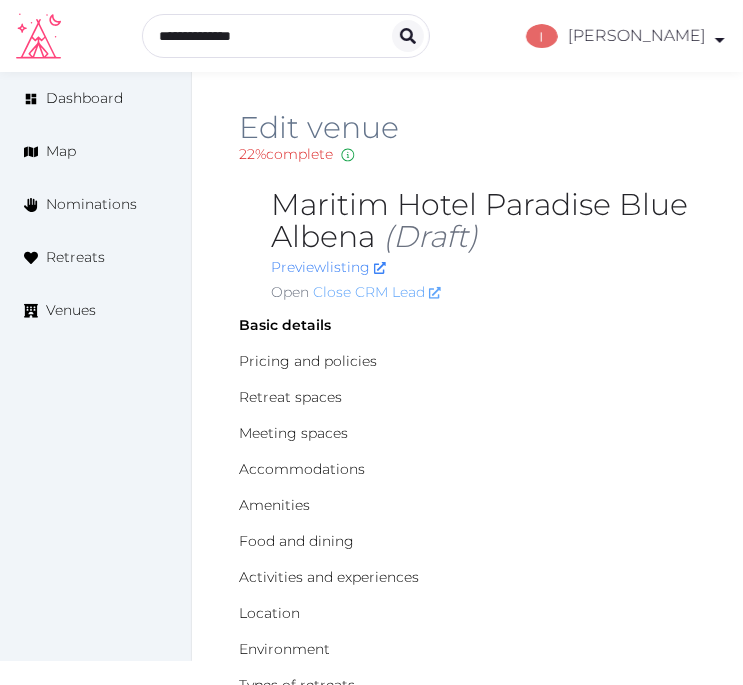 click on "Close CRM Lead" at bounding box center [377, 292] 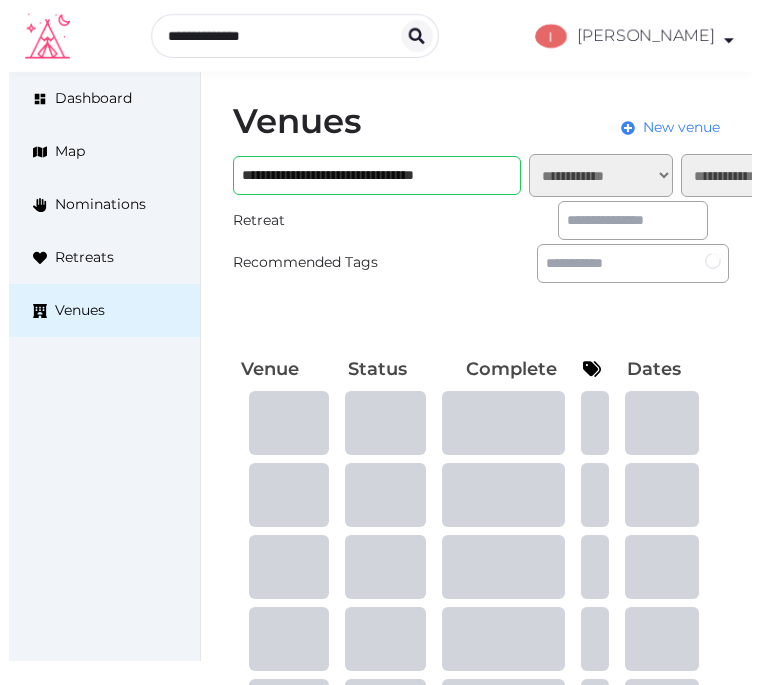 scroll, scrollTop: 0, scrollLeft: 0, axis: both 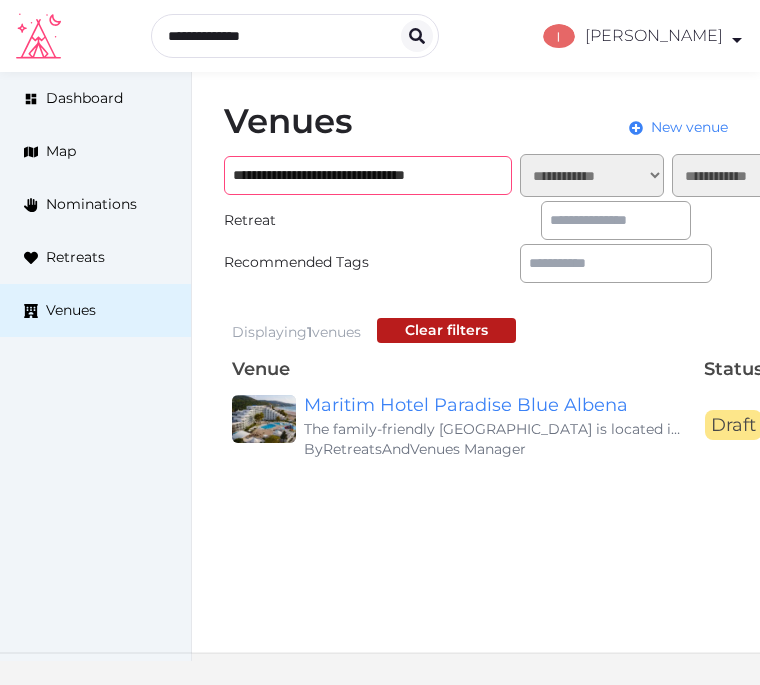 click on "**********" at bounding box center [368, 175] 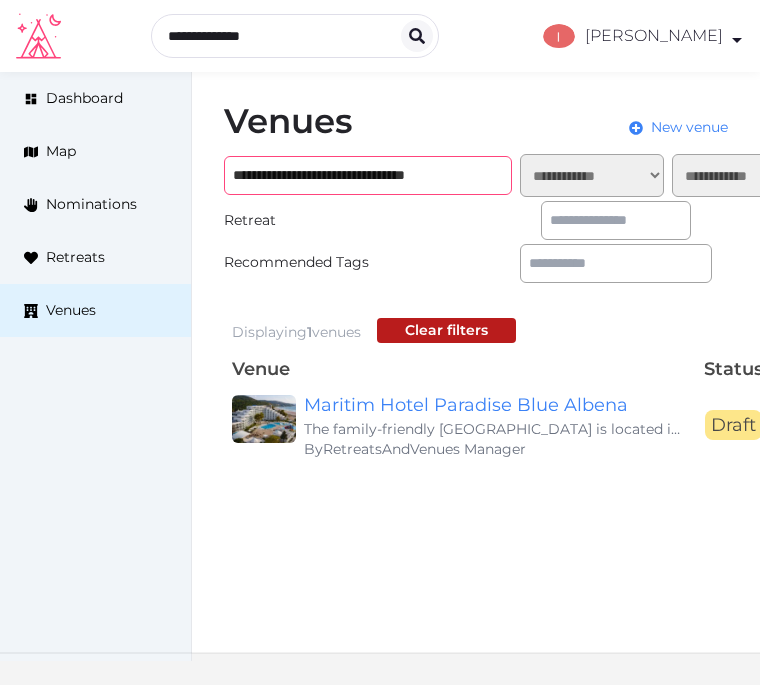 paste 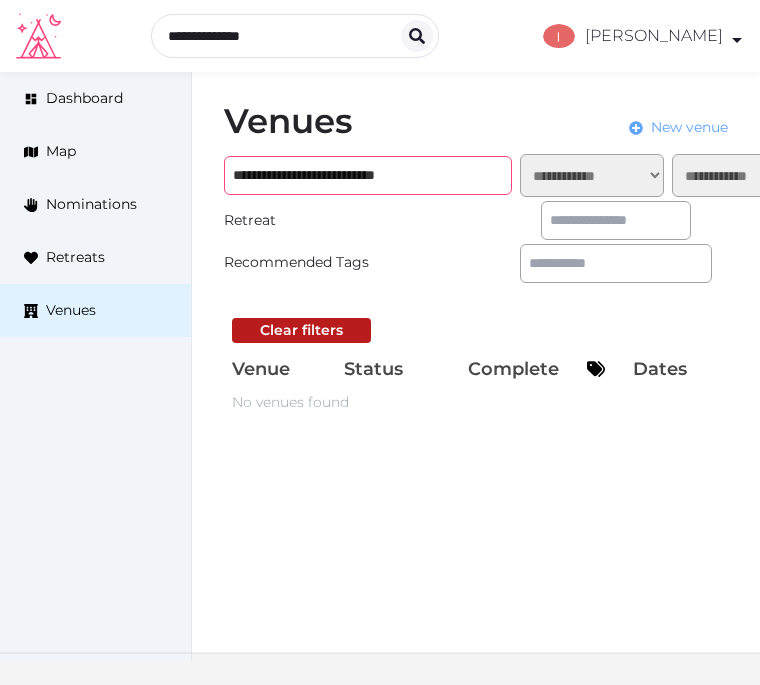 type on "**********" 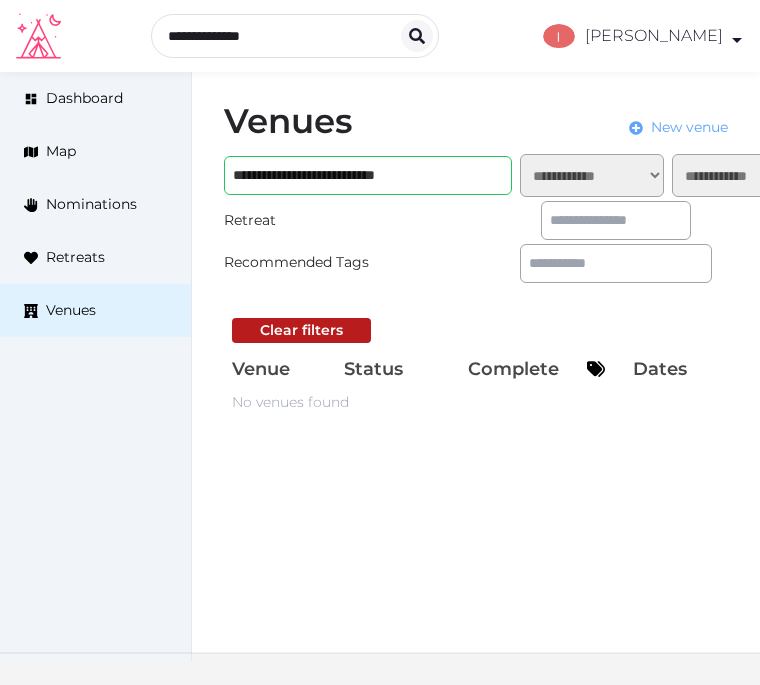 click on "New venue" at bounding box center [689, 127] 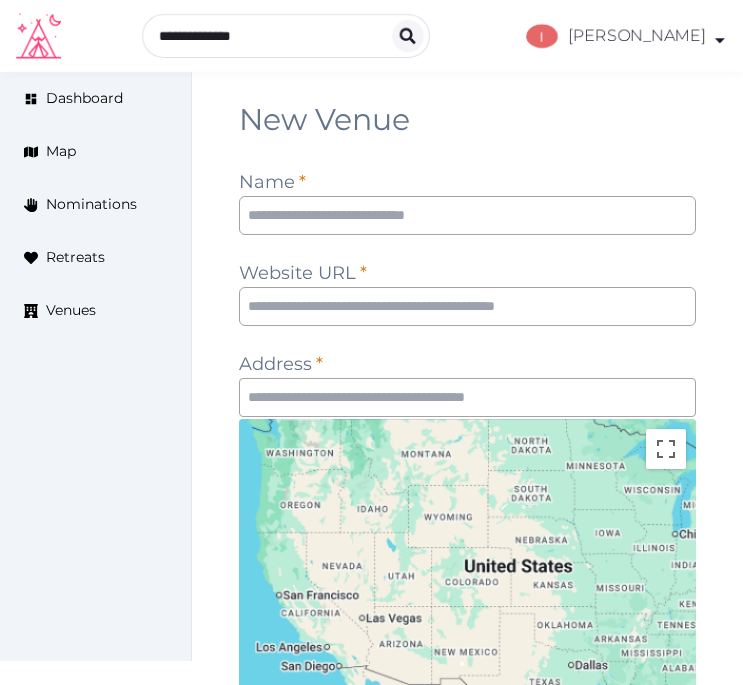 scroll, scrollTop: 0, scrollLeft: 0, axis: both 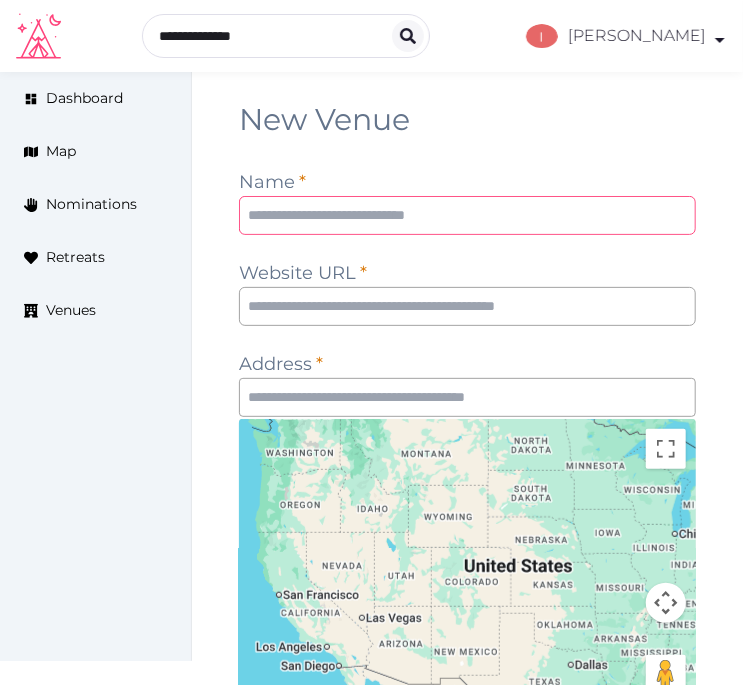 click at bounding box center (467, 215) 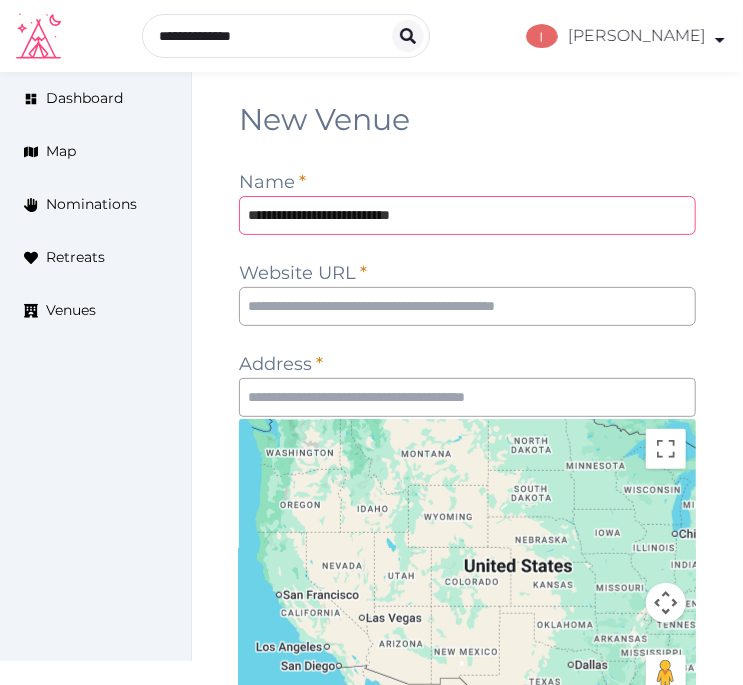 type on "**********" 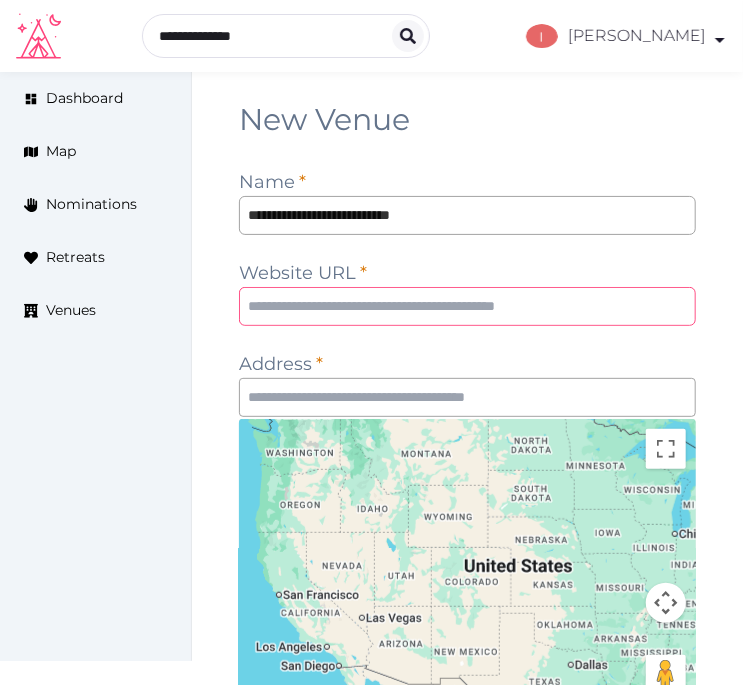 click at bounding box center [467, 306] 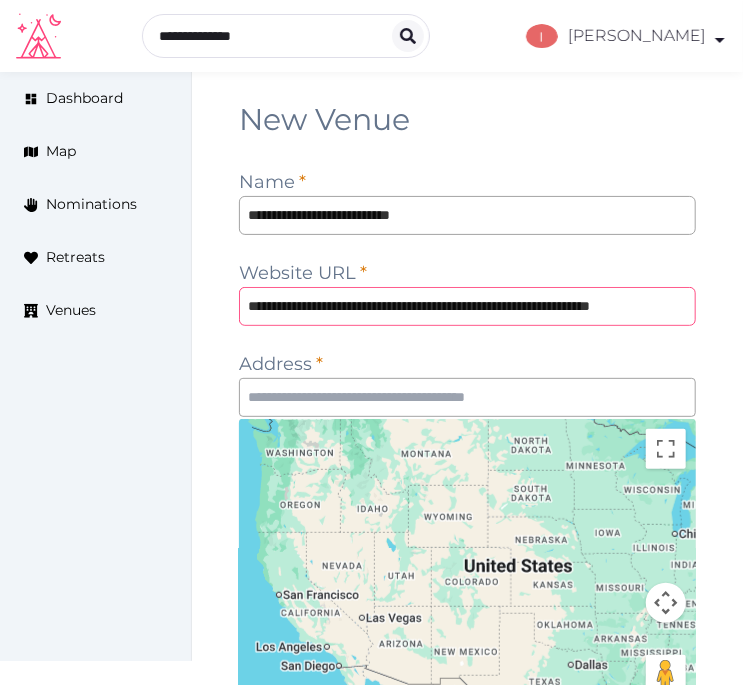 scroll, scrollTop: 0, scrollLeft: 57, axis: horizontal 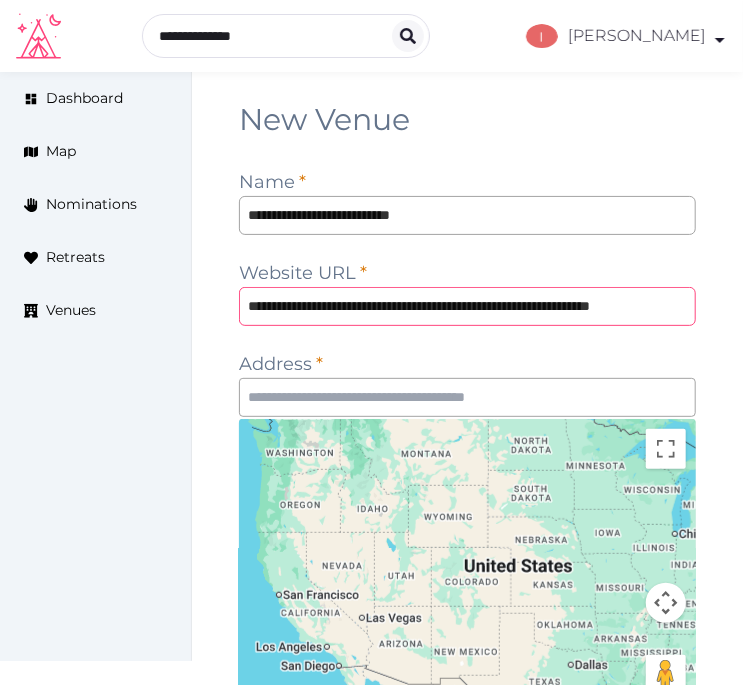 type on "**********" 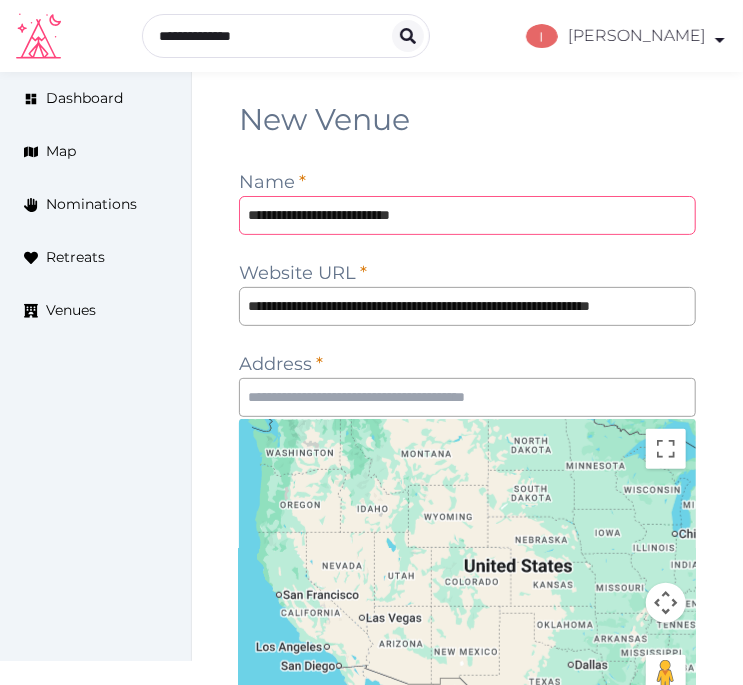 scroll, scrollTop: 0, scrollLeft: 0, axis: both 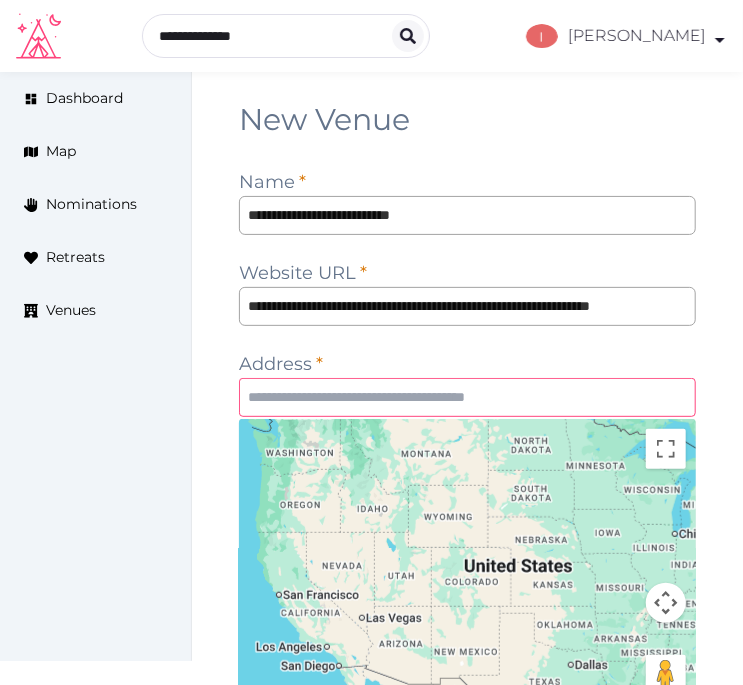 click at bounding box center [467, 397] 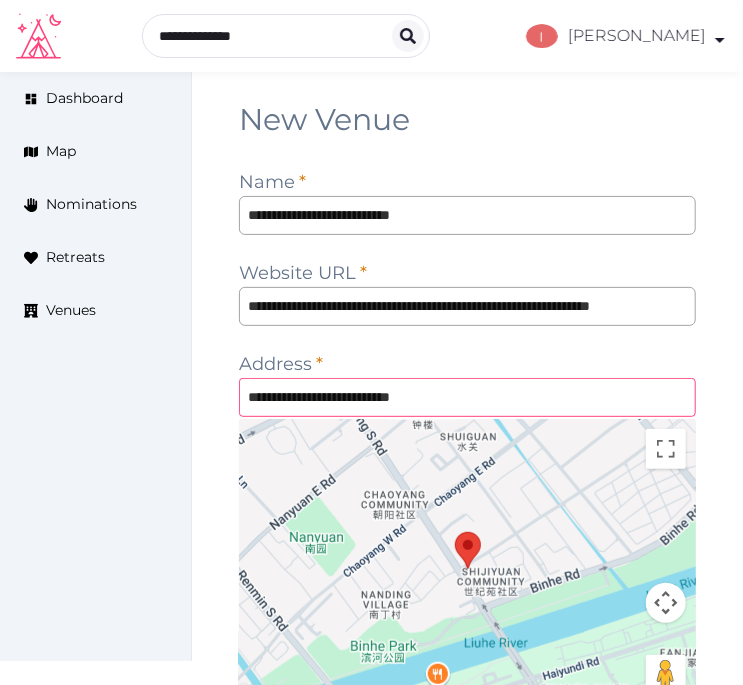 click on "**********" at bounding box center (467, 397) 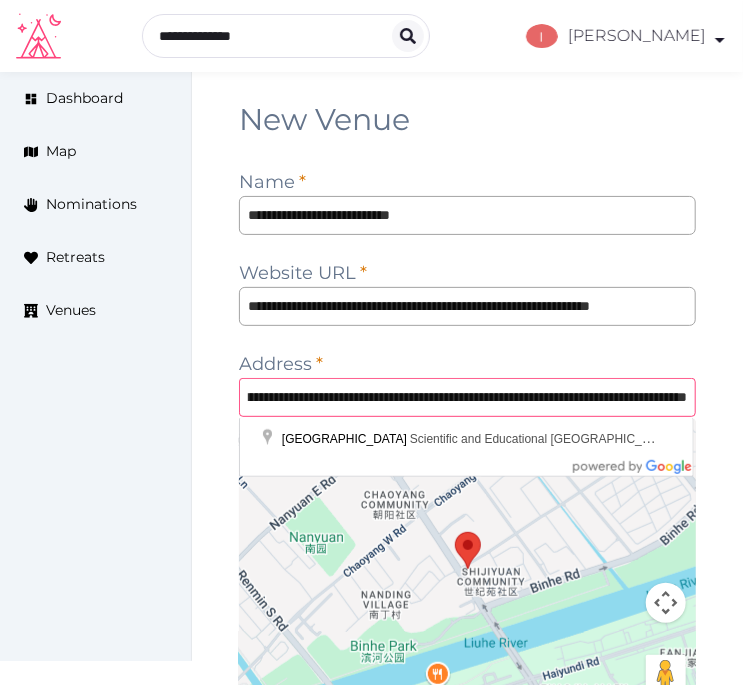 scroll, scrollTop: 0, scrollLeft: 343, axis: horizontal 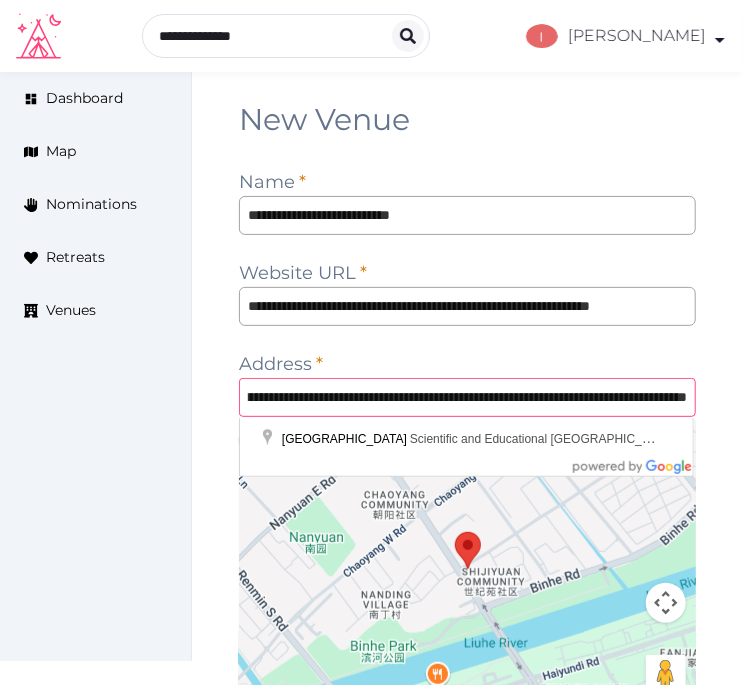 type on "**********" 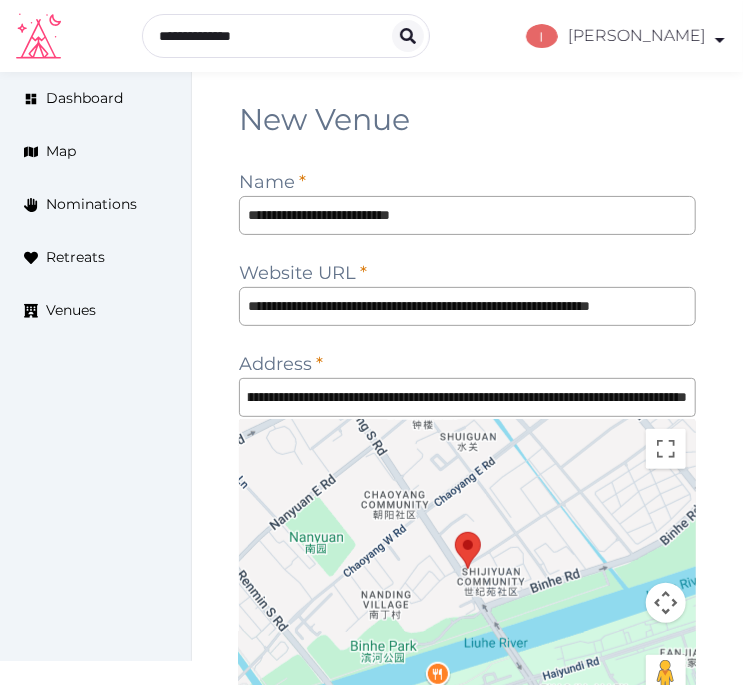 scroll, scrollTop: 0, scrollLeft: 0, axis: both 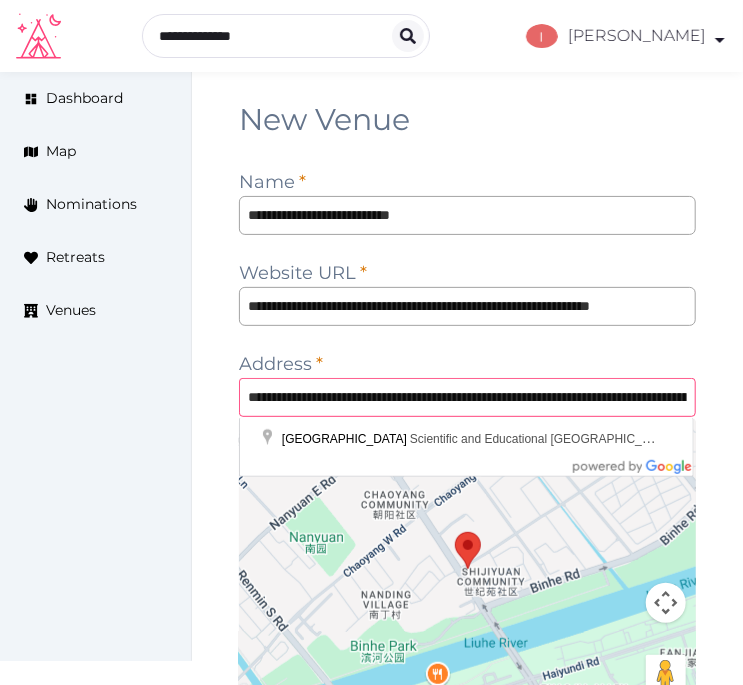 click on "**********" at bounding box center (467, 397) 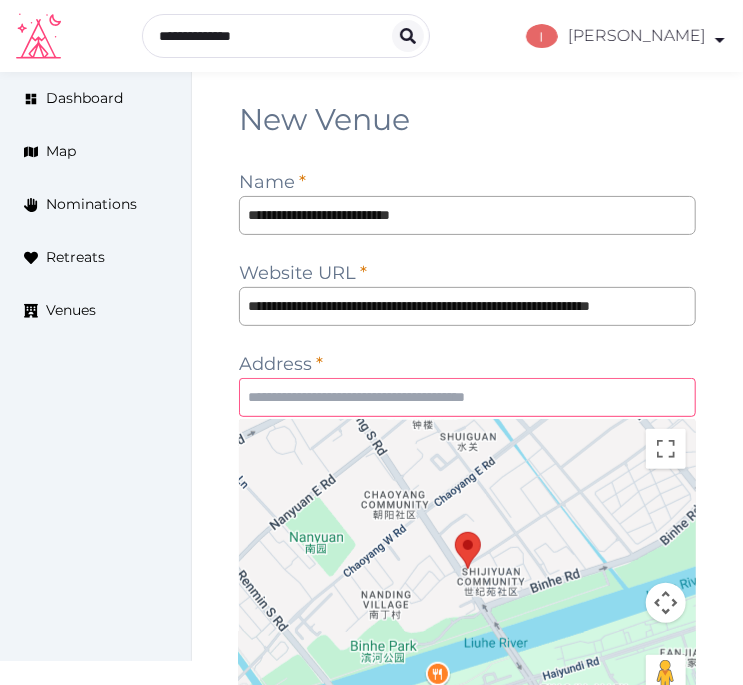 paste on "**********" 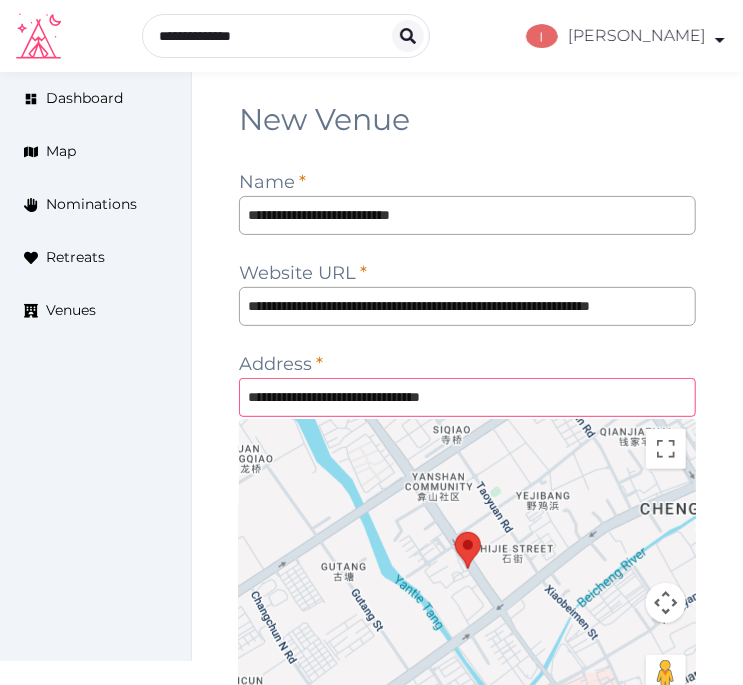 click on "**********" at bounding box center (467, 397) 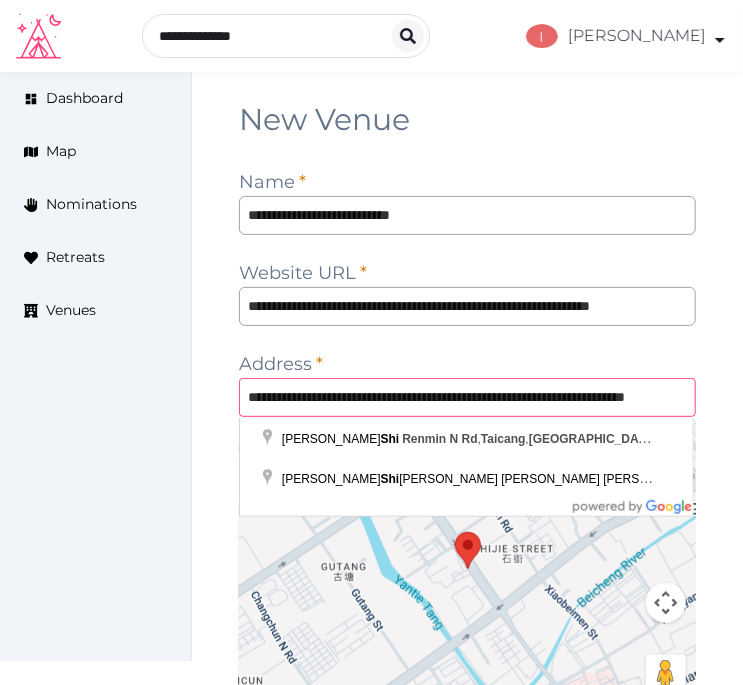 scroll, scrollTop: 0, scrollLeft: 80, axis: horizontal 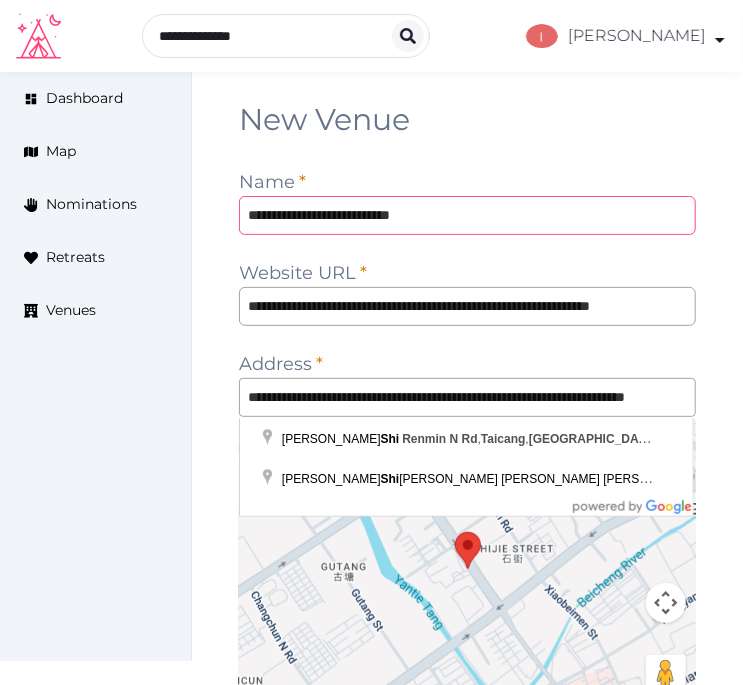 click on "**********" at bounding box center (467, 215) 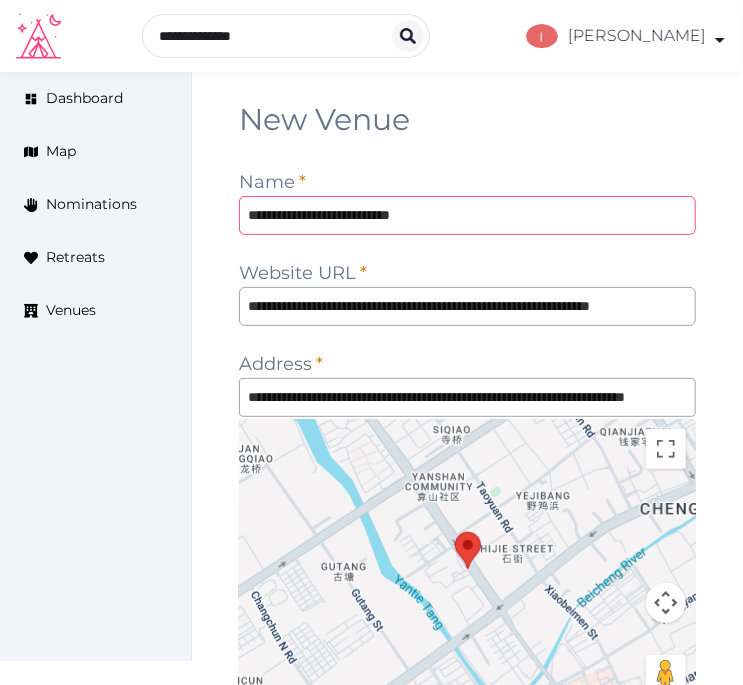 click on "**********" at bounding box center (467, 215) 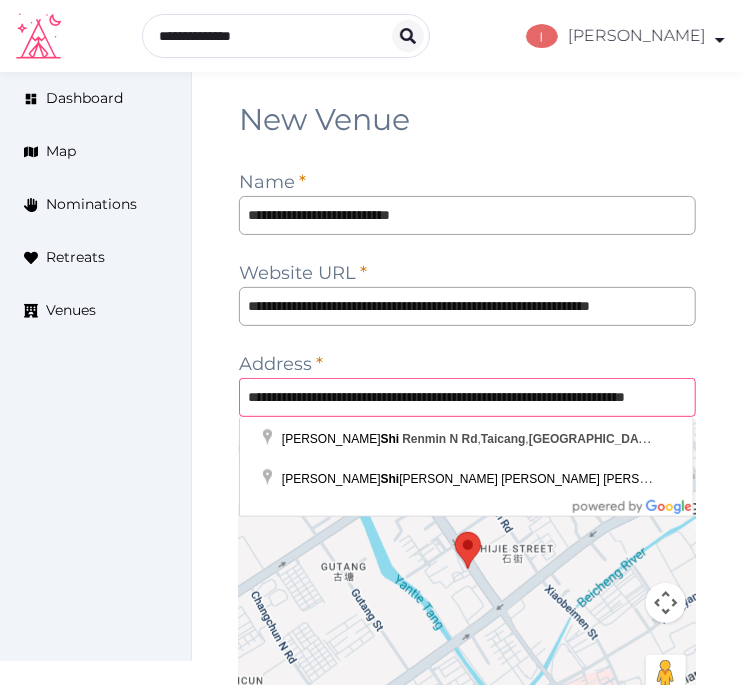 drag, startPoint x: 466, startPoint y: 386, endPoint x: 475, endPoint y: 406, distance: 21.931713 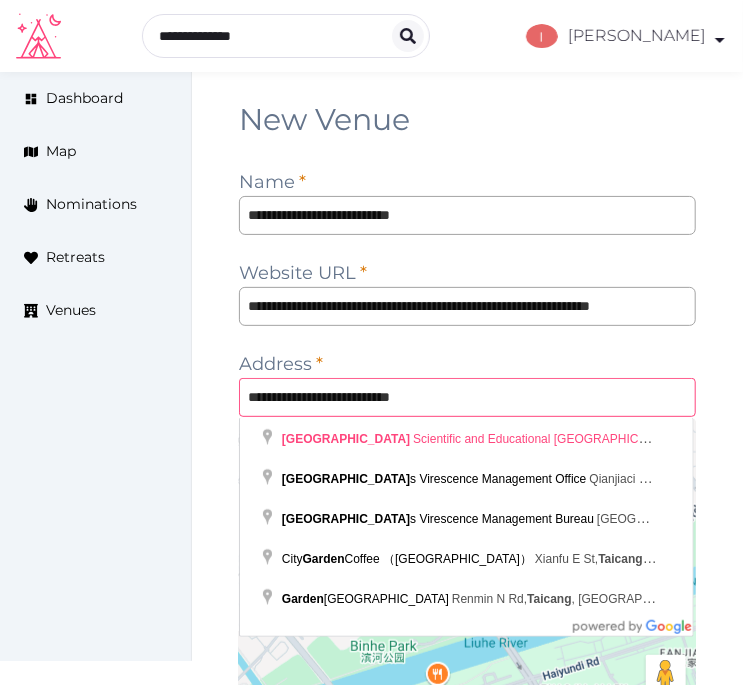 type on "**********" 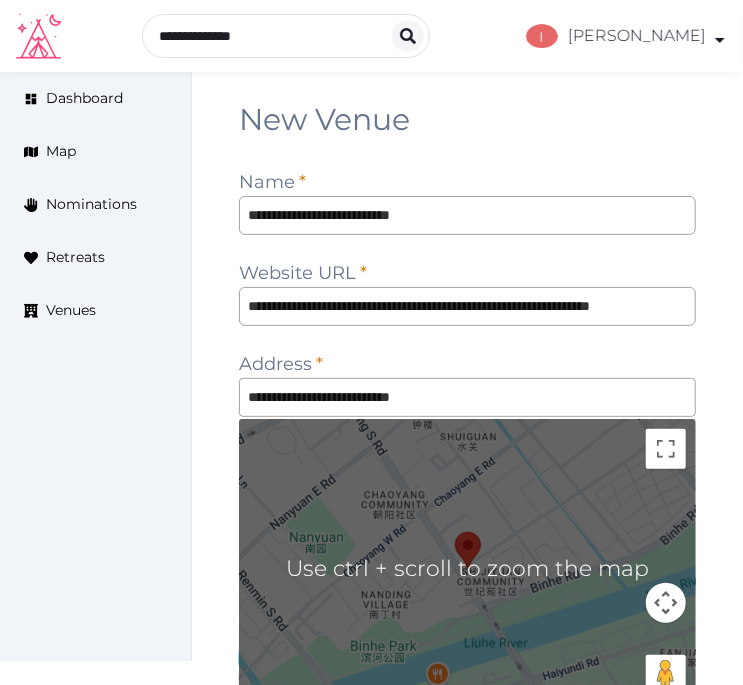 scroll, scrollTop: 370, scrollLeft: 0, axis: vertical 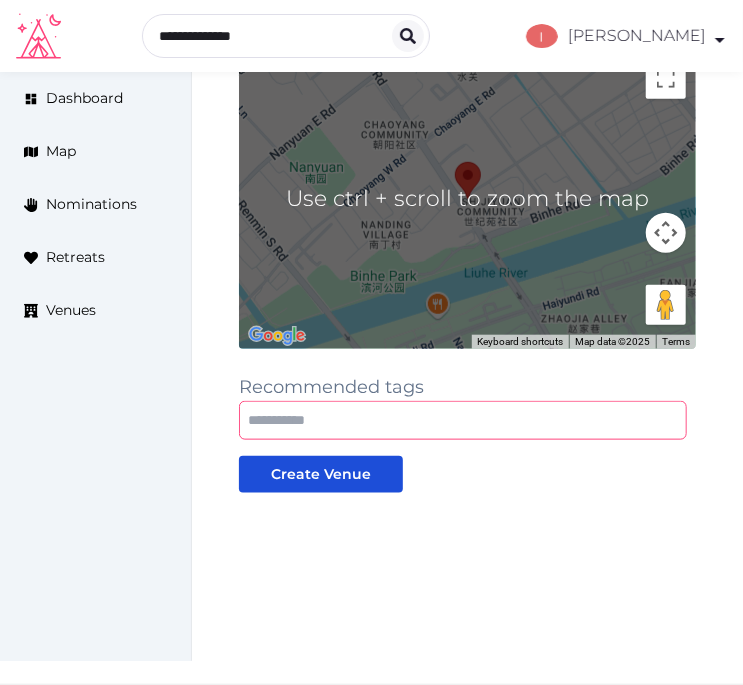 click at bounding box center (463, 420) 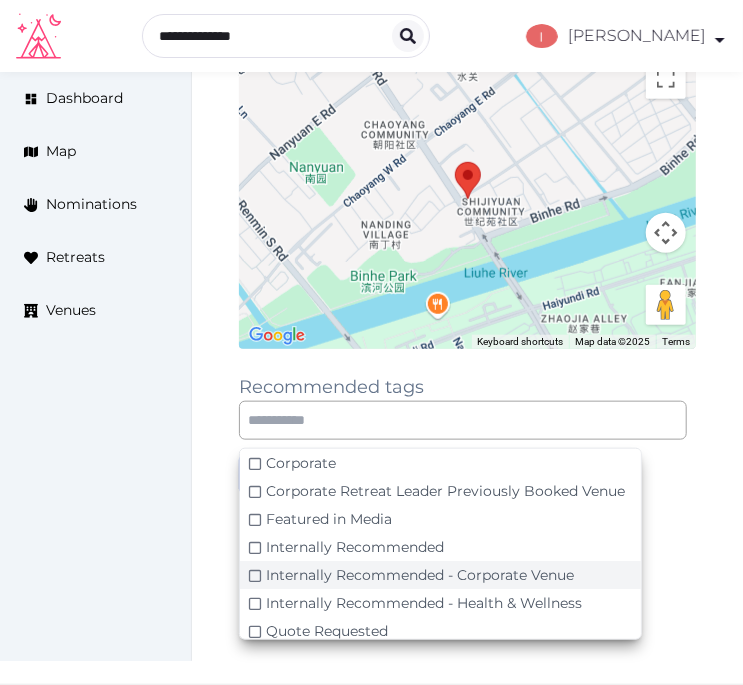 click on "Internally Recommended - Corporate Venue" at bounding box center [420, 575] 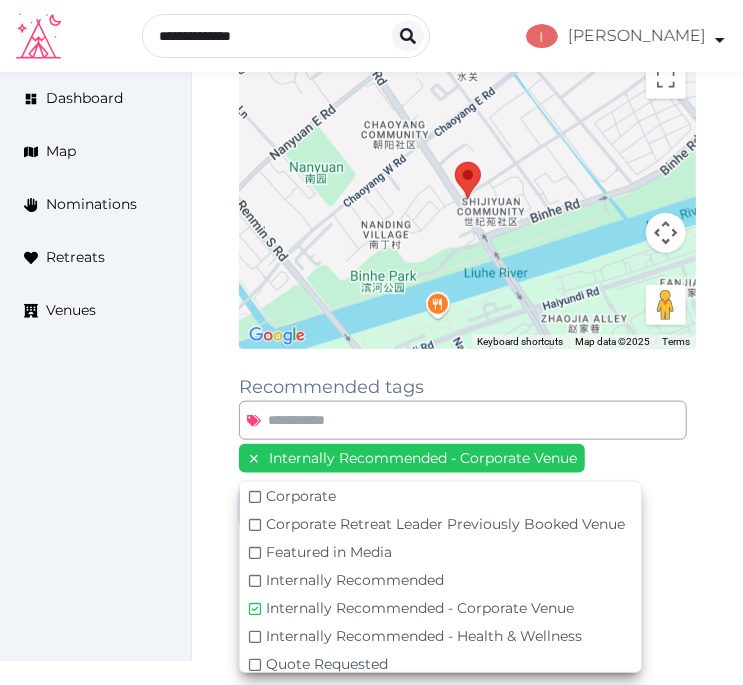 click at bounding box center [467, 606] 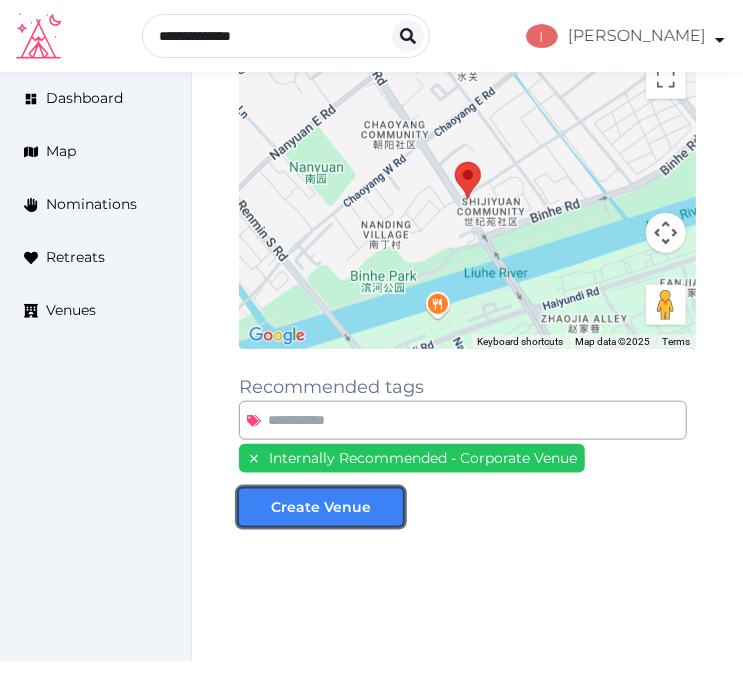 click on "Create Venue" at bounding box center [321, 507] 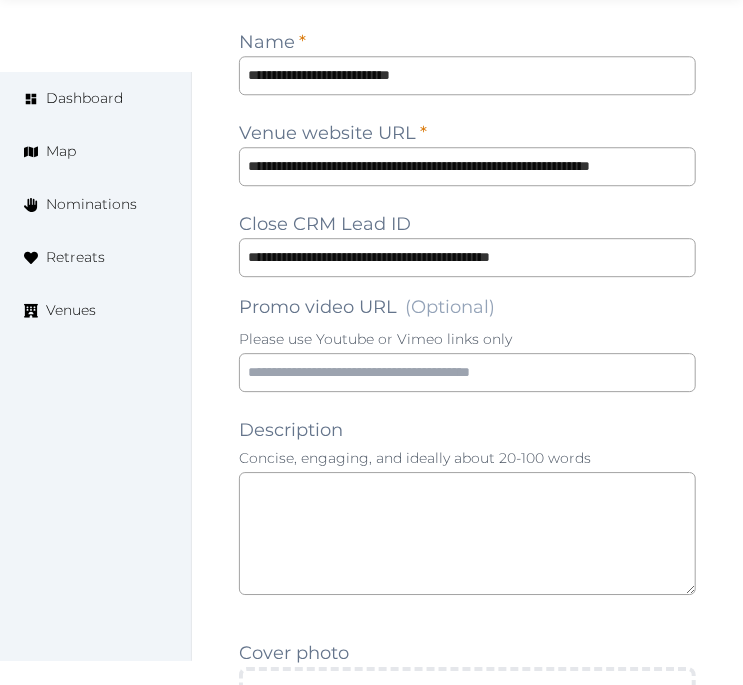 scroll, scrollTop: 1666, scrollLeft: 0, axis: vertical 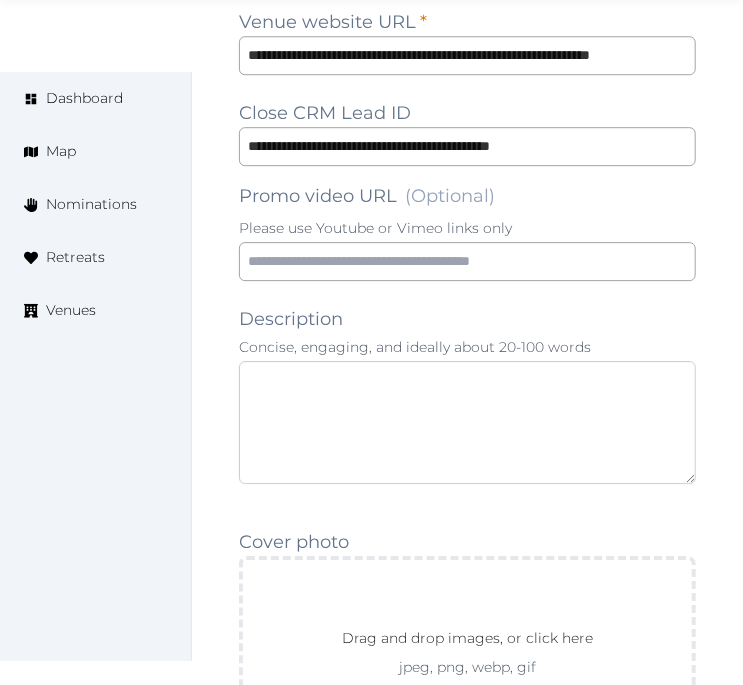 click at bounding box center (467, 422) 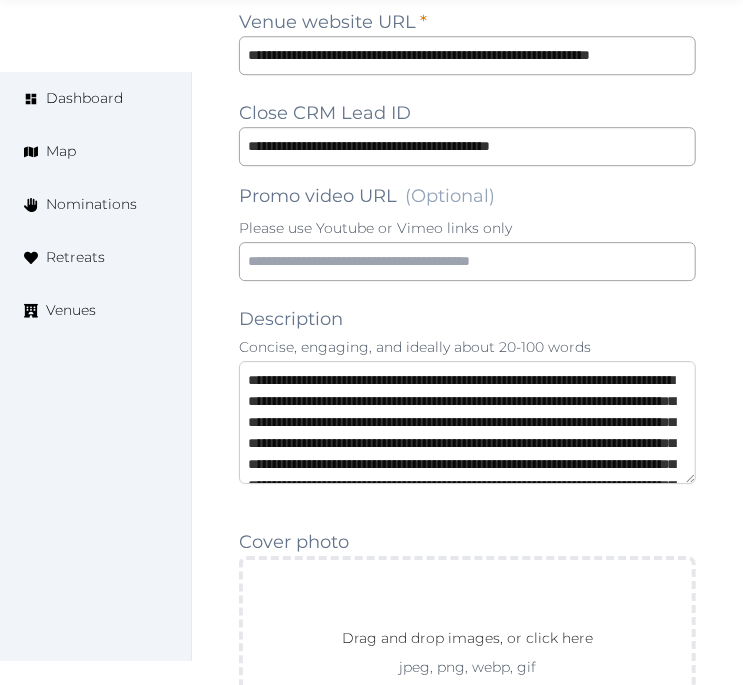 scroll, scrollTop: 94, scrollLeft: 0, axis: vertical 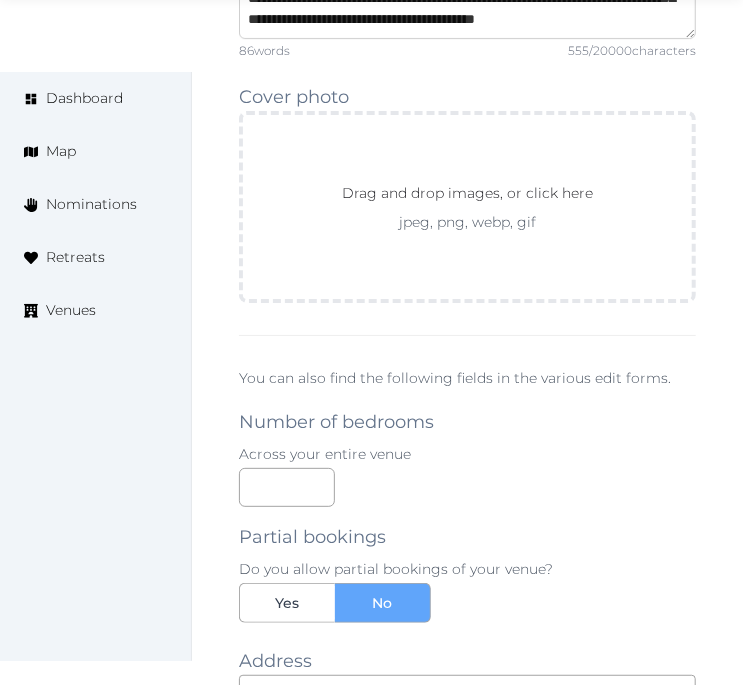 type on "**********" 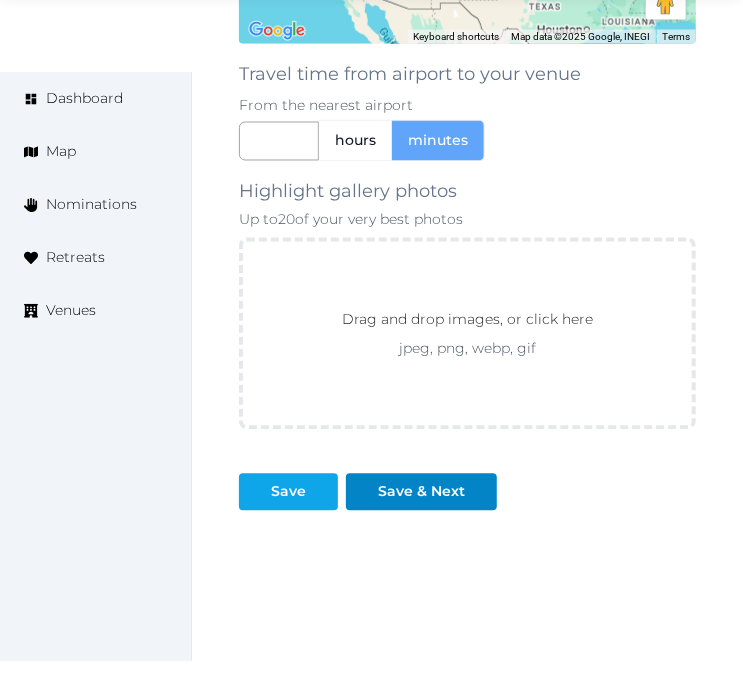 scroll, scrollTop: 3265, scrollLeft: 0, axis: vertical 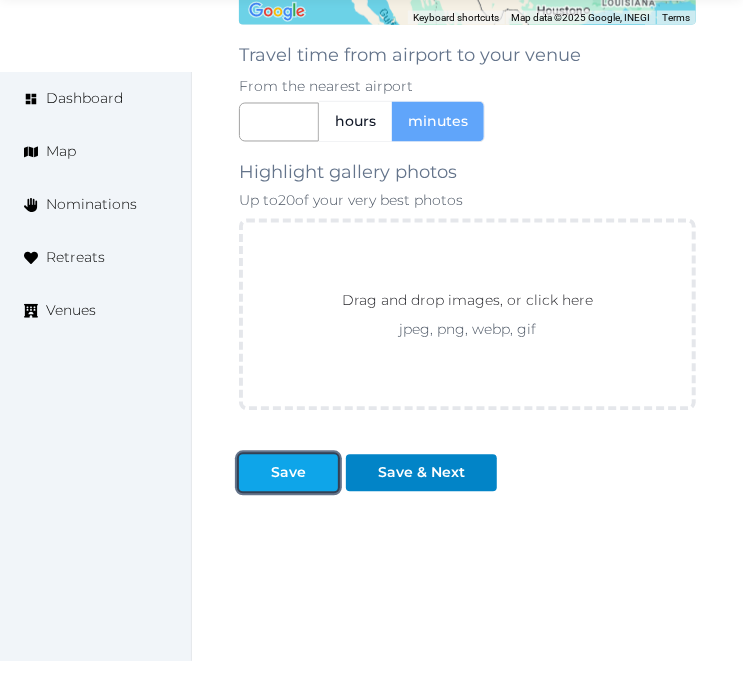 click at bounding box center (322, 473) 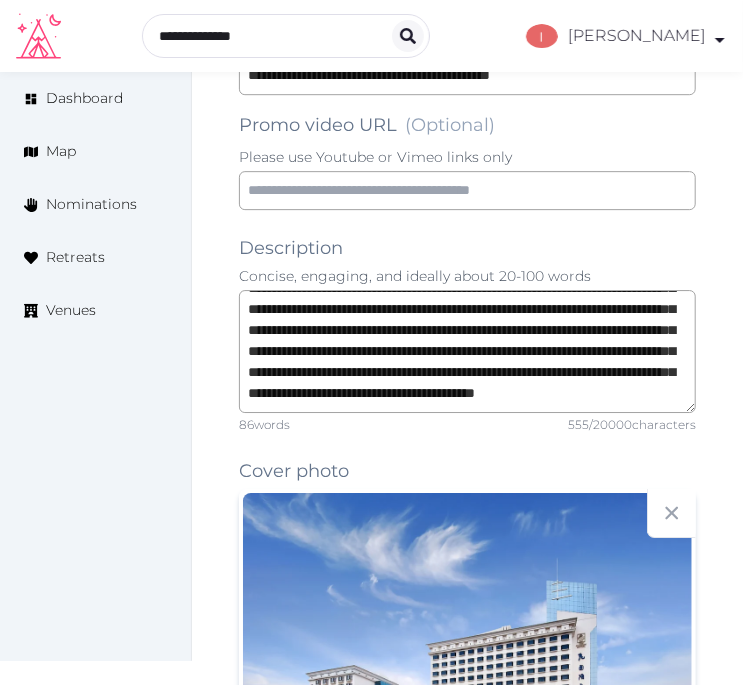 scroll, scrollTop: 1710, scrollLeft: 0, axis: vertical 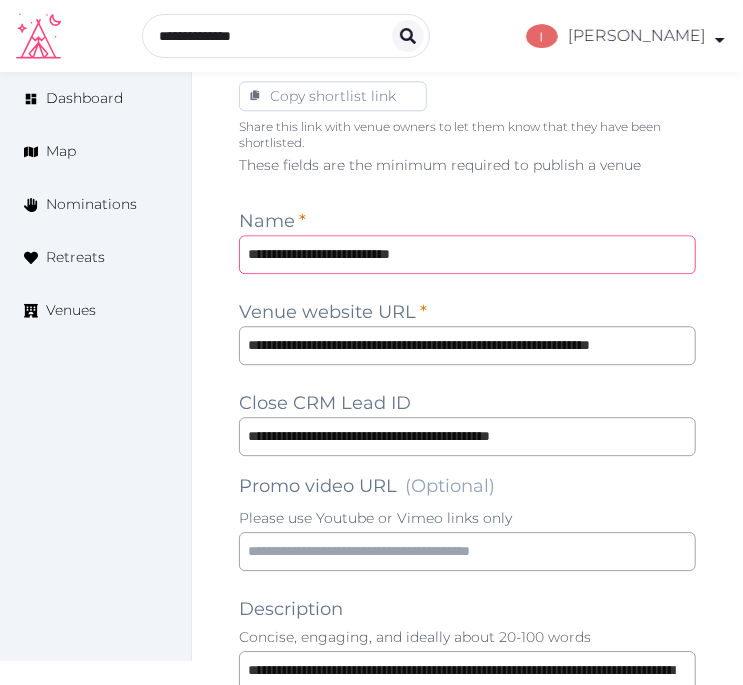 click on "**********" at bounding box center [467, 254] 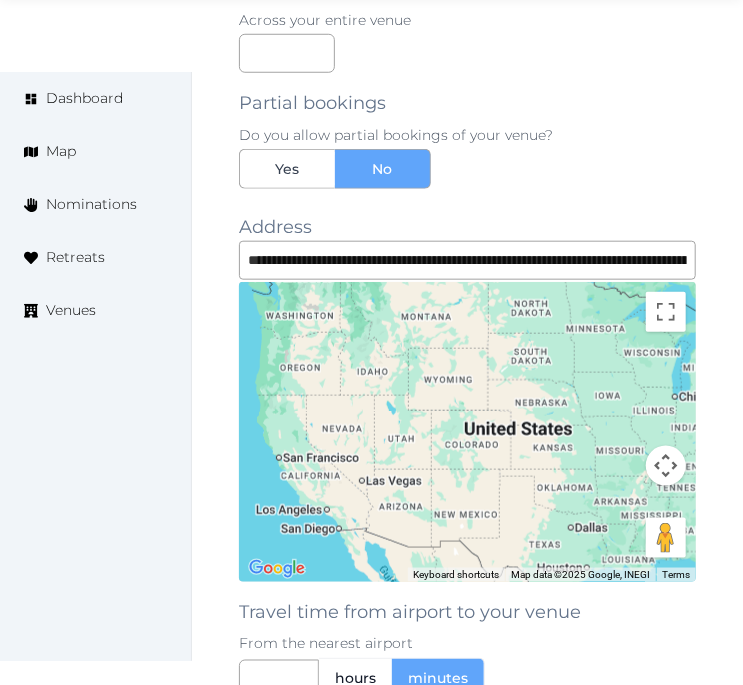 scroll, scrollTop: 2710, scrollLeft: 0, axis: vertical 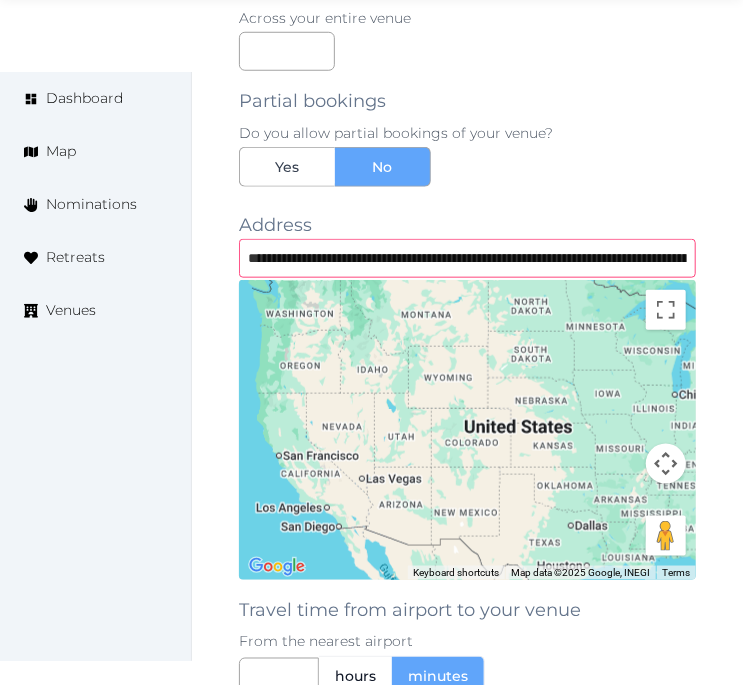 click on "**********" at bounding box center (467, 258) 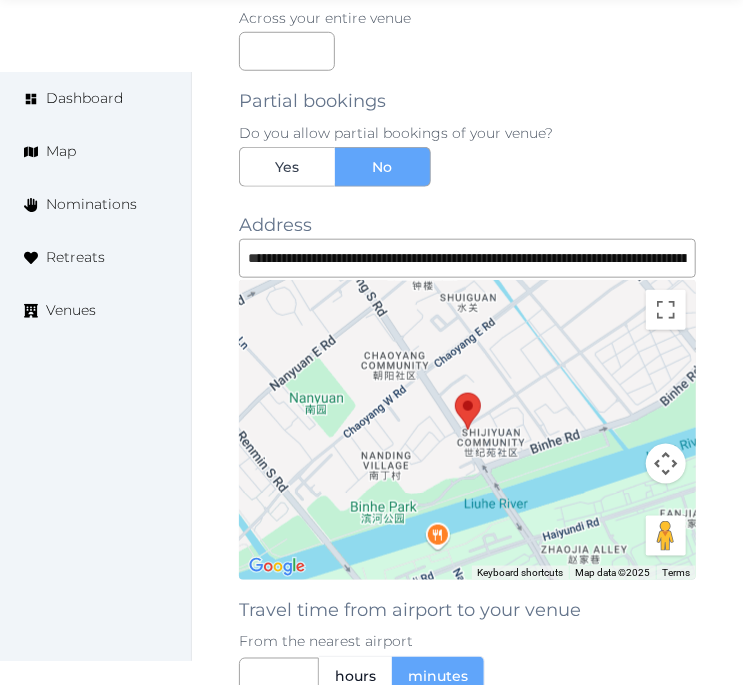 click on "Partial bookings Do you allow partial bookings of your venue? Yes No" at bounding box center (467, 129) 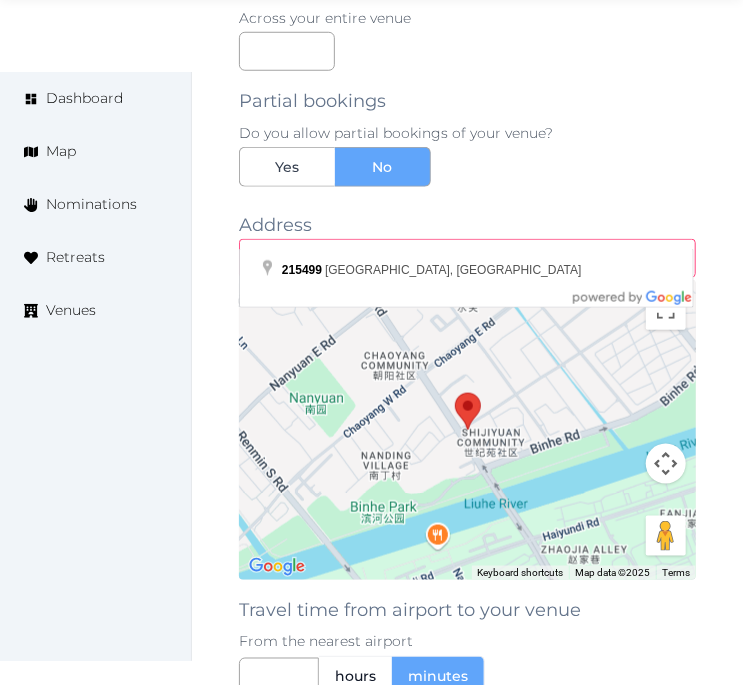 click on "**********" at bounding box center [467, 258] 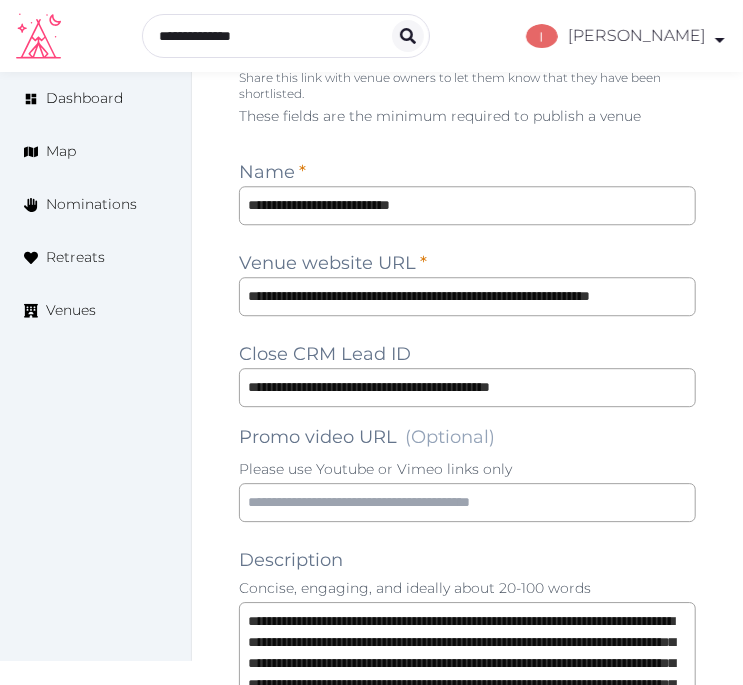 scroll, scrollTop: 1376, scrollLeft: 0, axis: vertical 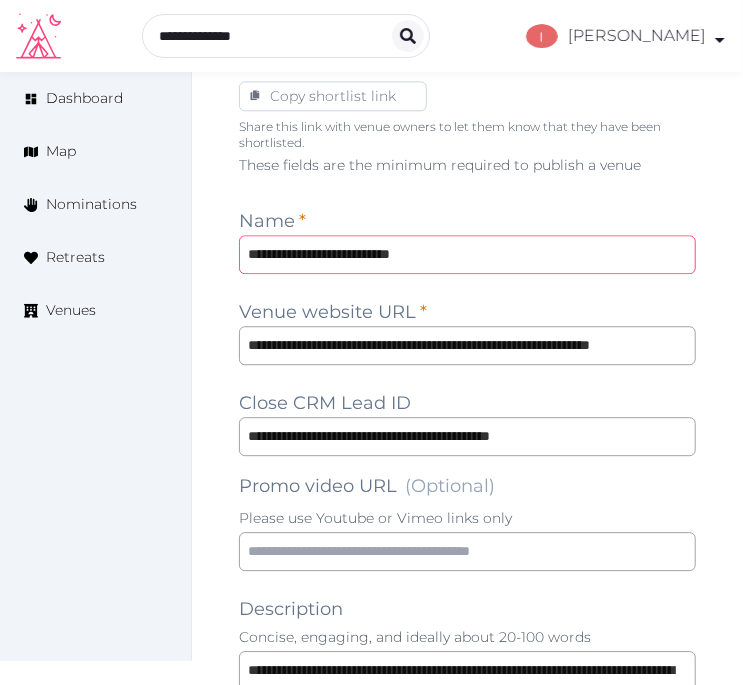 click on "**********" at bounding box center [467, 254] 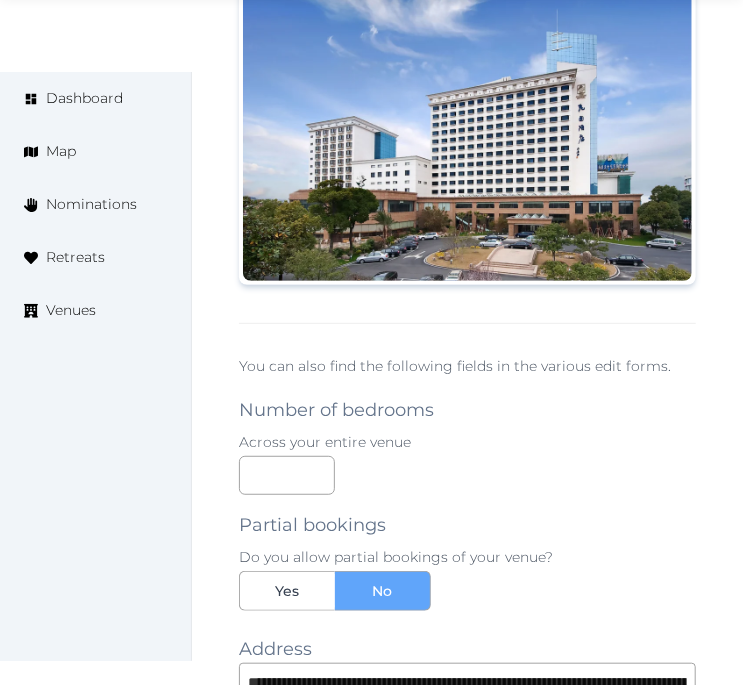 scroll, scrollTop: 2487, scrollLeft: 0, axis: vertical 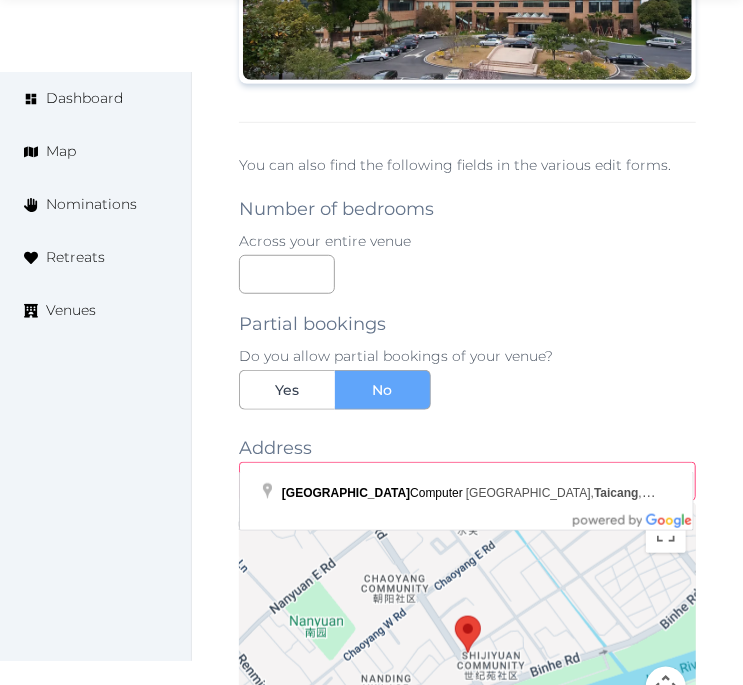 click on "**********" at bounding box center [467, 481] 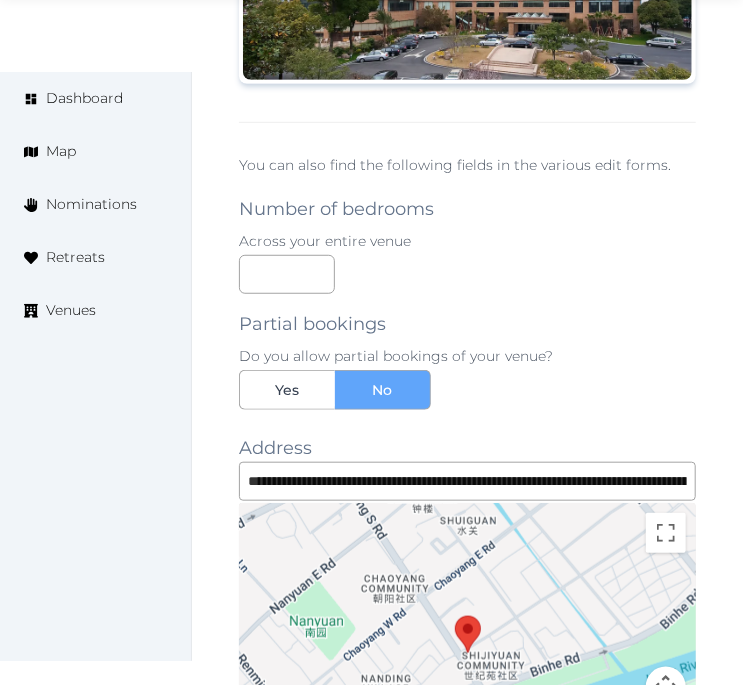 type on "**********" 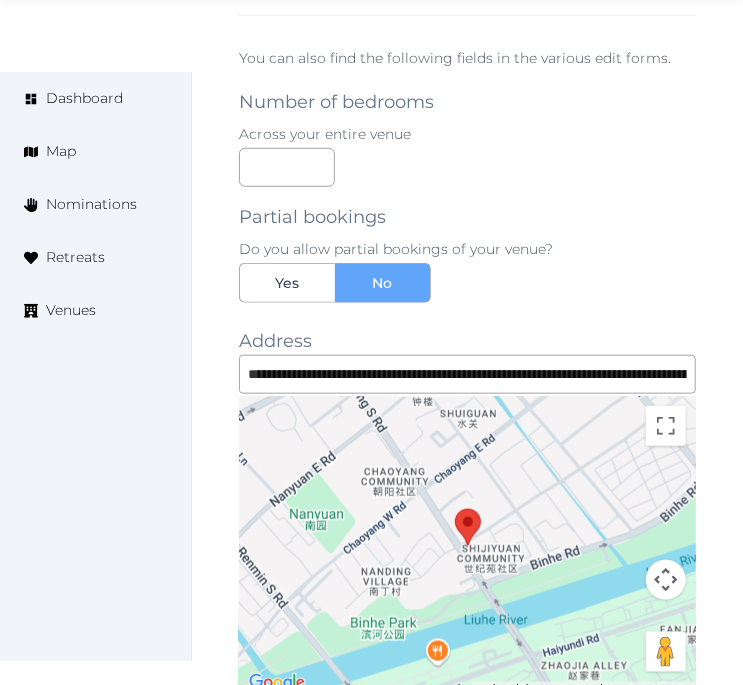 scroll, scrollTop: 2598, scrollLeft: 0, axis: vertical 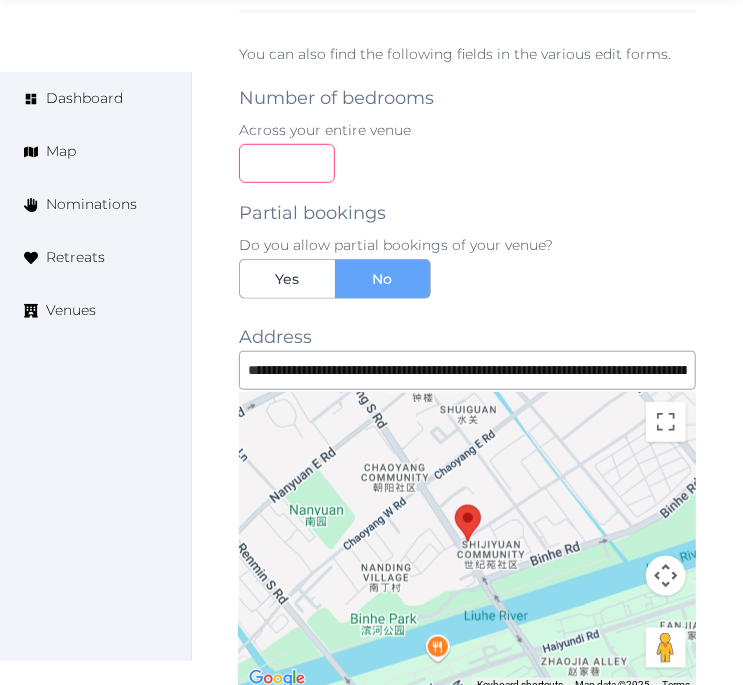 click at bounding box center [287, 163] 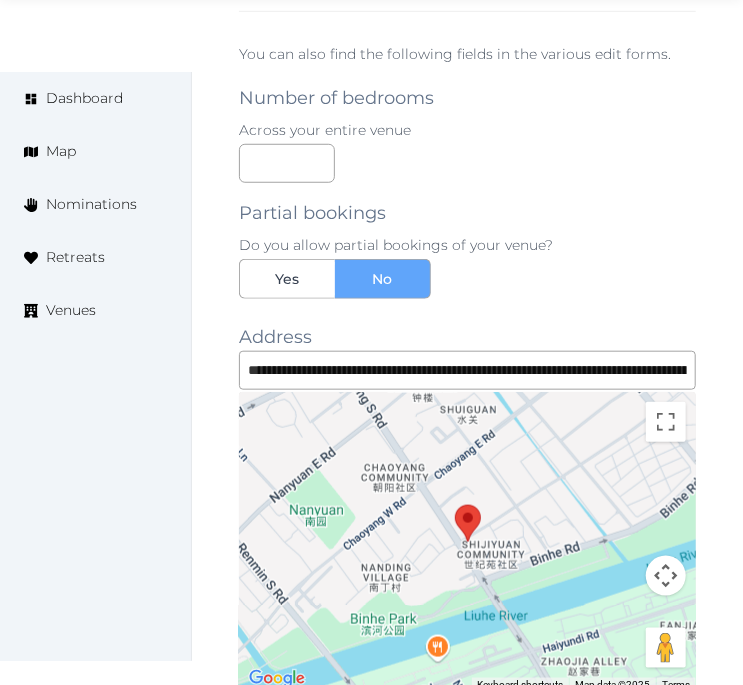 click on "Partial bookings Do you allow partial bookings of your venue? Yes No" at bounding box center [467, 241] 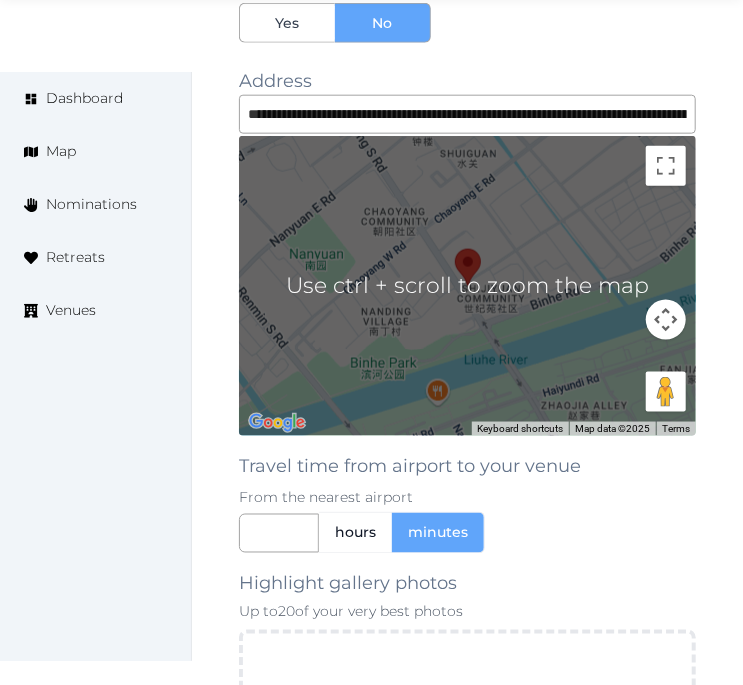 scroll, scrollTop: 3043, scrollLeft: 0, axis: vertical 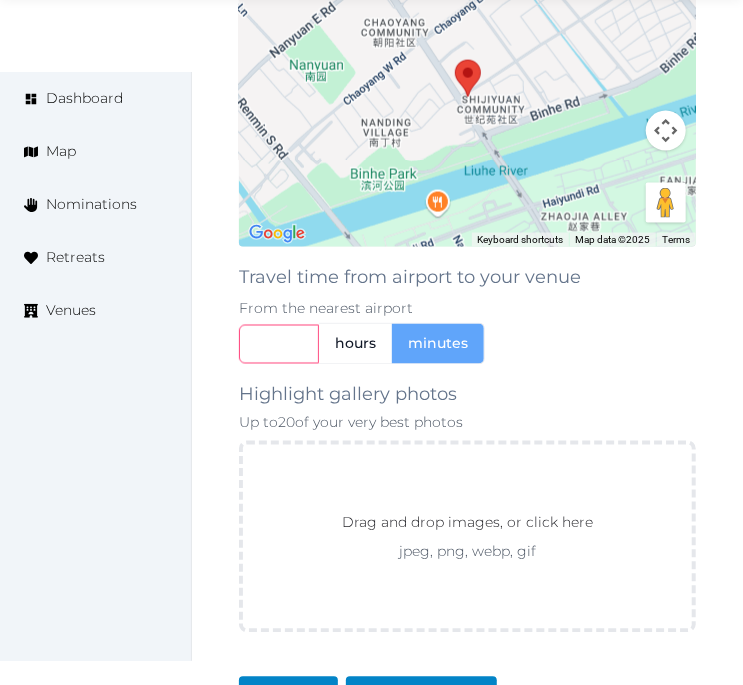 click at bounding box center (279, 344) 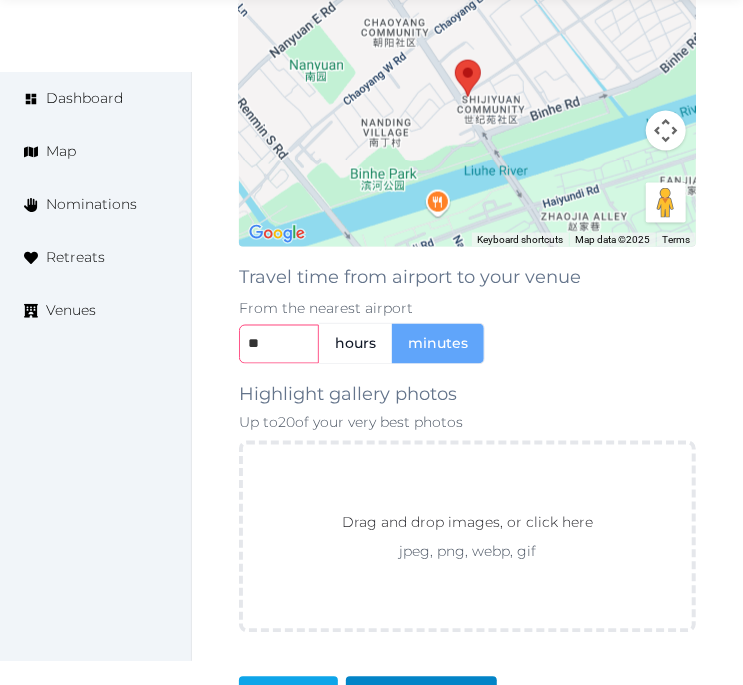 type on "**" 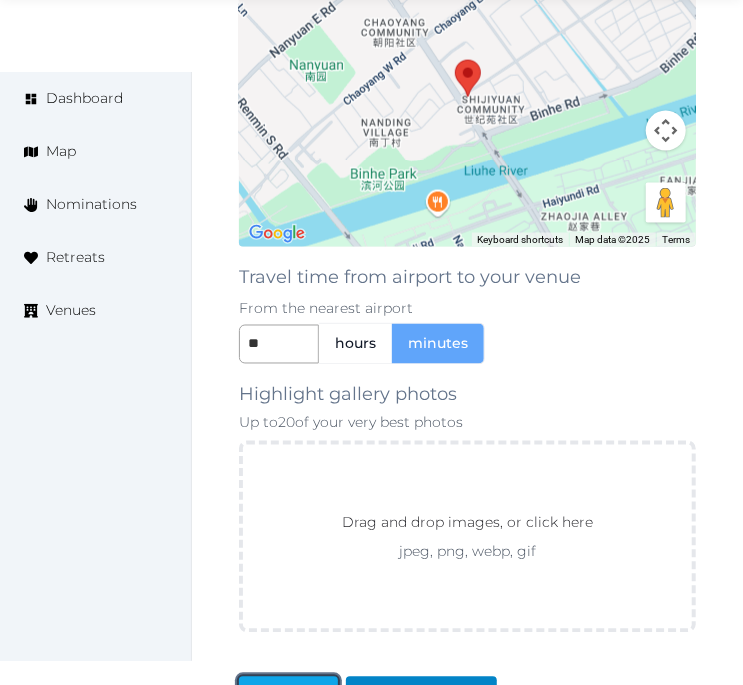 click on "Save" at bounding box center [288, 695] 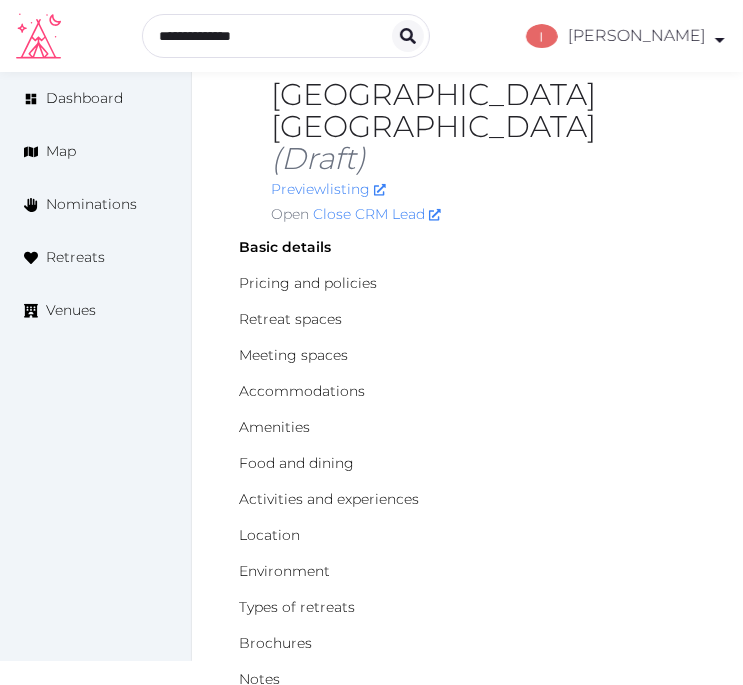 scroll, scrollTop: 376, scrollLeft: 0, axis: vertical 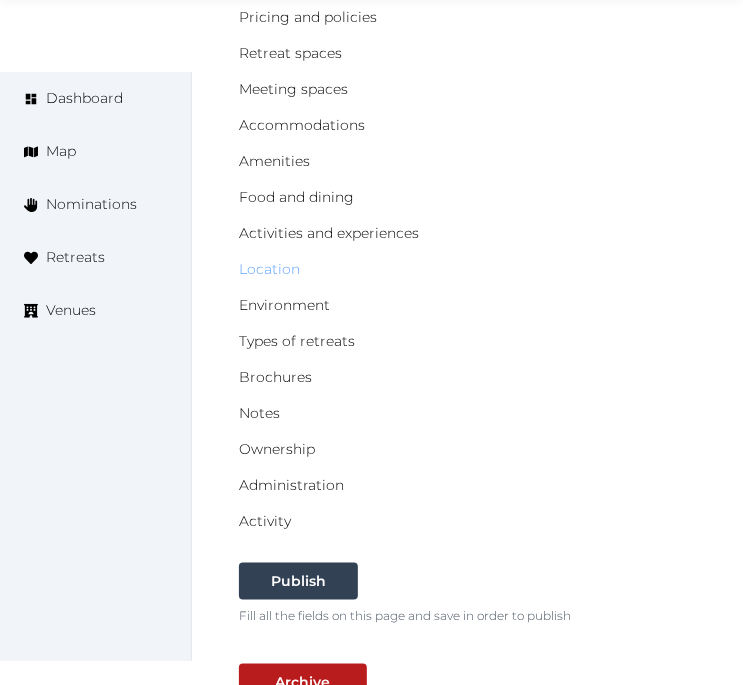 click on "Location" at bounding box center (269, 269) 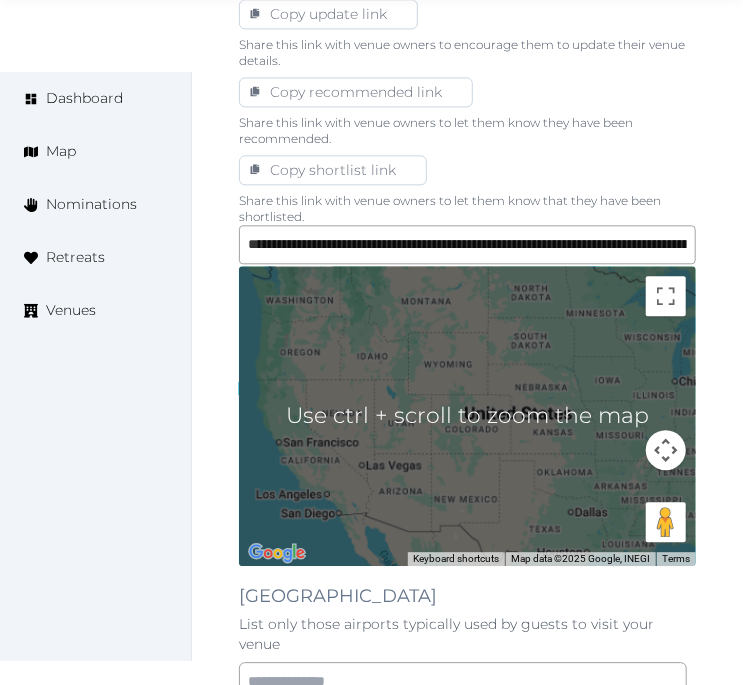 scroll, scrollTop: 1444, scrollLeft: 0, axis: vertical 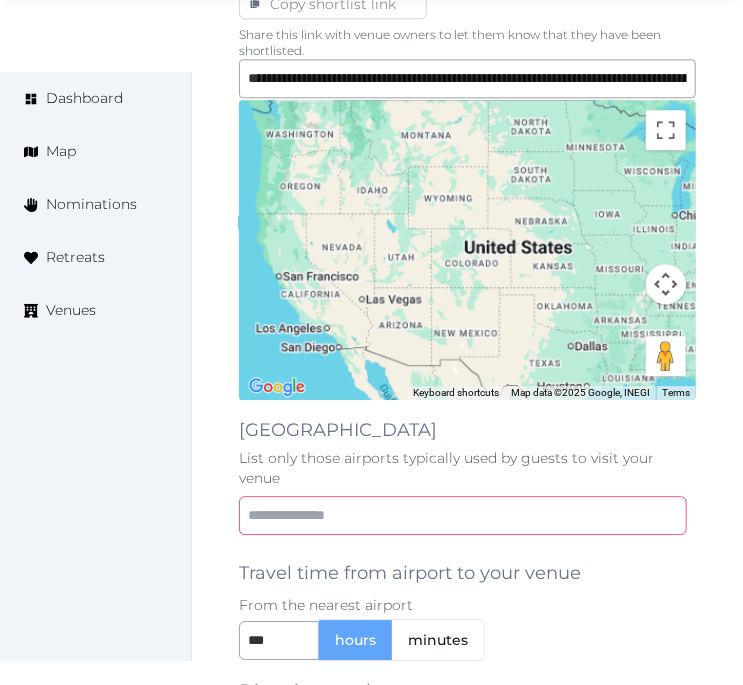 click at bounding box center [463, 515] 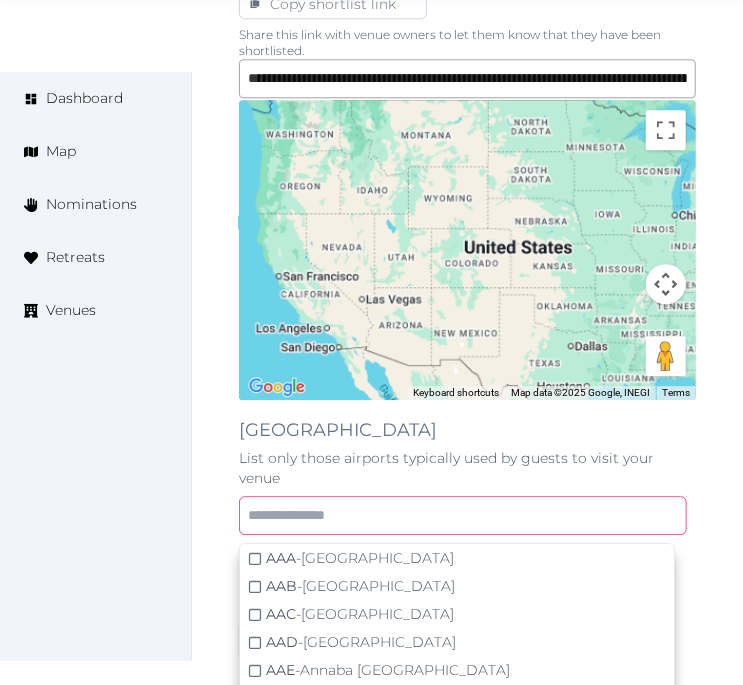 paste on "********" 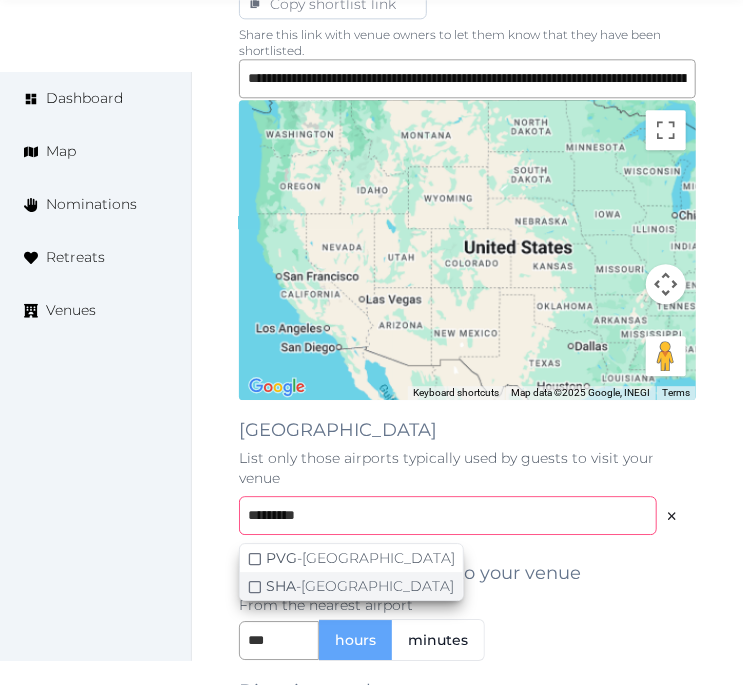 type on "********" 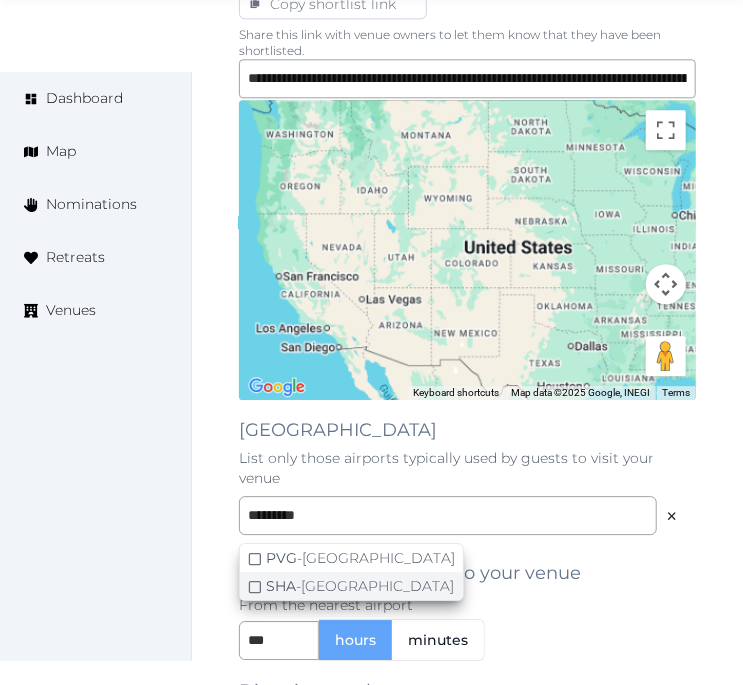 click 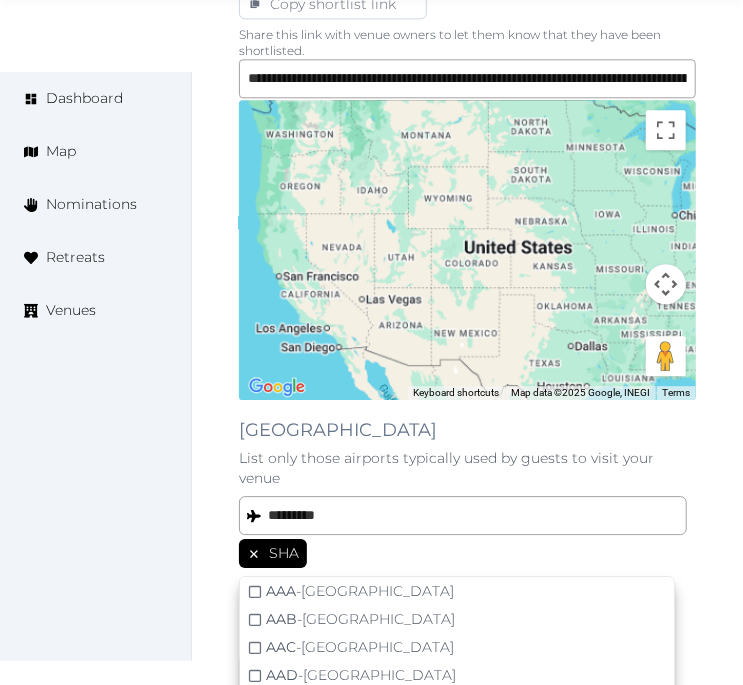 click on "Edit venue 20 %  complete Fill out all the fields in your listing to increase its completion percentage.   A higher completion percentage will make your listing more attractive and result in better matches. [GEOGRAPHIC_DATA]   (Draft) Preview  listing   Open    Close CRM Lead Basic details Pricing and policies Retreat spaces Meeting spaces Accommodations Amenities Food and dining Activities and experiences Location Environment Types of retreats Brochures Notes Ownership Administration Activity Publish Archive Venue owned by [PERSON_NAME] [PERSON_NAME][EMAIL_ADDRESS][DOMAIN_NAME] Copy ownership transfer link Share this link with any user to transfer ownership of this venue. Users without accounts will be directed to register. Copy update link Share this link with venue owners to encourage them to update their venue details. Copy recommended link Share this link with venue owners to let them know they have been recommended. Copy shortlist link ← Move left → Move right ↑ Move up ↓ Move down + Zoom in - Zoom out" at bounding box center [467, -93] 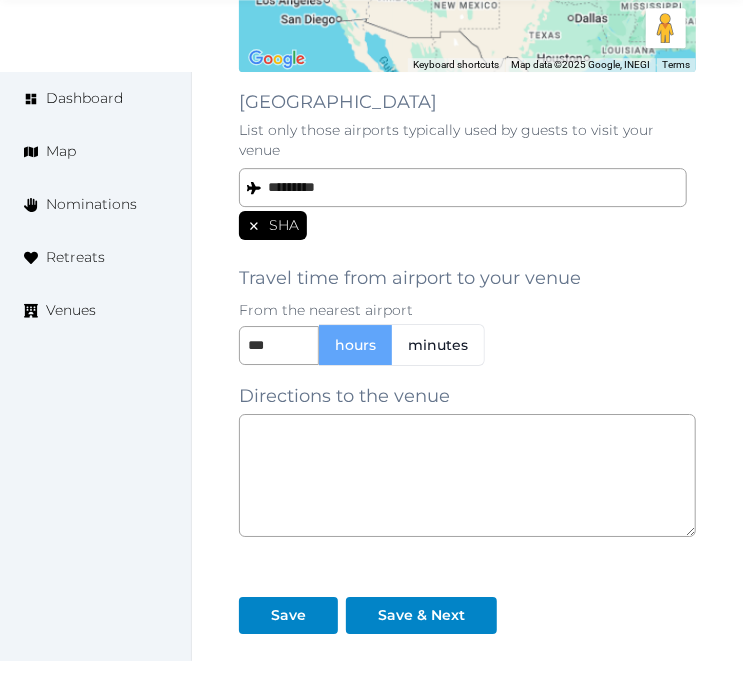 scroll, scrollTop: 1777, scrollLeft: 0, axis: vertical 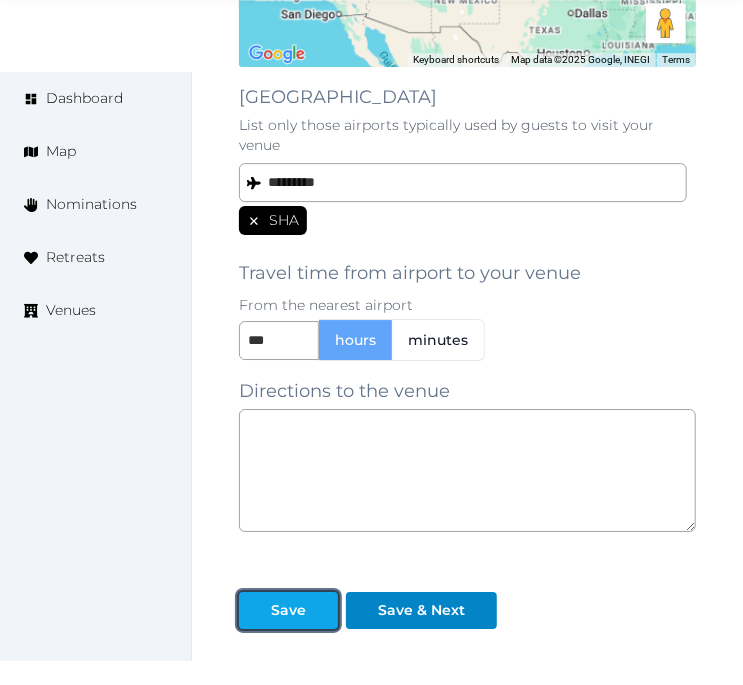 click on "Save" at bounding box center (288, 610) 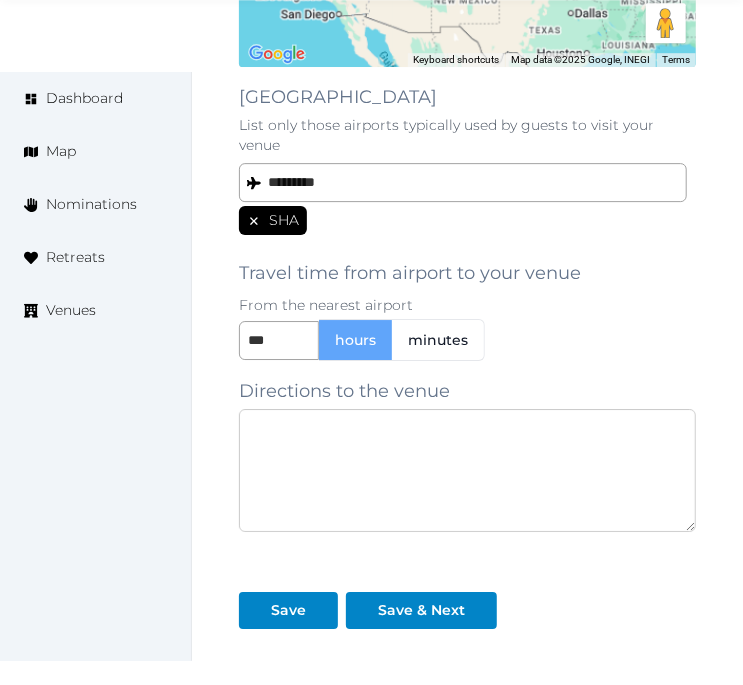 click at bounding box center (467, 470) 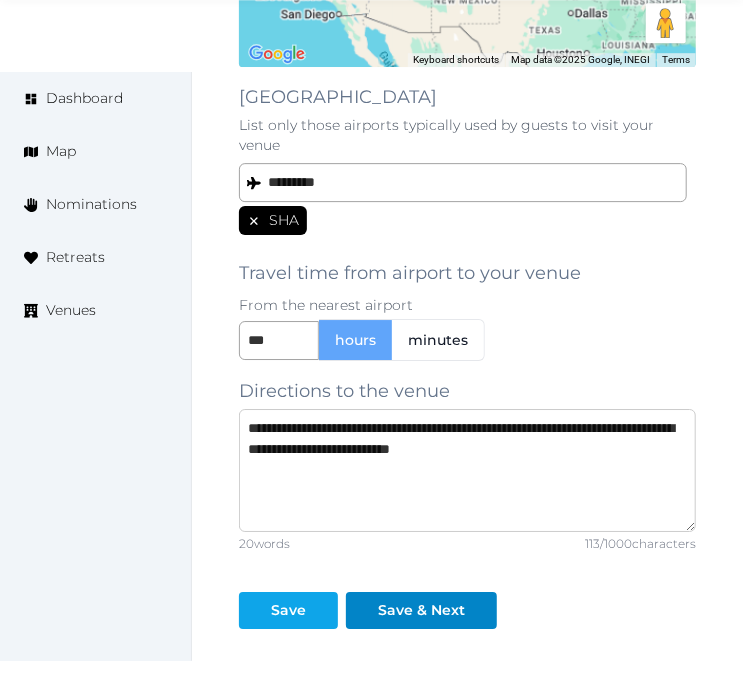 type on "**********" 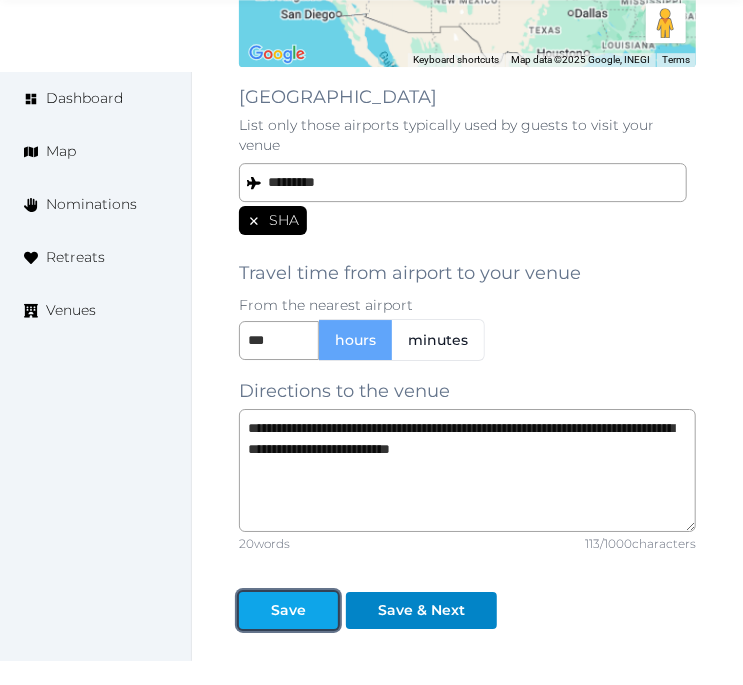 click on "Save" at bounding box center [288, 610] 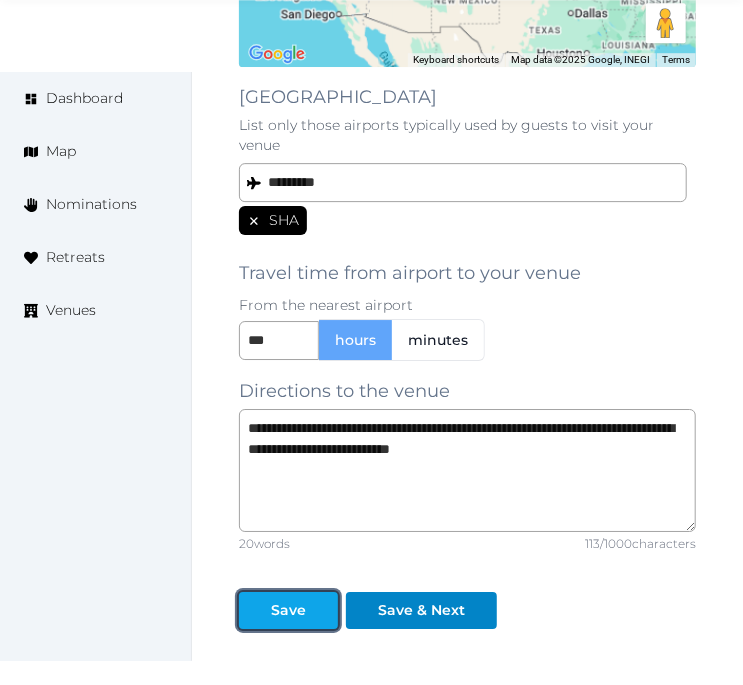 click on "Save" at bounding box center (288, 610) 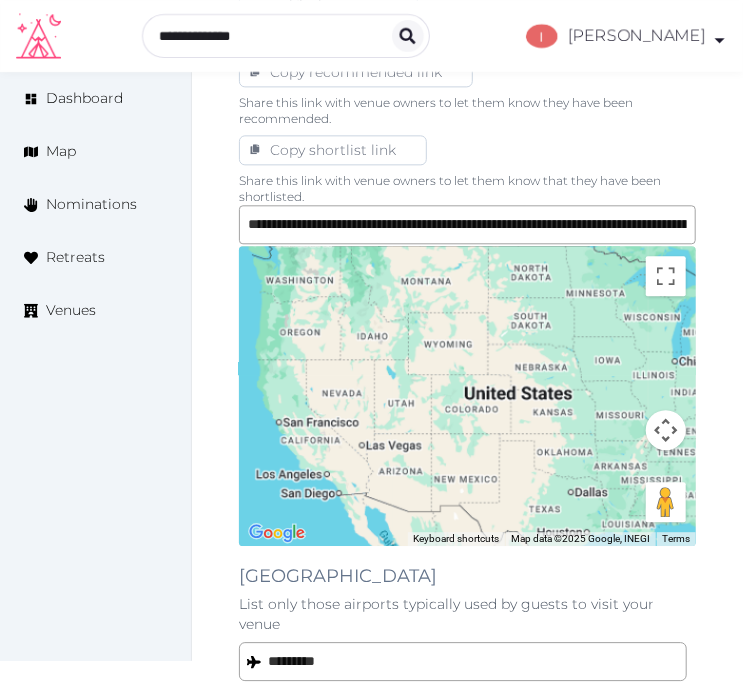 scroll, scrollTop: 1222, scrollLeft: 0, axis: vertical 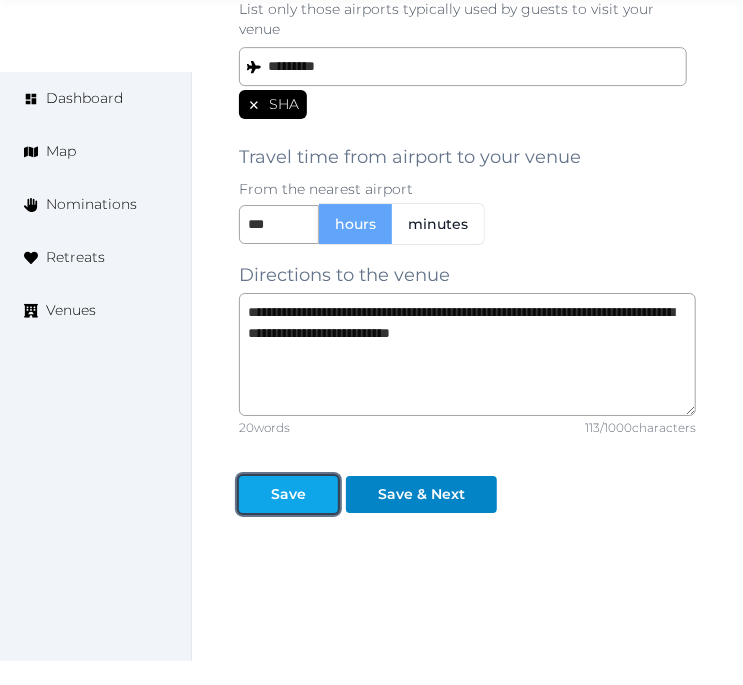 click on "Save" at bounding box center (288, 494) 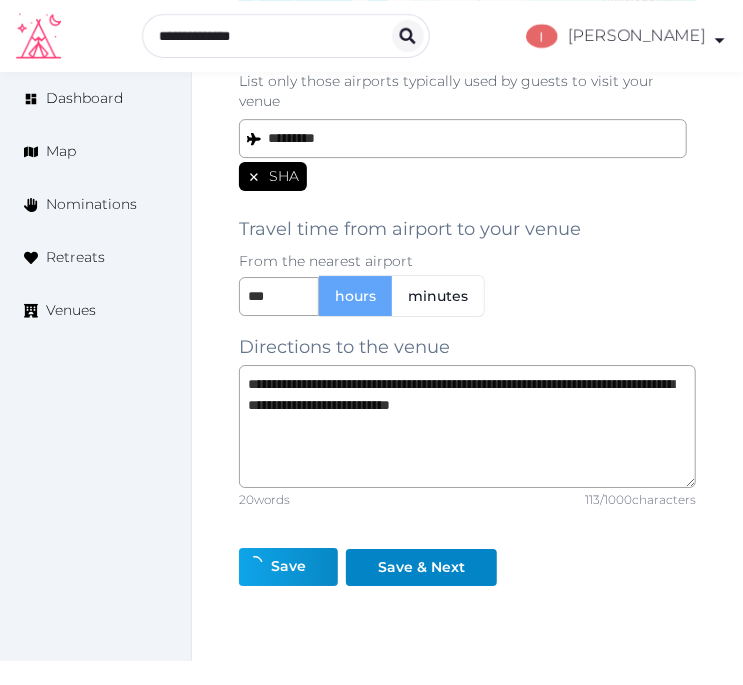 scroll, scrollTop: 1782, scrollLeft: 0, axis: vertical 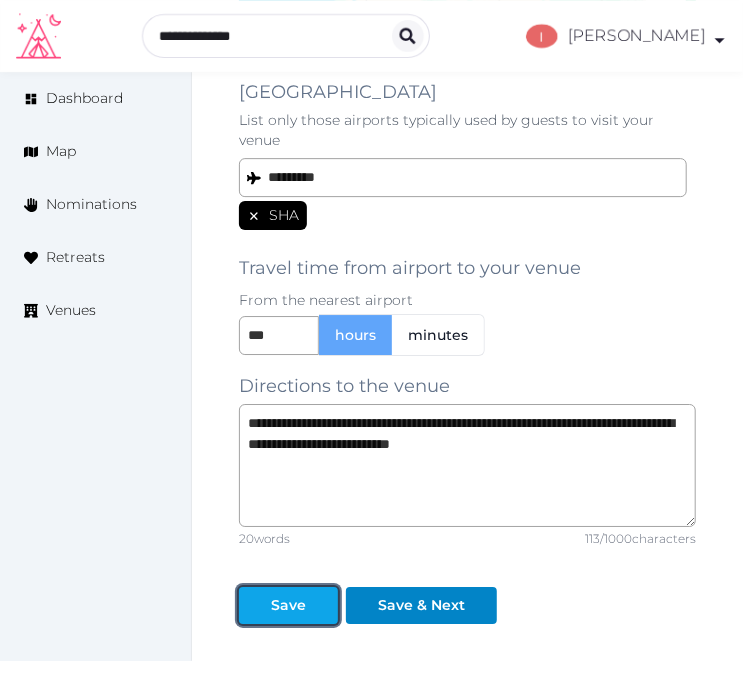 click on "Save" at bounding box center [288, 605] 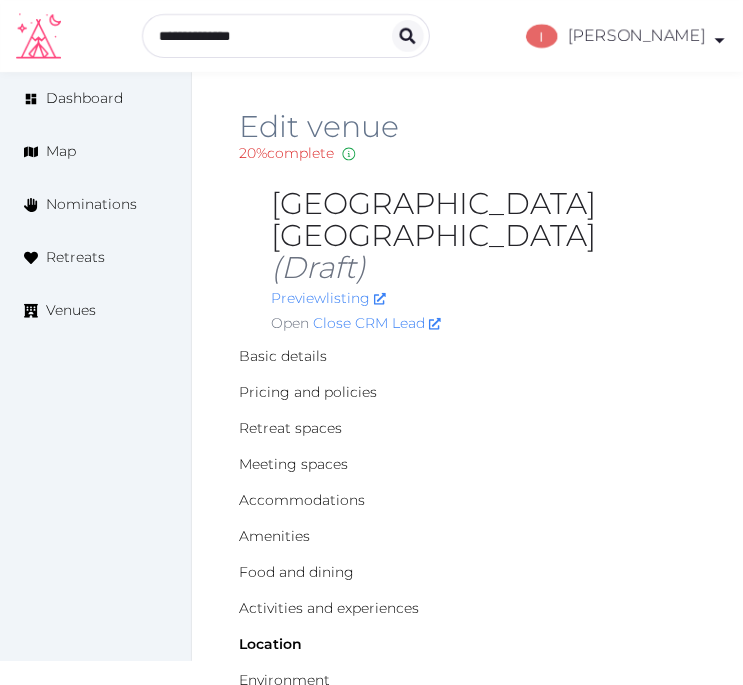 scroll, scrollTop: 0, scrollLeft: 0, axis: both 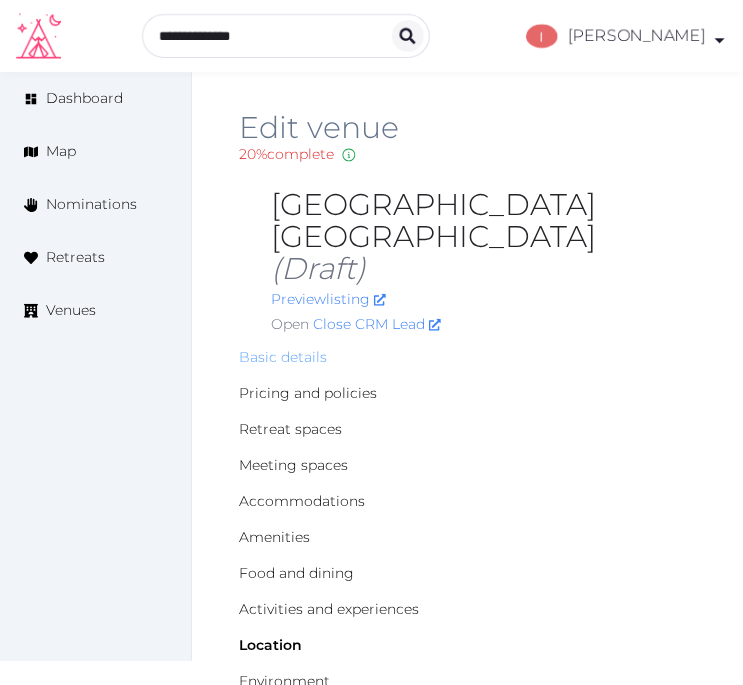 click on "Basic details" at bounding box center [283, 357] 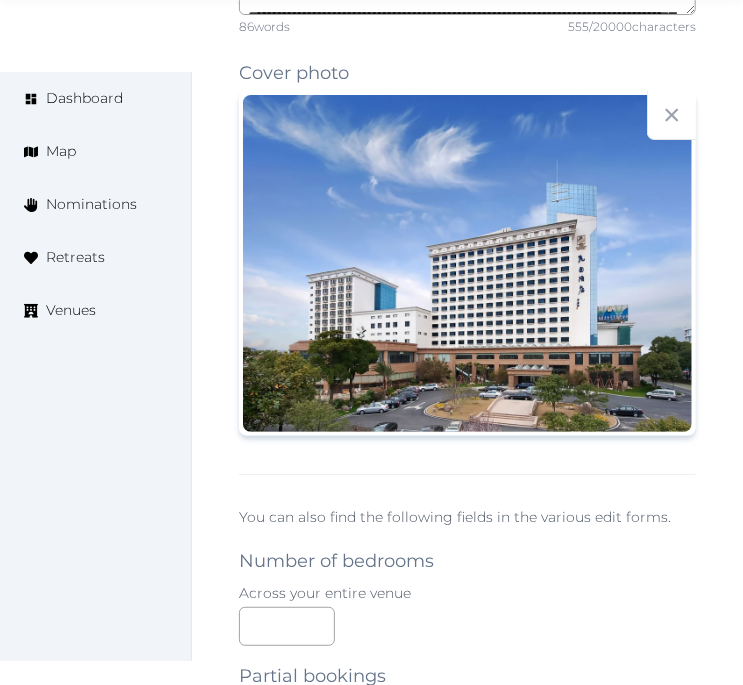 scroll, scrollTop: 2444, scrollLeft: 0, axis: vertical 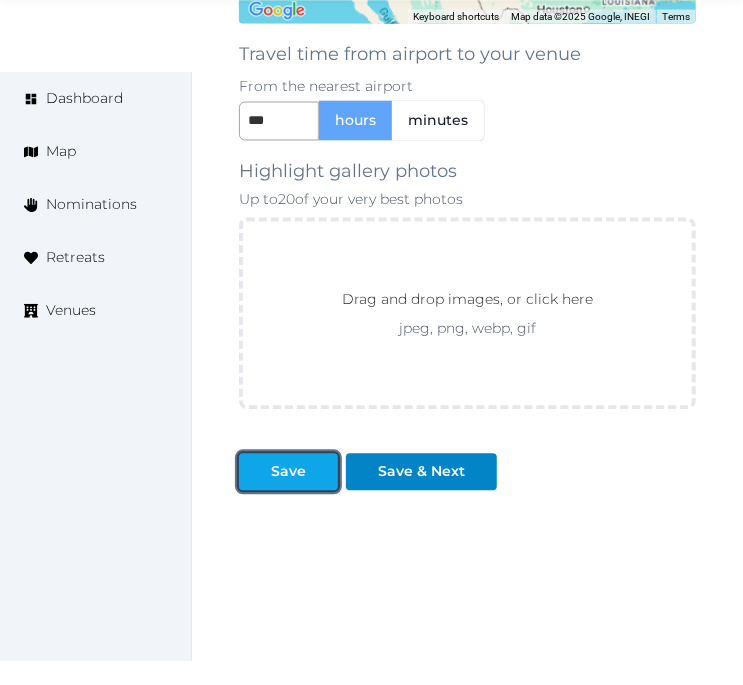 drag, startPoint x: 317, startPoint y: 435, endPoint x: 302, endPoint y: 441, distance: 16.155495 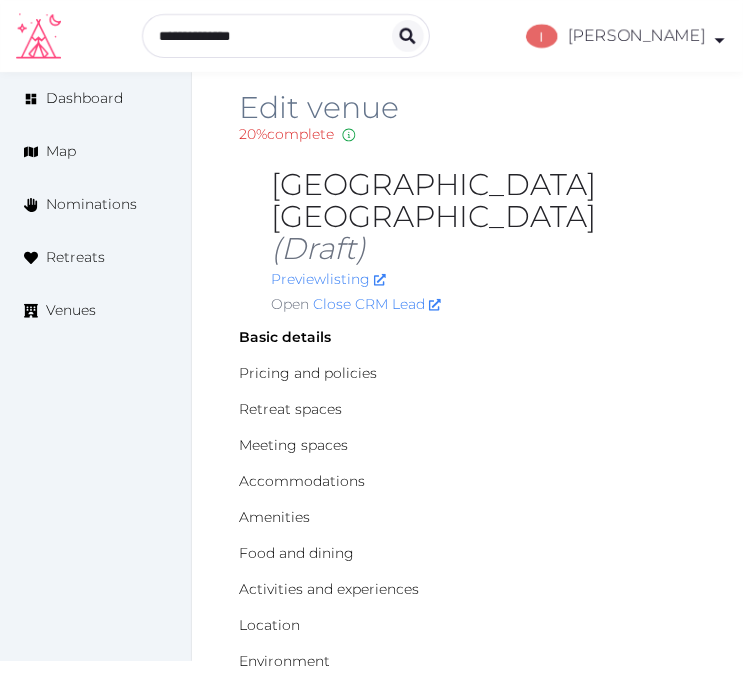 scroll, scrollTop: 0, scrollLeft: 0, axis: both 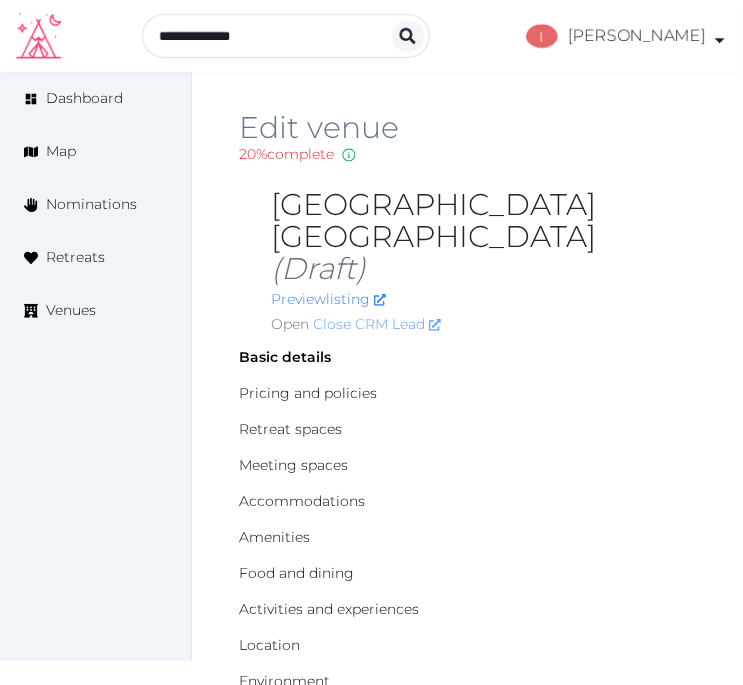 click on "Close CRM Lead" at bounding box center [377, 324] 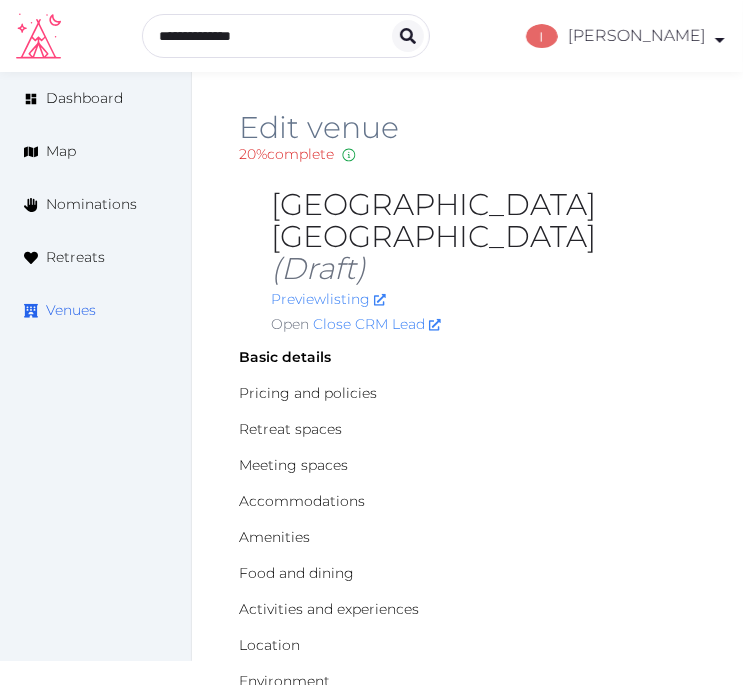 click on "Venues" at bounding box center (71, 310) 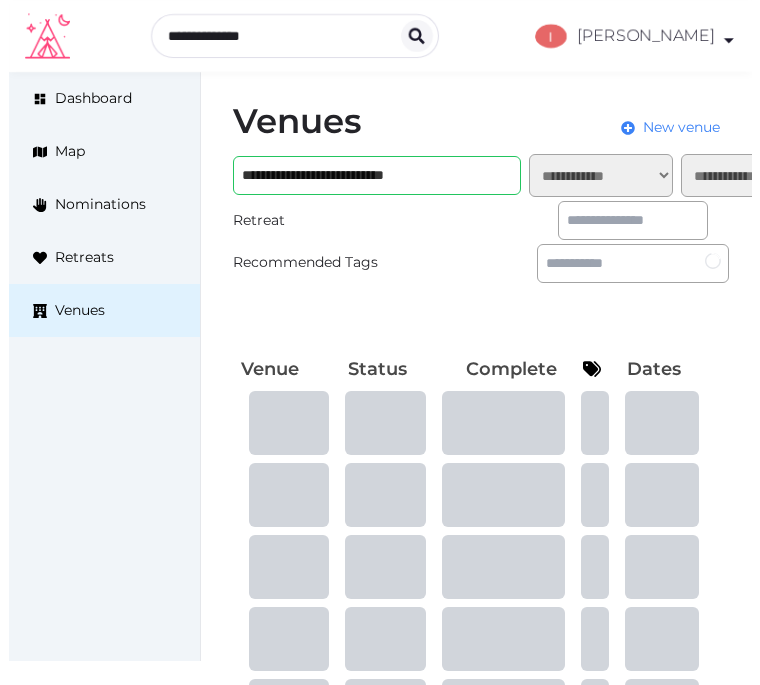 scroll, scrollTop: 0, scrollLeft: 0, axis: both 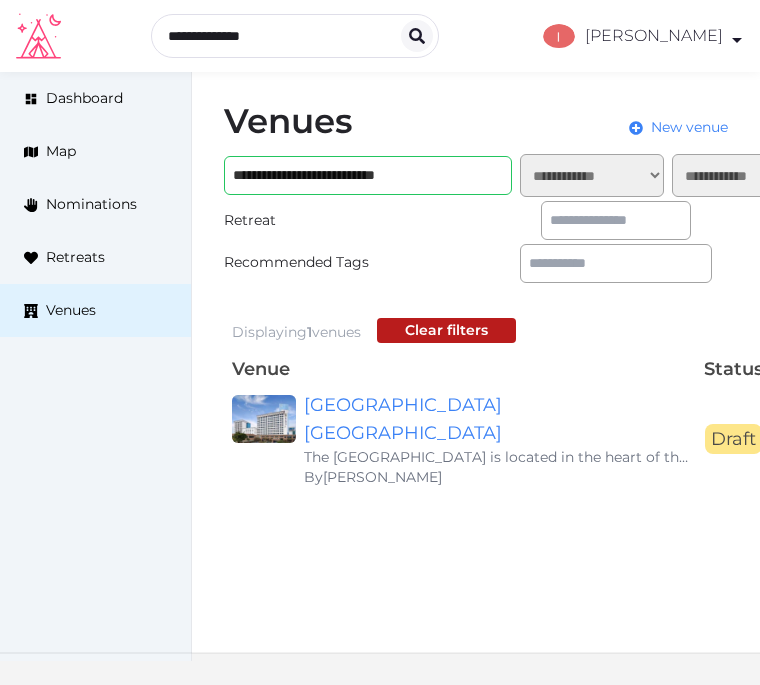 click on "Retreat" at bounding box center (320, 220) 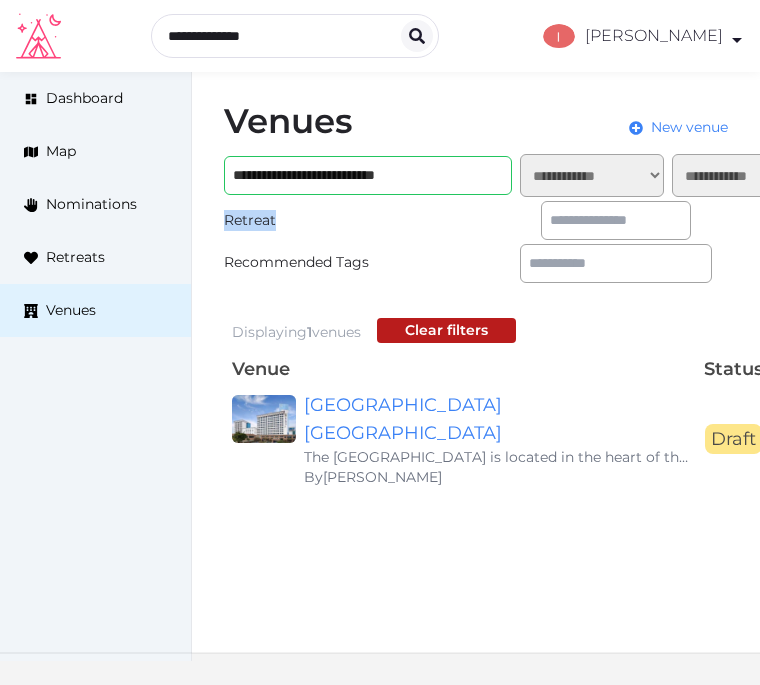 click on "Retreat" at bounding box center (320, 220) 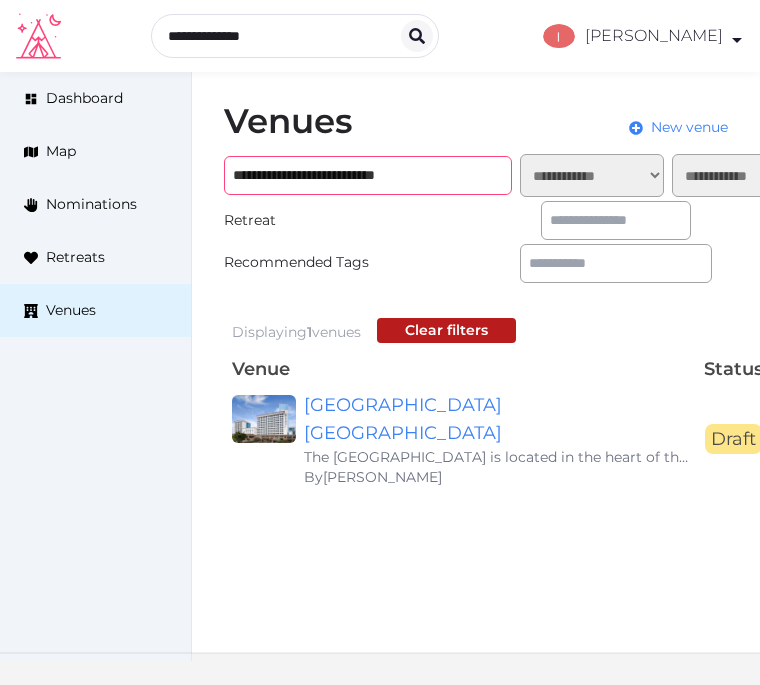 click on "**********" at bounding box center (368, 175) 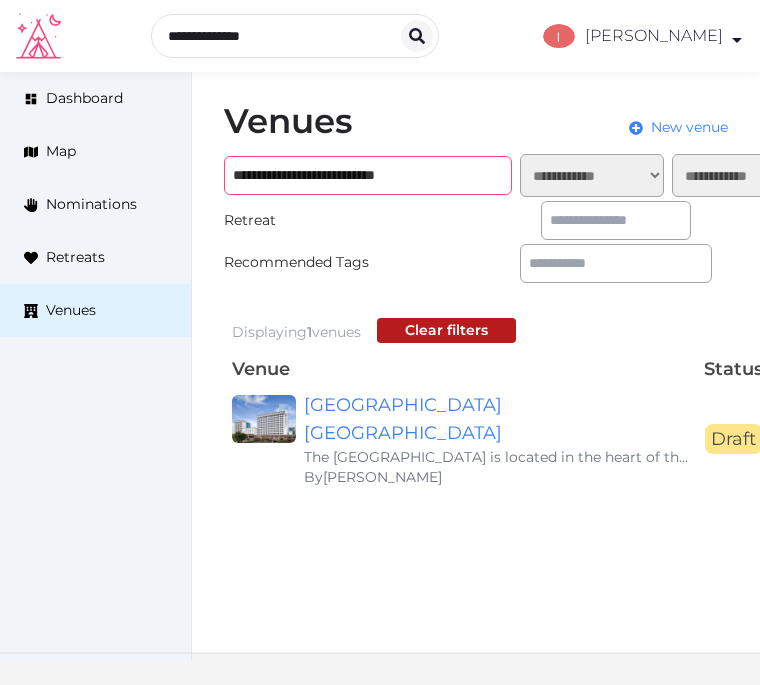 paste on "**********" 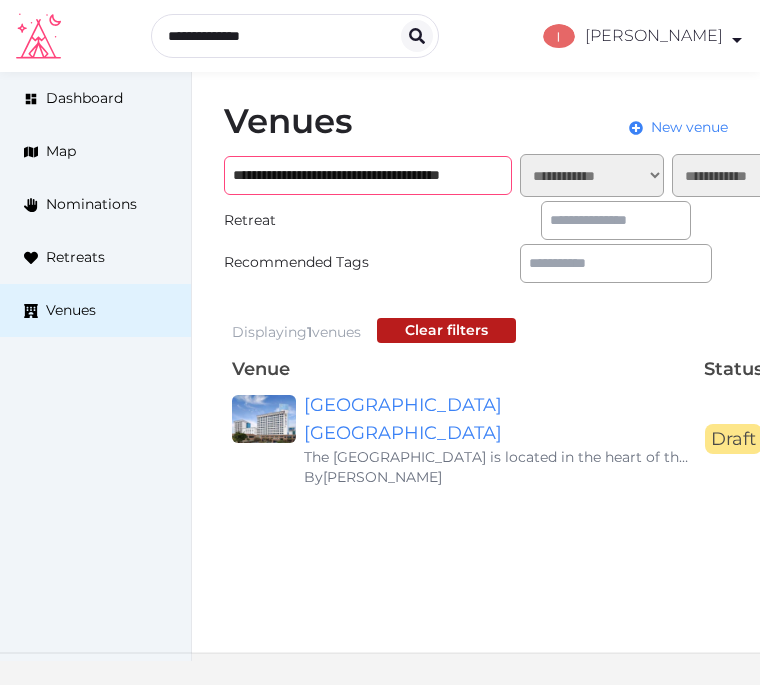 scroll, scrollTop: 0, scrollLeft: 32, axis: horizontal 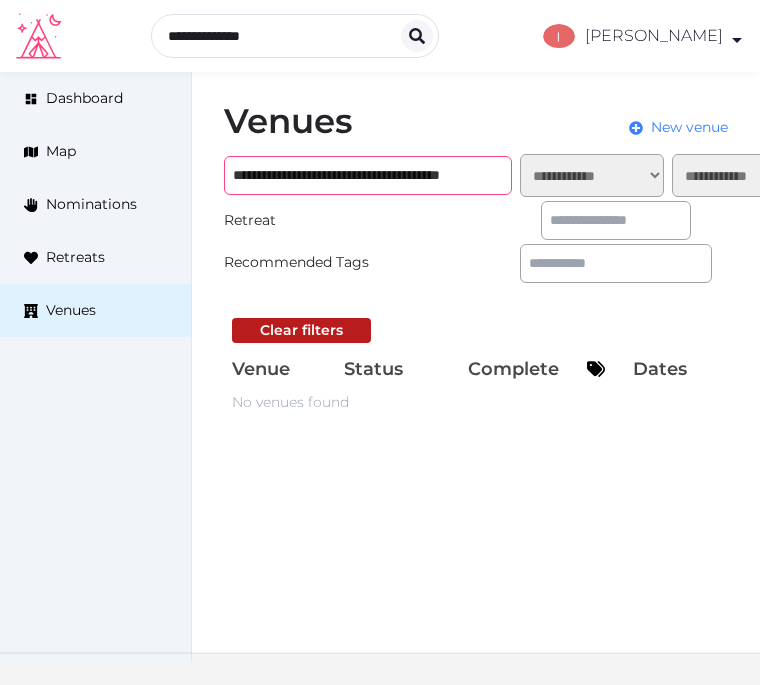 type on "**********" 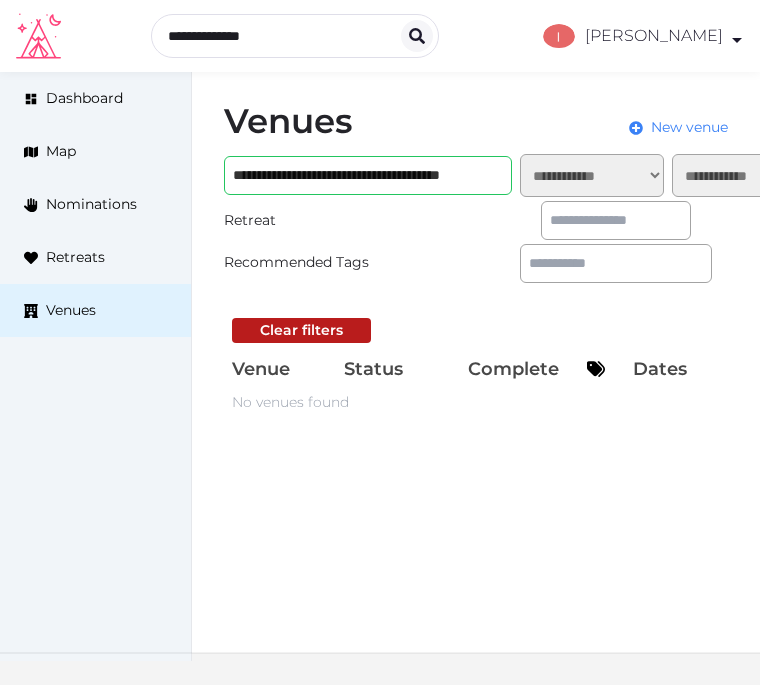 scroll, scrollTop: 0, scrollLeft: 0, axis: both 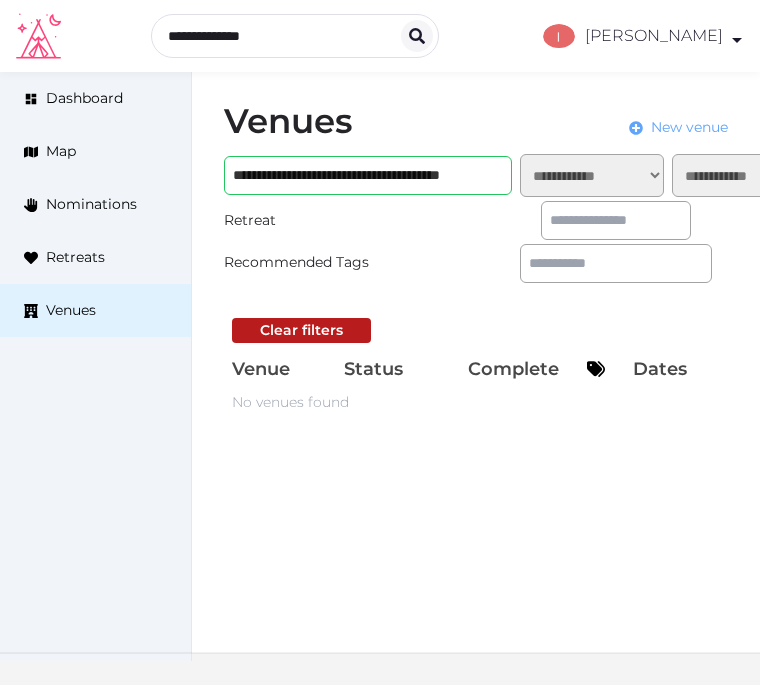 click on "New venue" at bounding box center [689, 127] 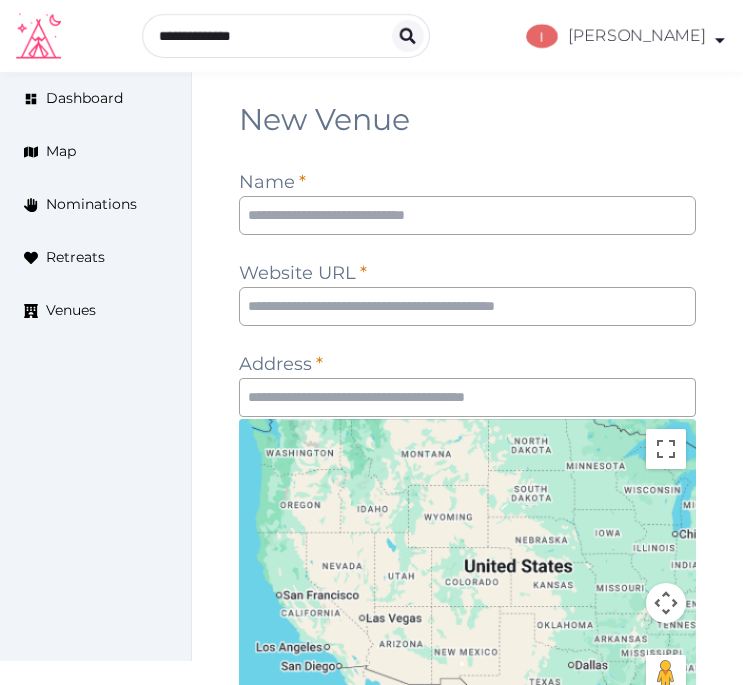 scroll, scrollTop: 0, scrollLeft: 0, axis: both 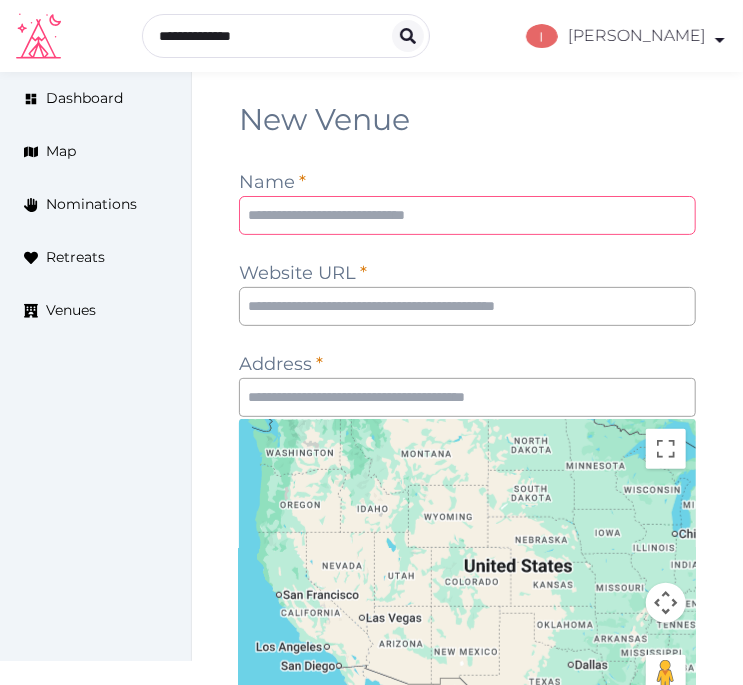 click at bounding box center (467, 215) 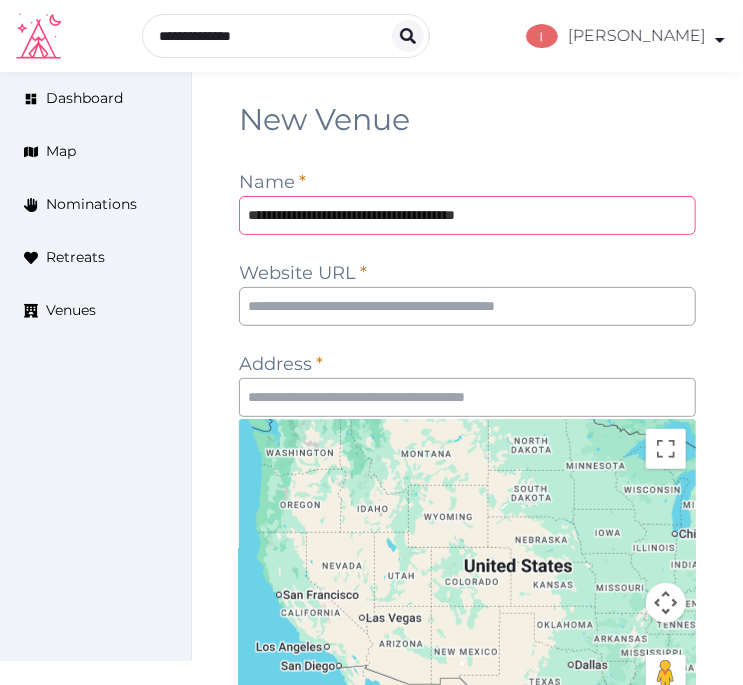 type on "**********" 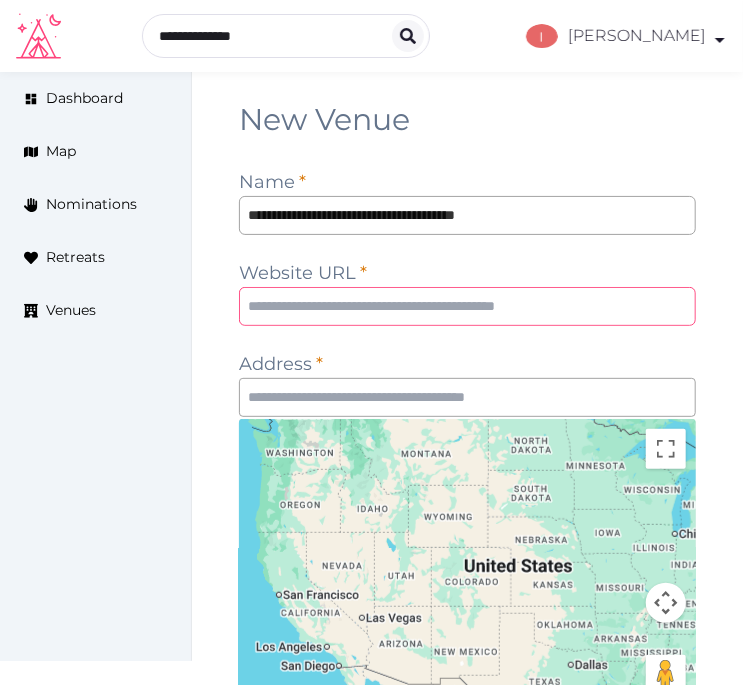 click at bounding box center (467, 306) 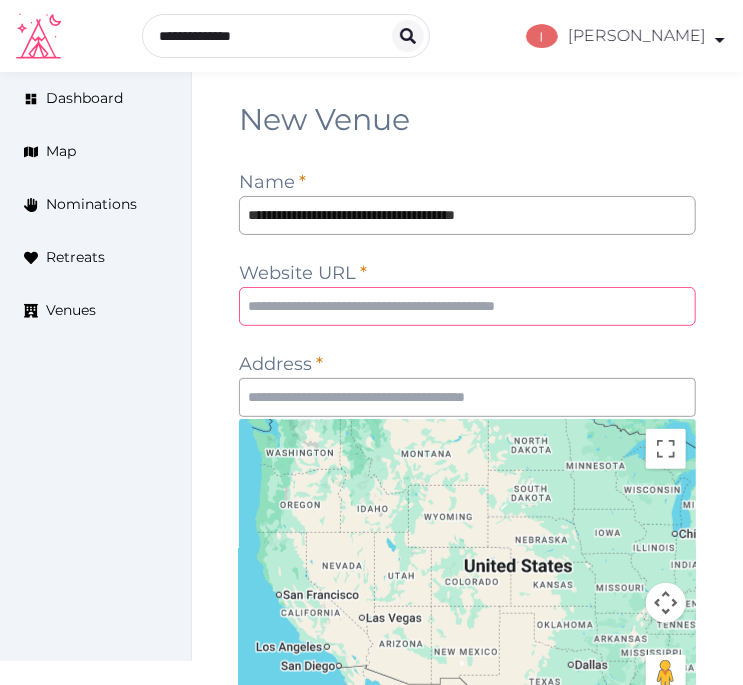 click at bounding box center (467, 306) 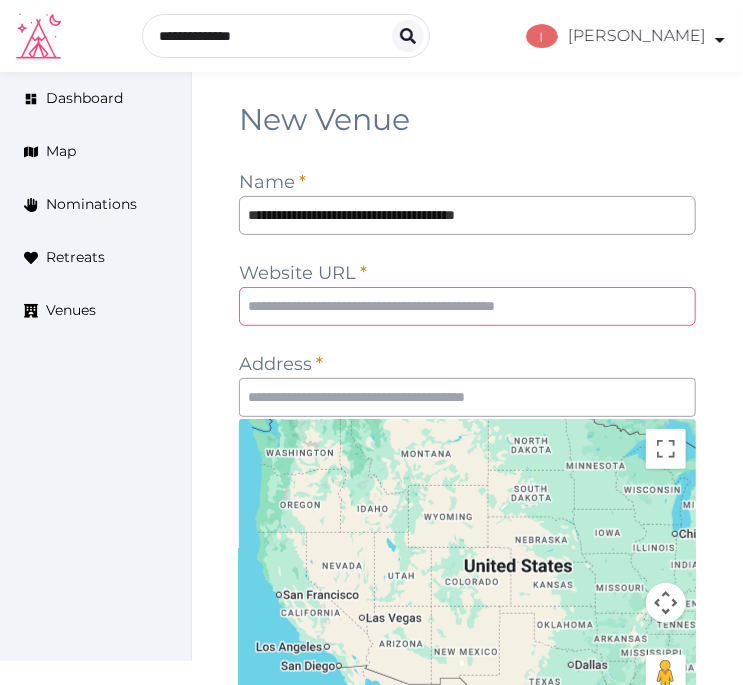 paste on "**********" 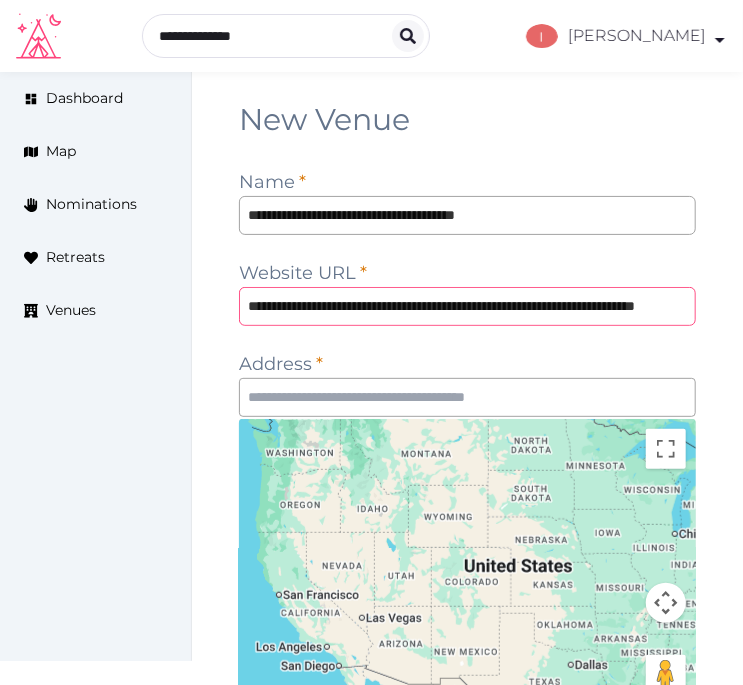 scroll, scrollTop: 0, scrollLeft: 126, axis: horizontal 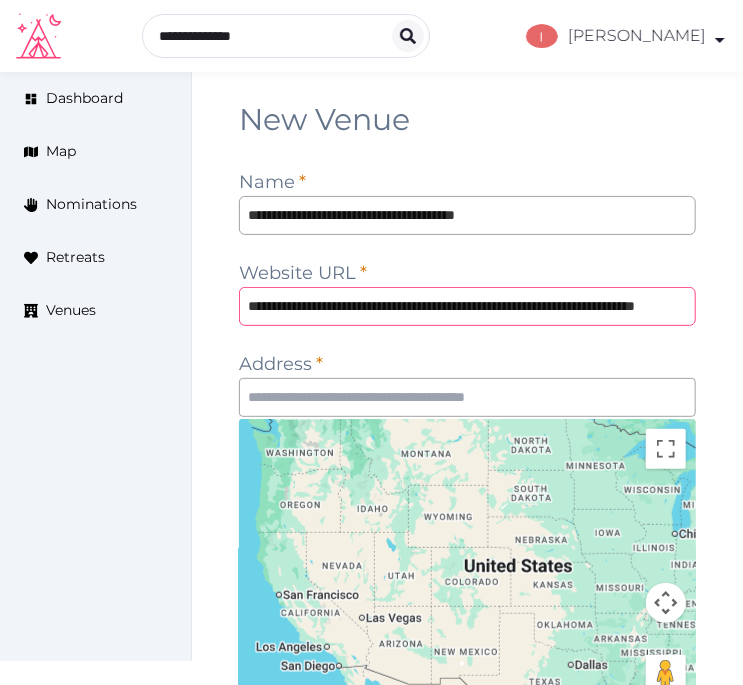 type on "**********" 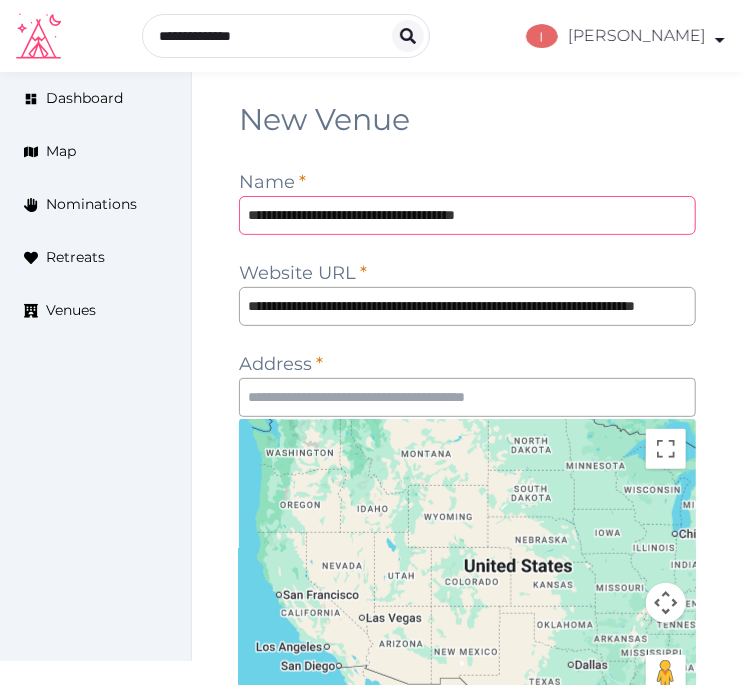 scroll, scrollTop: 0, scrollLeft: 0, axis: both 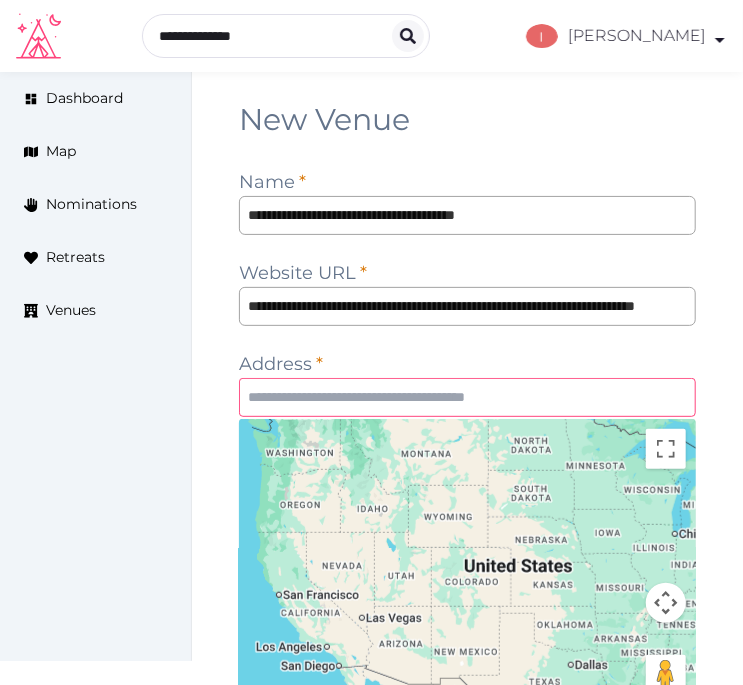 click at bounding box center (467, 397) 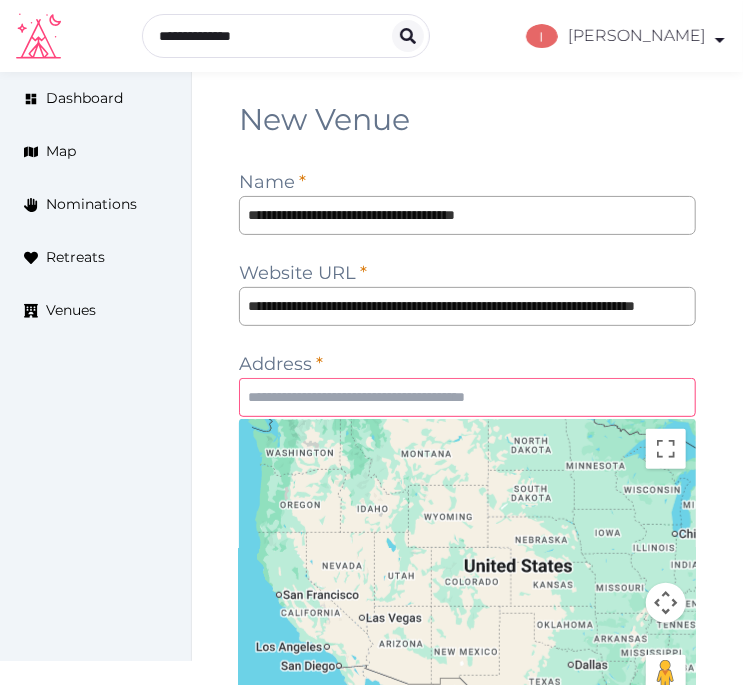 paste on "**********" 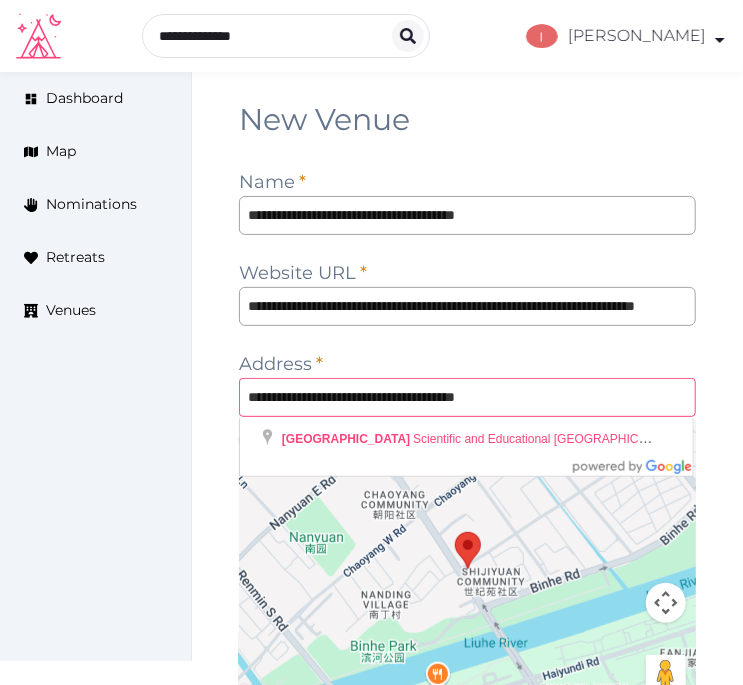 type on "**********" 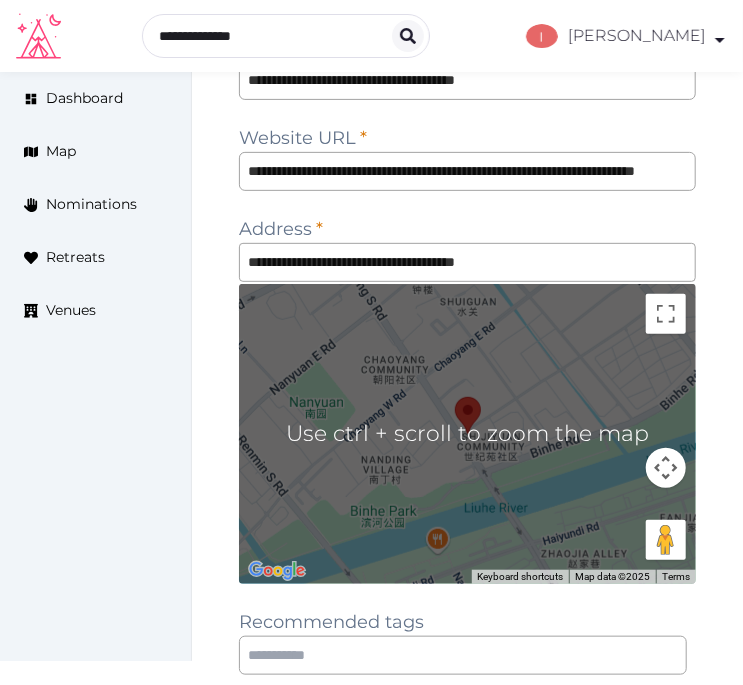 scroll, scrollTop: 370, scrollLeft: 0, axis: vertical 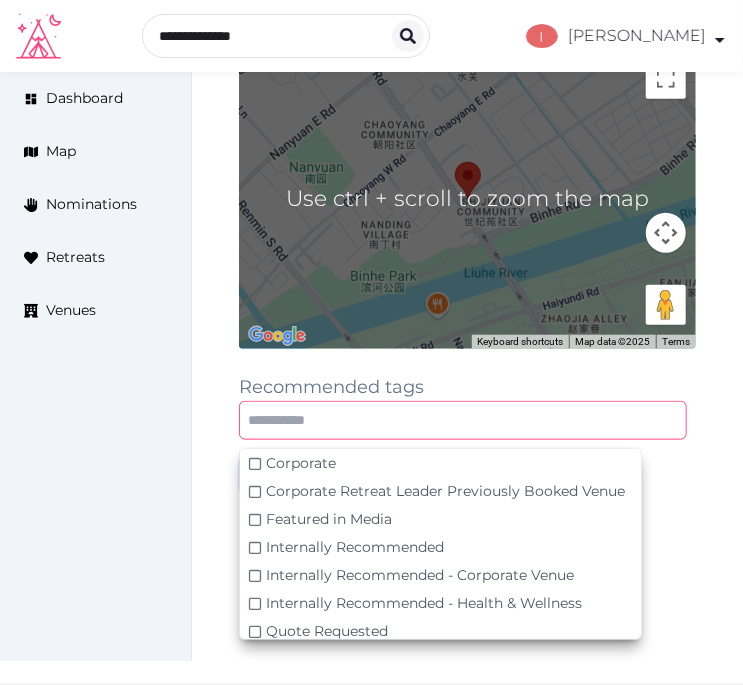 click at bounding box center [463, 420] 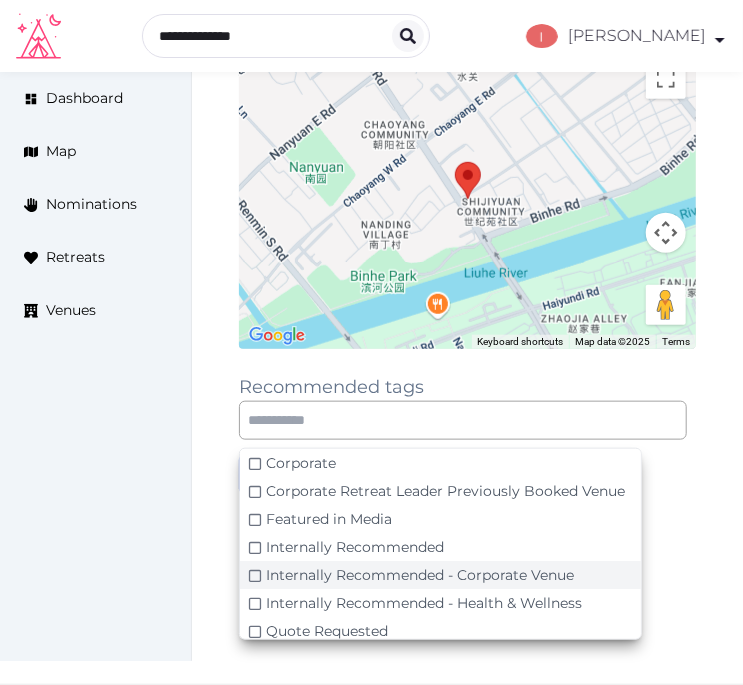 click on "Internally Recommended - Corporate Venue" at bounding box center [420, 575] 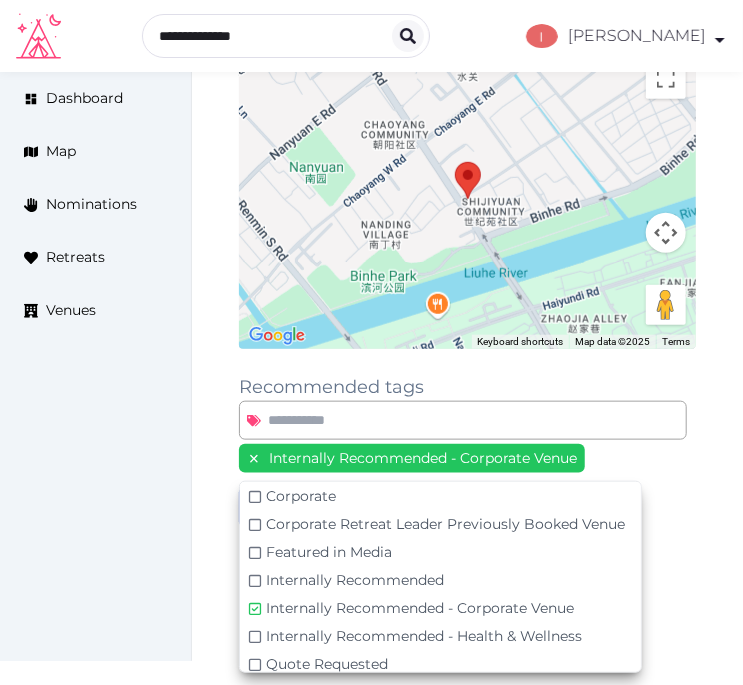 click on "Dashboard Map Nominations Retreats Venues" at bounding box center (96, 366) 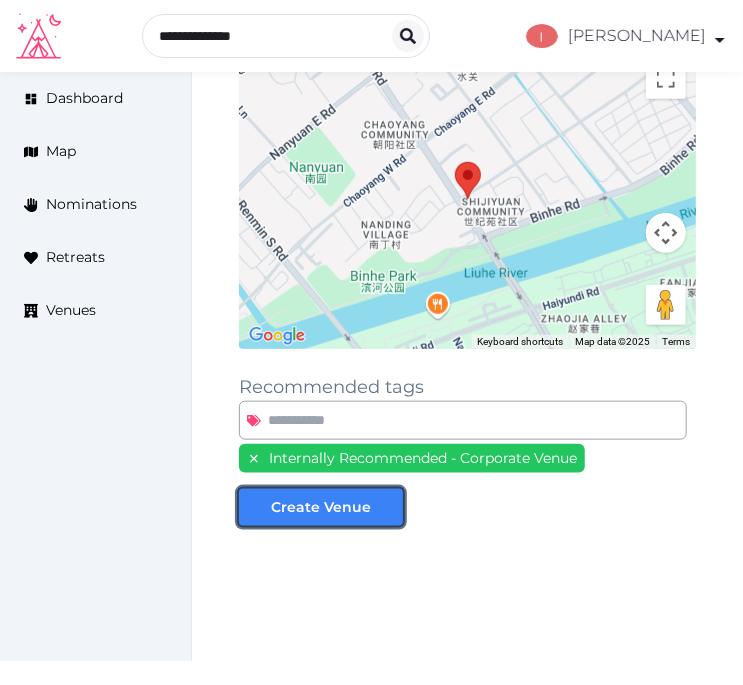 click on "Create Venue" at bounding box center (321, 507) 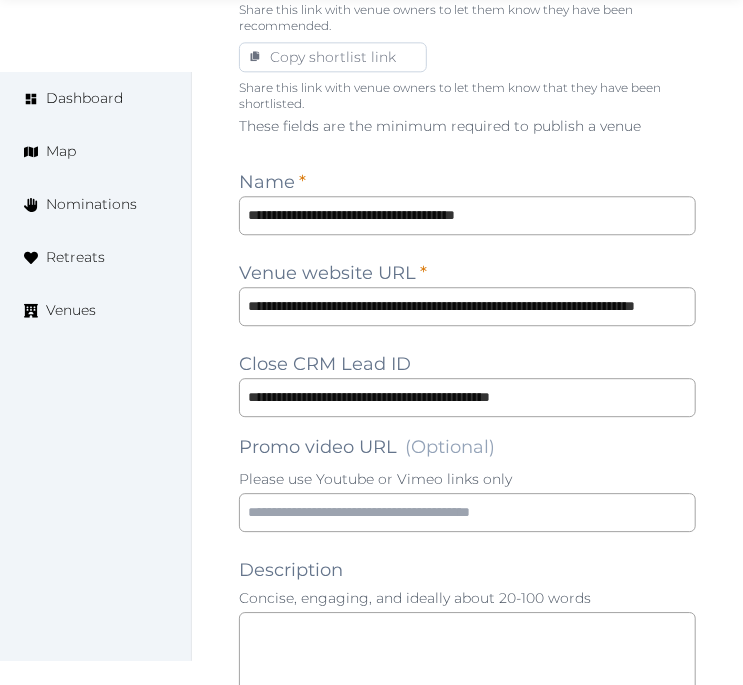 scroll, scrollTop: 1444, scrollLeft: 0, axis: vertical 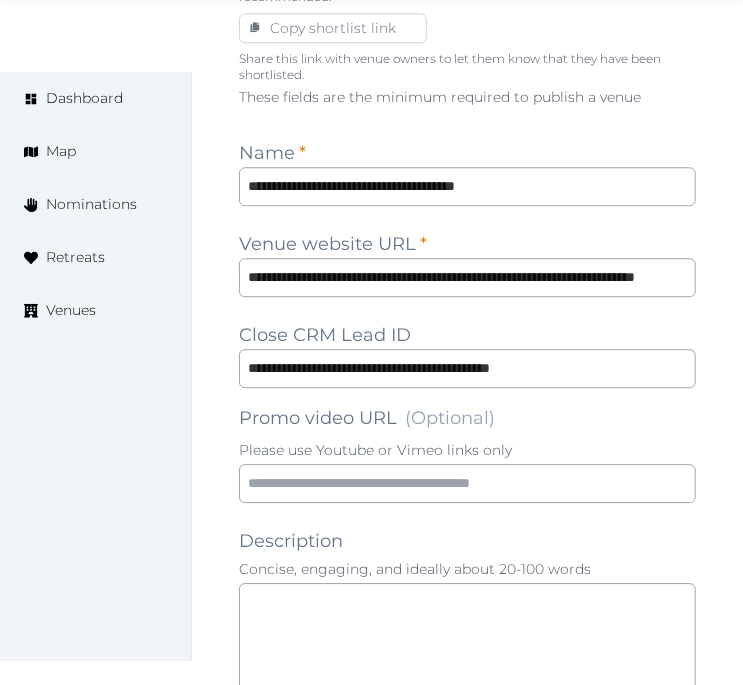 click on "**********" at bounding box center [467, 1118] 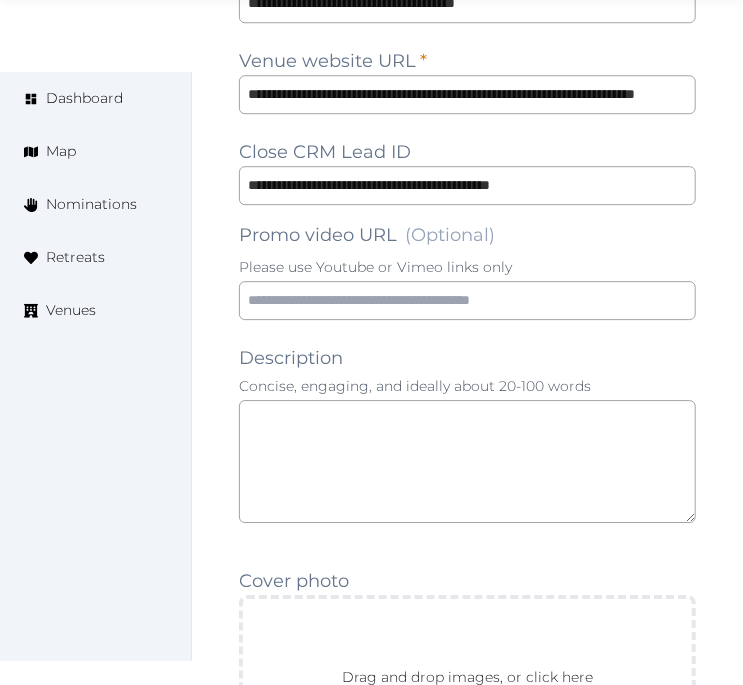 scroll, scrollTop: 1666, scrollLeft: 0, axis: vertical 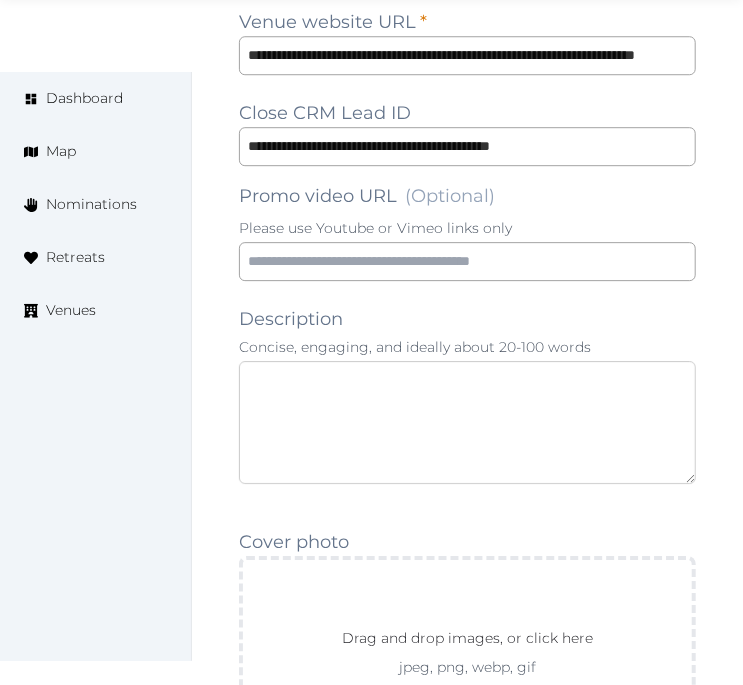 click at bounding box center (467, 422) 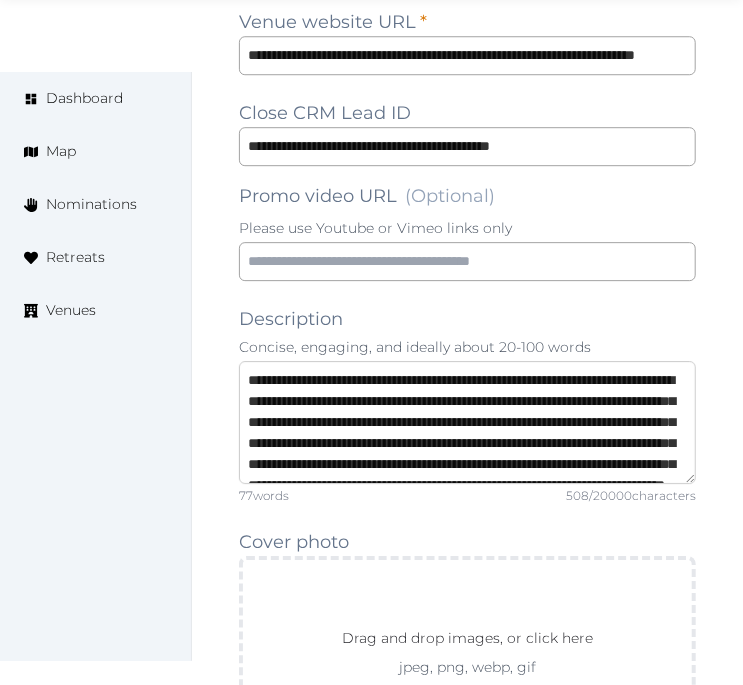 scroll, scrollTop: 73, scrollLeft: 0, axis: vertical 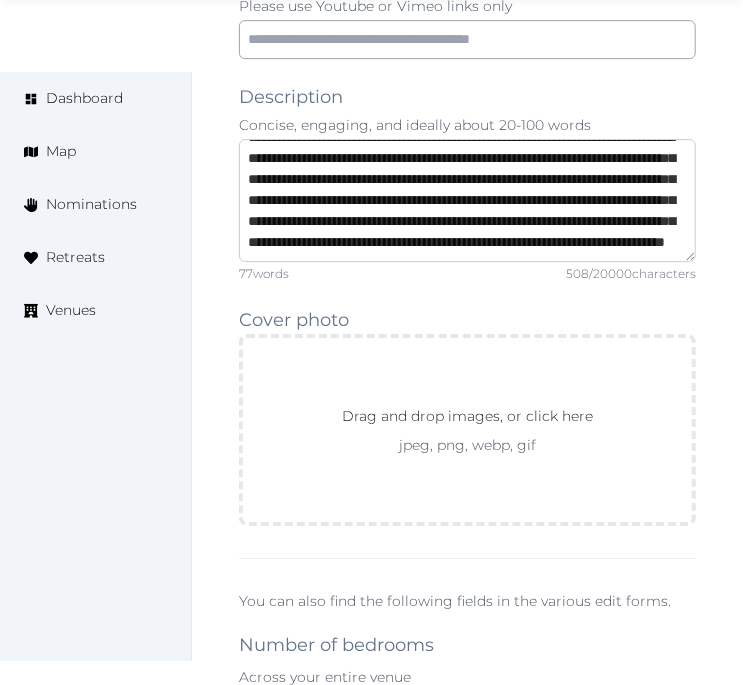 type on "**********" 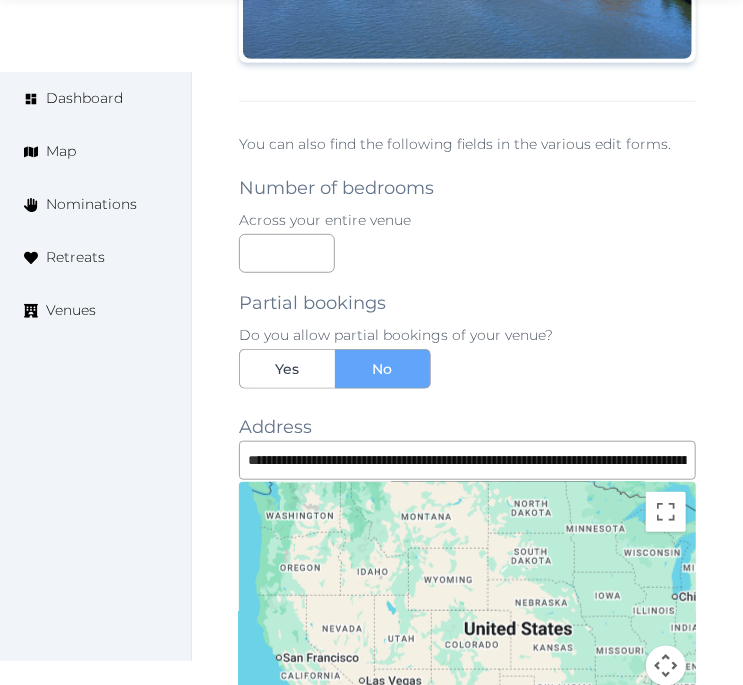 scroll, scrollTop: 2481, scrollLeft: 0, axis: vertical 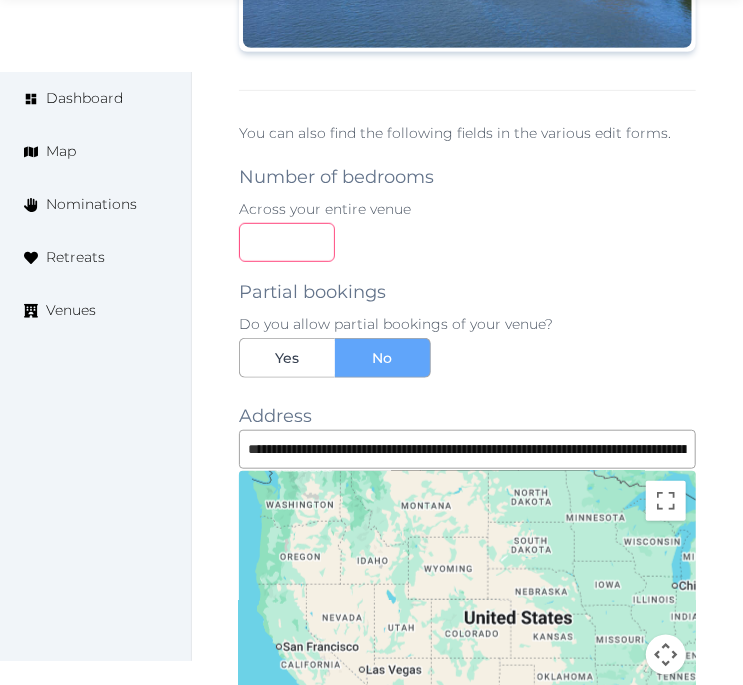 click at bounding box center (467, 242) 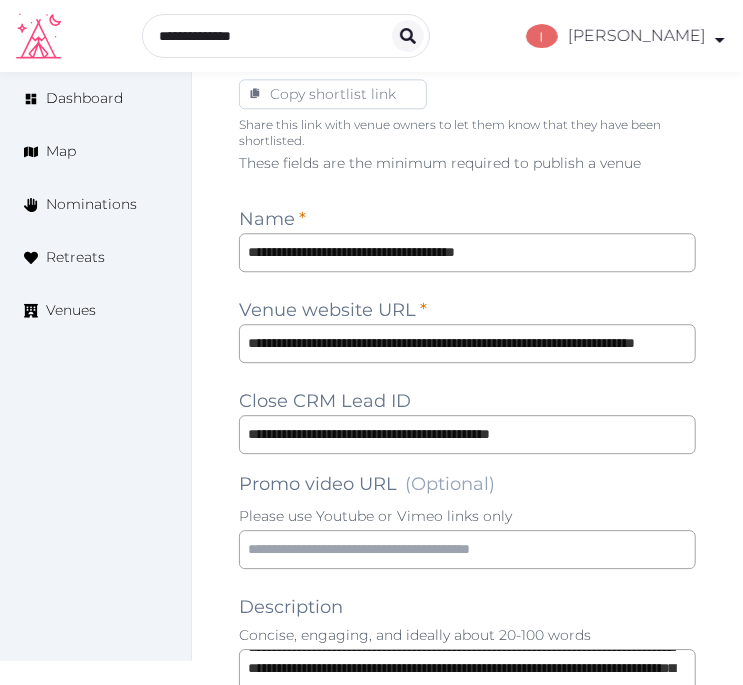 scroll, scrollTop: 1370, scrollLeft: 0, axis: vertical 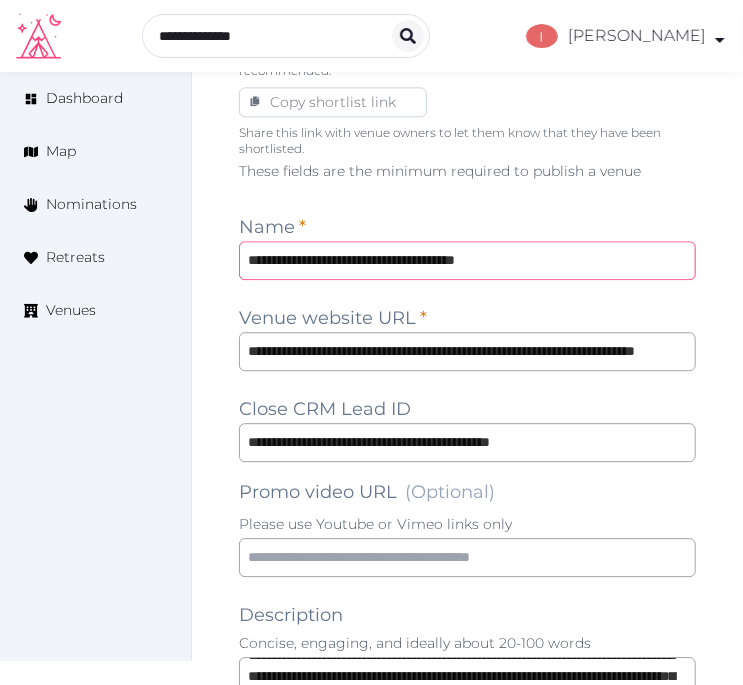 click on "**********" at bounding box center [467, 260] 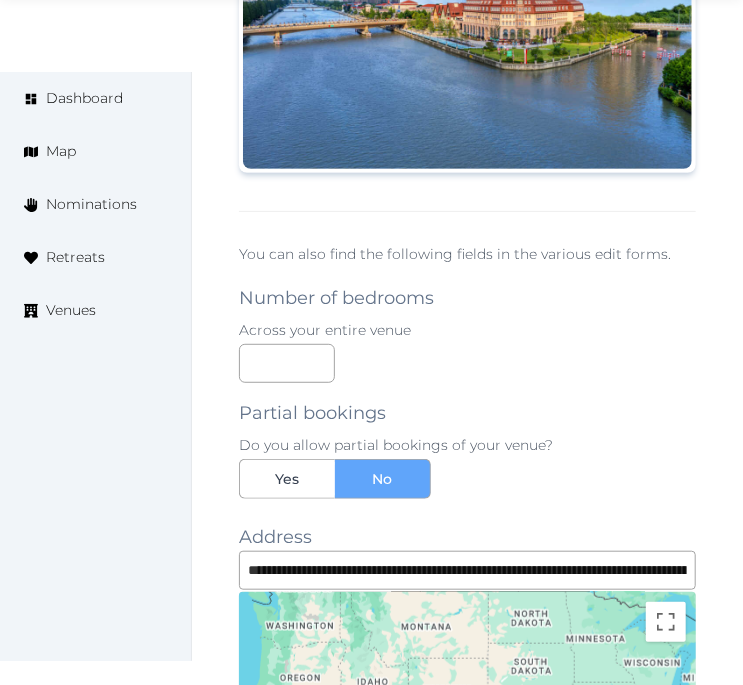 scroll, scrollTop: 2370, scrollLeft: 0, axis: vertical 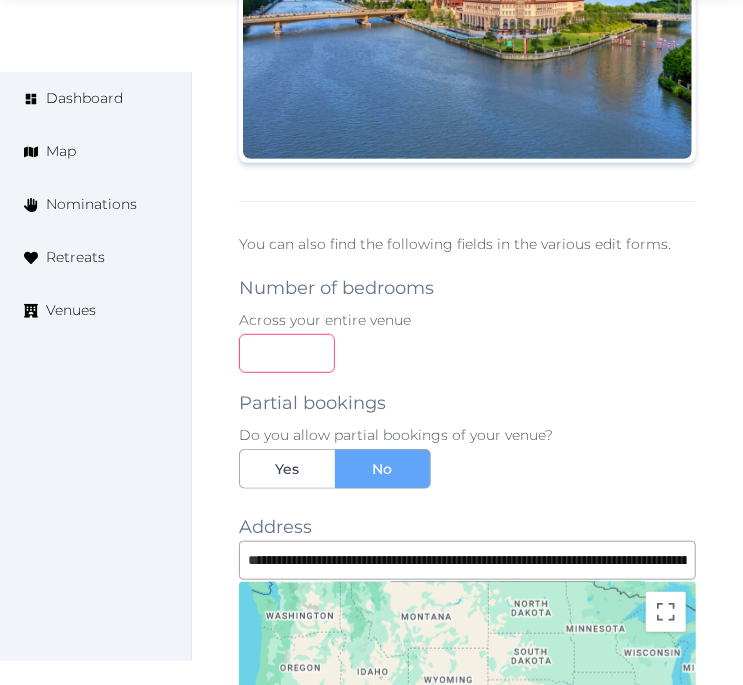 click at bounding box center [287, 353] 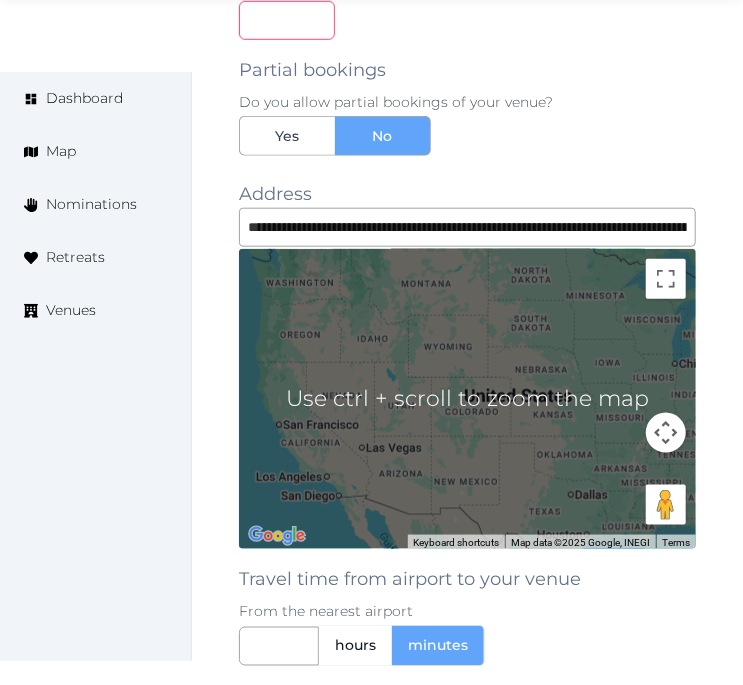scroll, scrollTop: 3036, scrollLeft: 0, axis: vertical 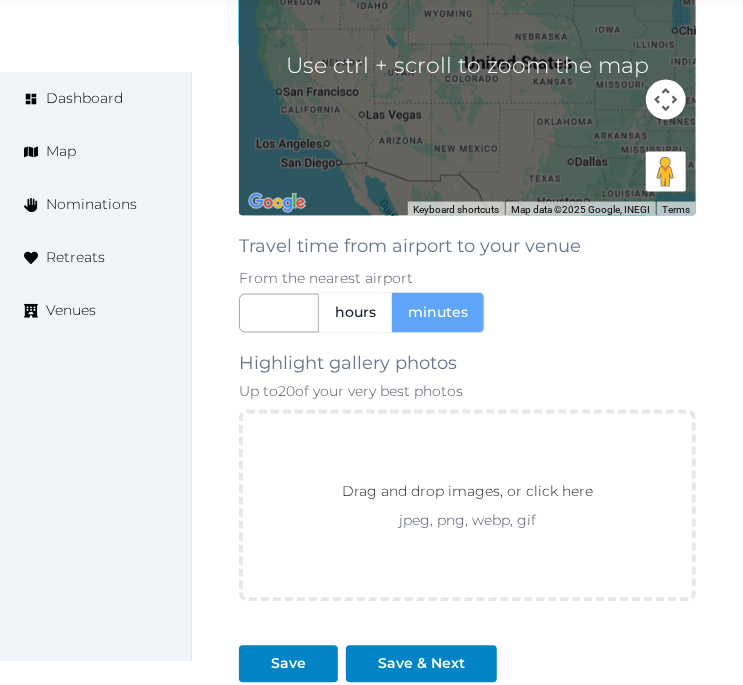 type on "***" 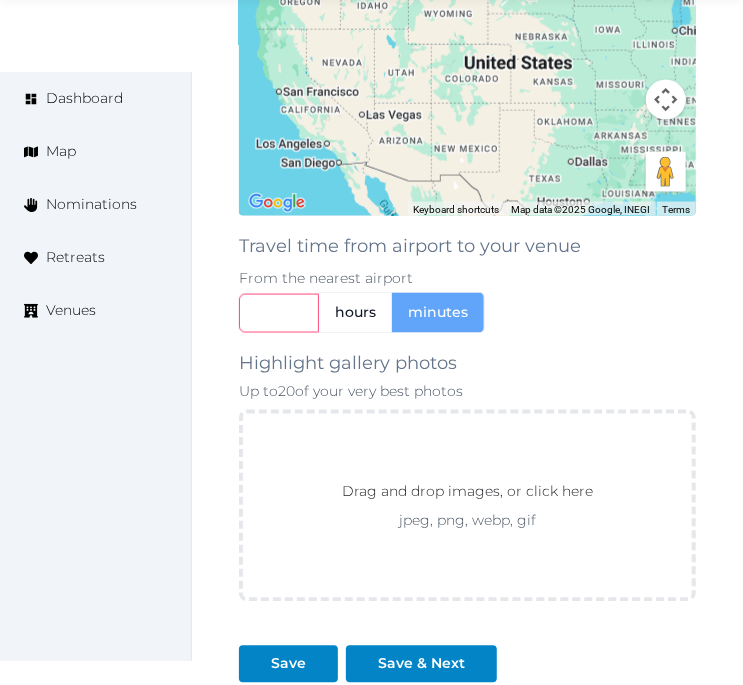 click at bounding box center [279, 313] 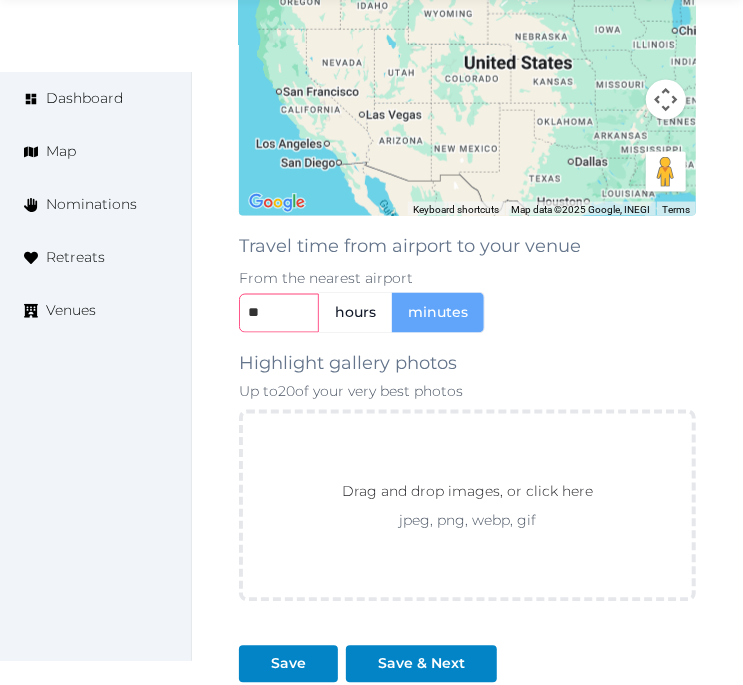 type on "**" 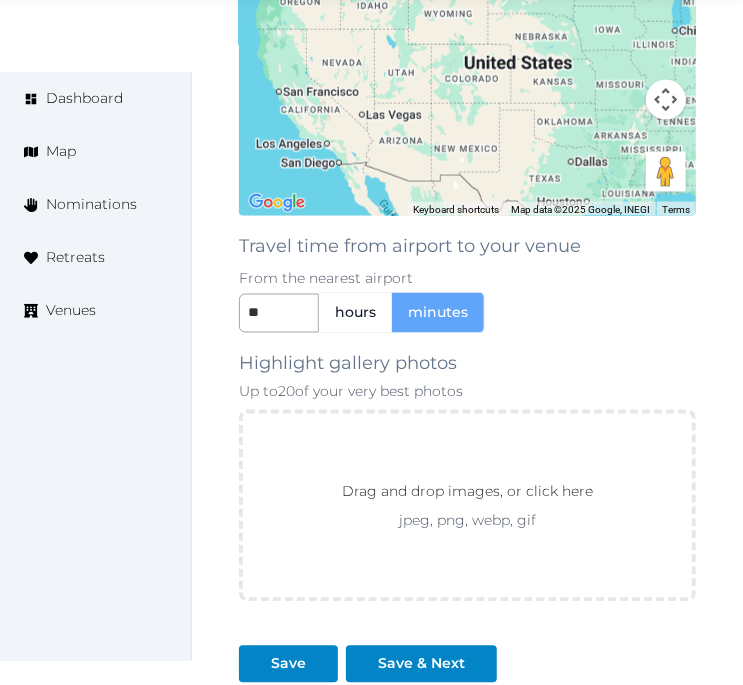 click on "**********" at bounding box center [467, -317] 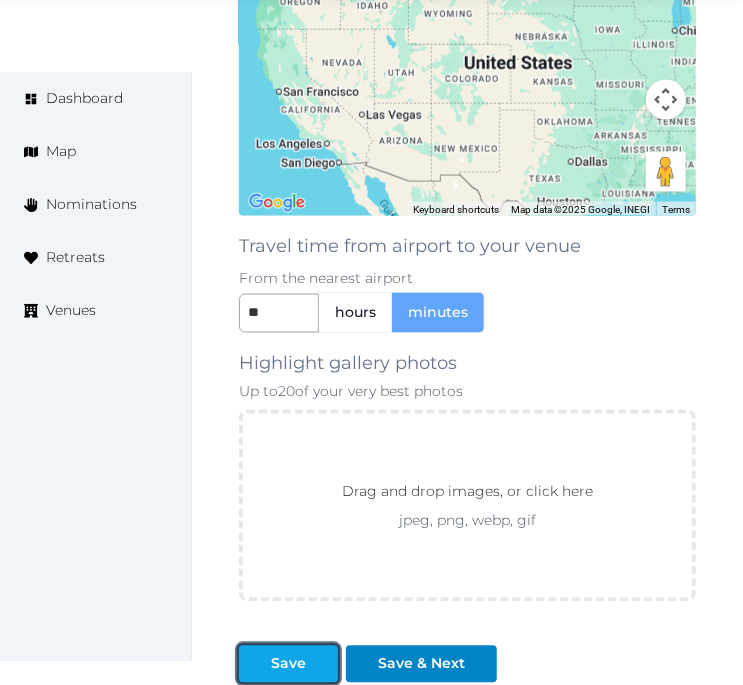 click on "Save" at bounding box center (288, 664) 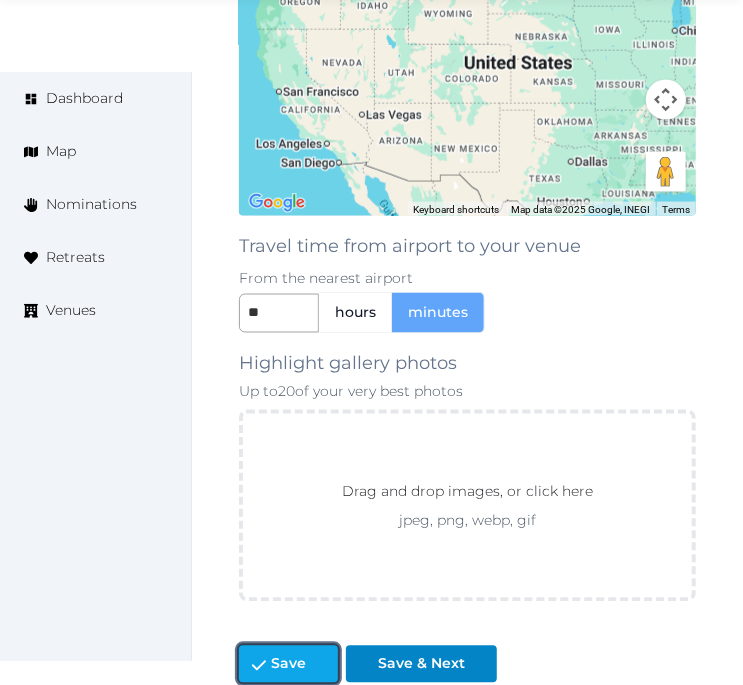 click on "Save" at bounding box center (288, 664) 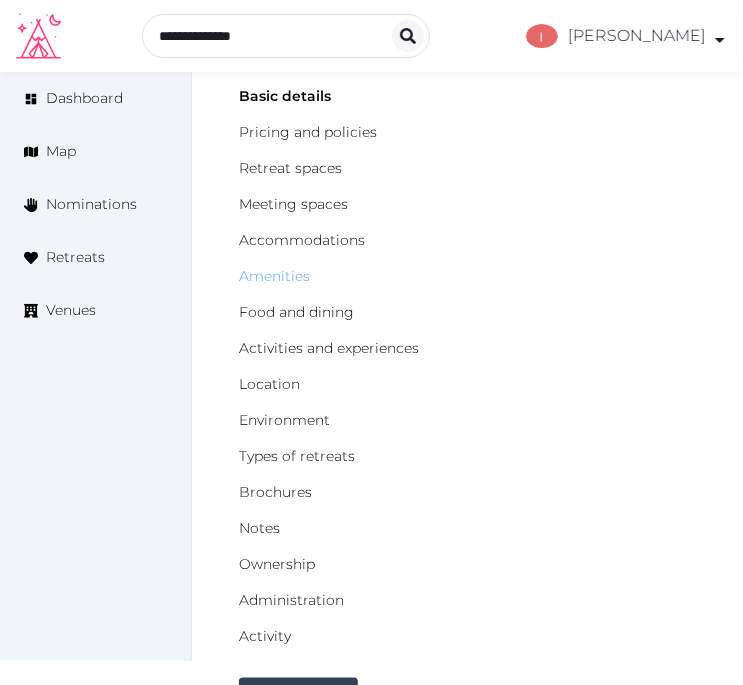 scroll, scrollTop: 258, scrollLeft: 0, axis: vertical 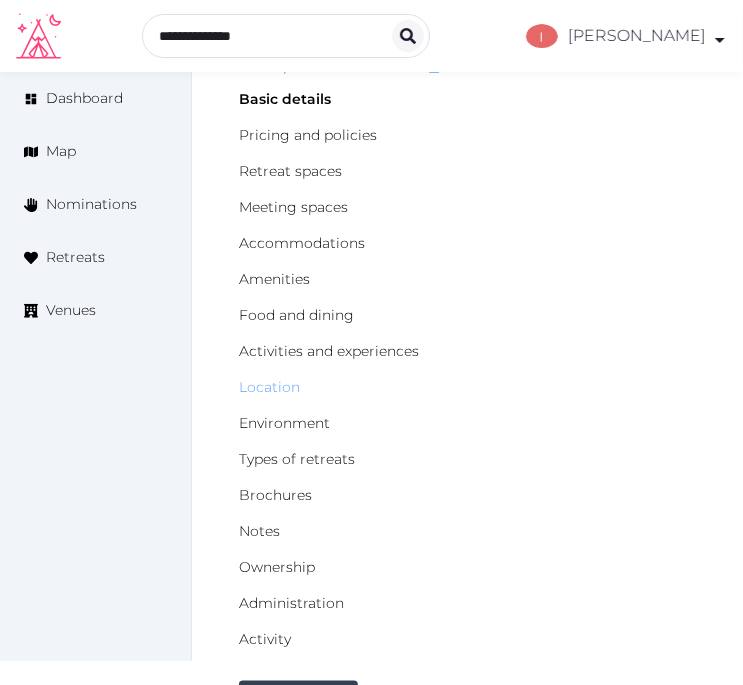 click on "Location" at bounding box center (269, 387) 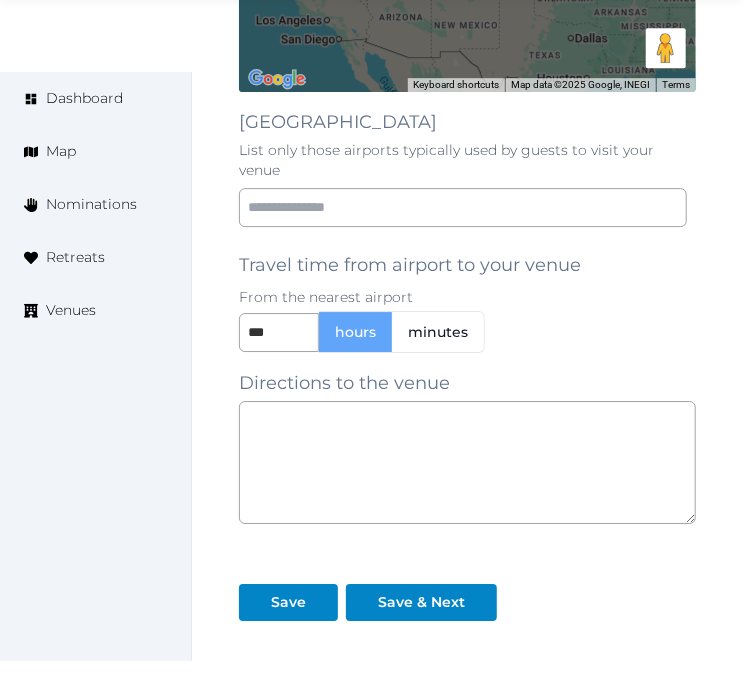 scroll, scrollTop: 1777, scrollLeft: 0, axis: vertical 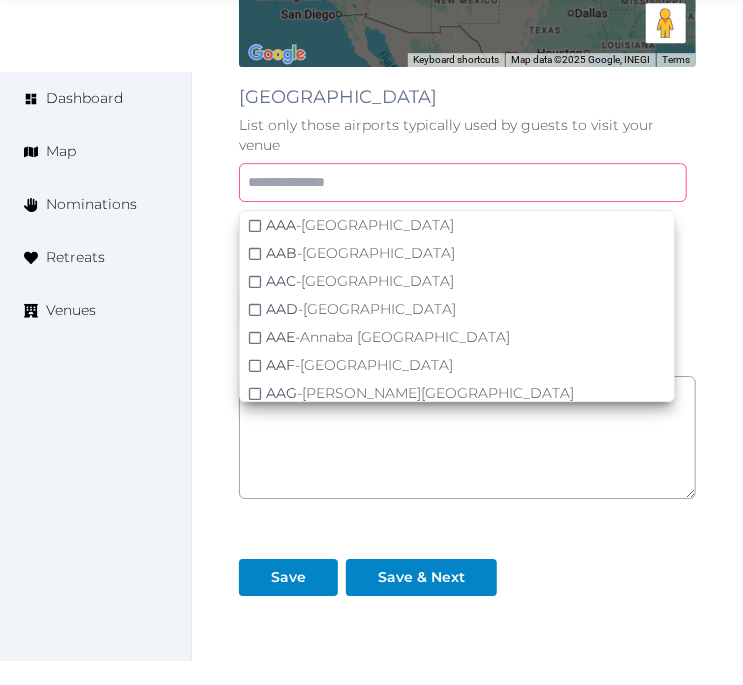 click at bounding box center [463, 182] 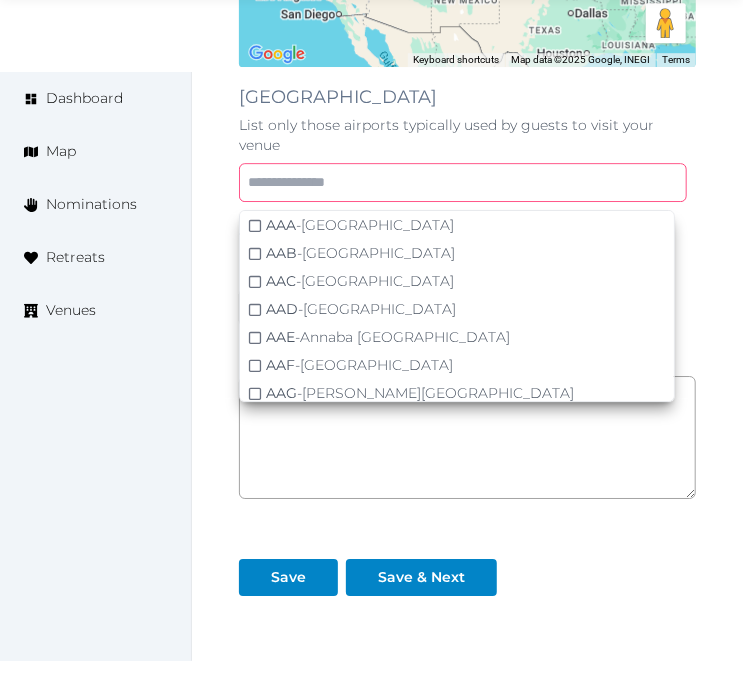 click at bounding box center [463, 182] 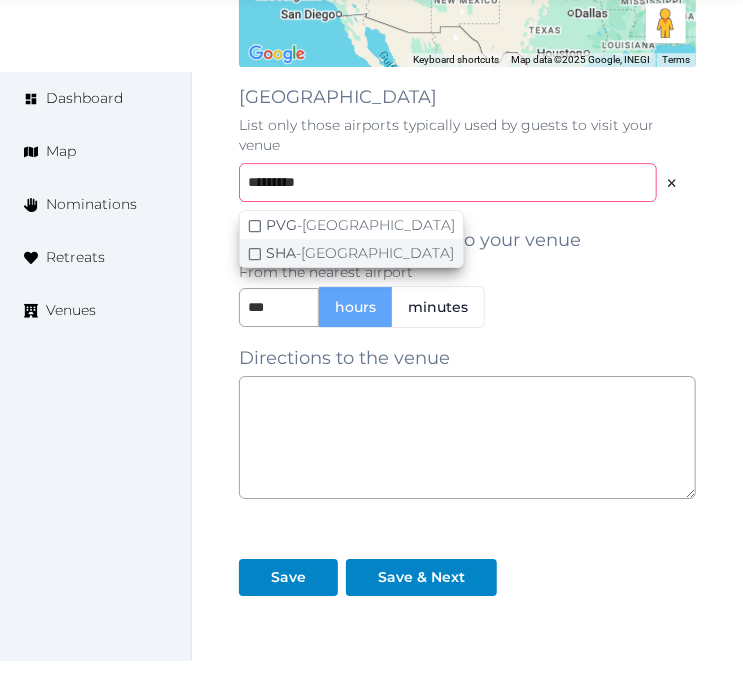 type on "********" 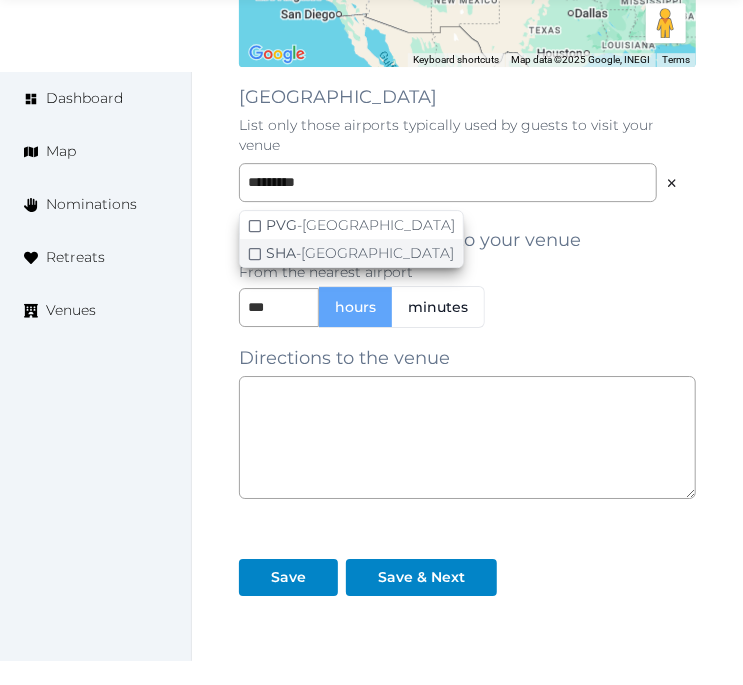 click 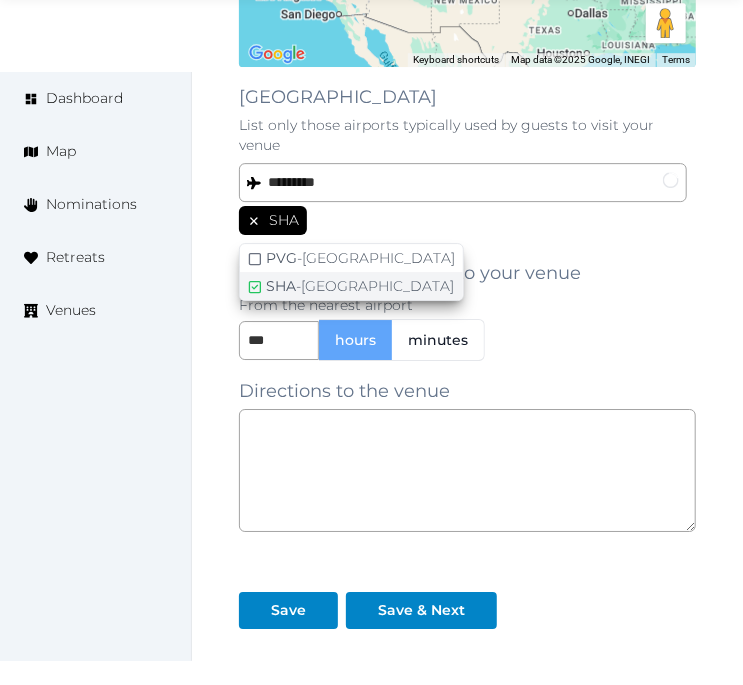 click on "**********" at bounding box center [467, 177] 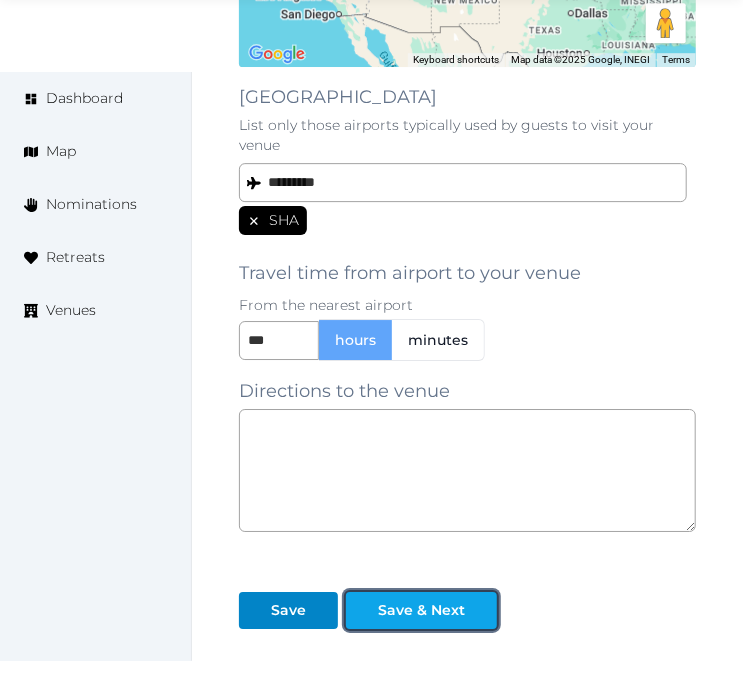 click on "Save & Next" at bounding box center [421, 610] 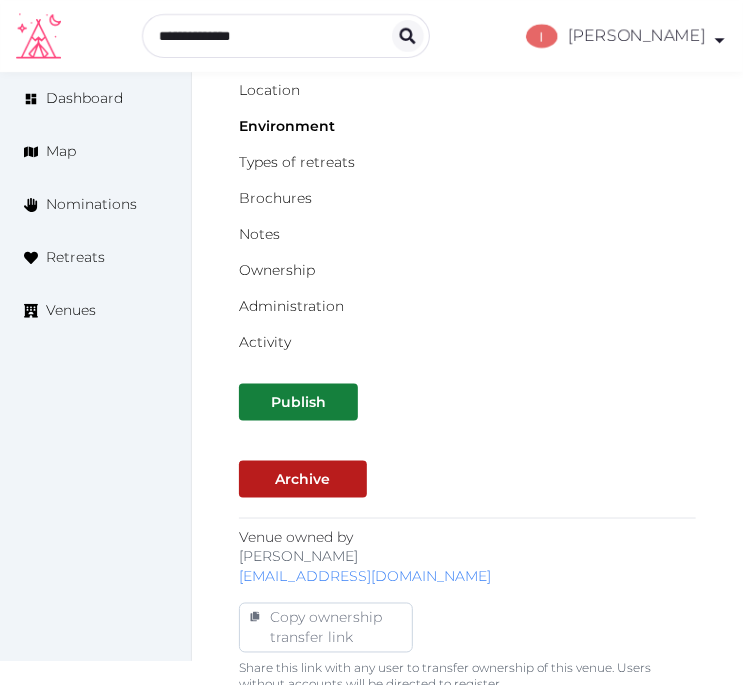 scroll, scrollTop: 111, scrollLeft: 0, axis: vertical 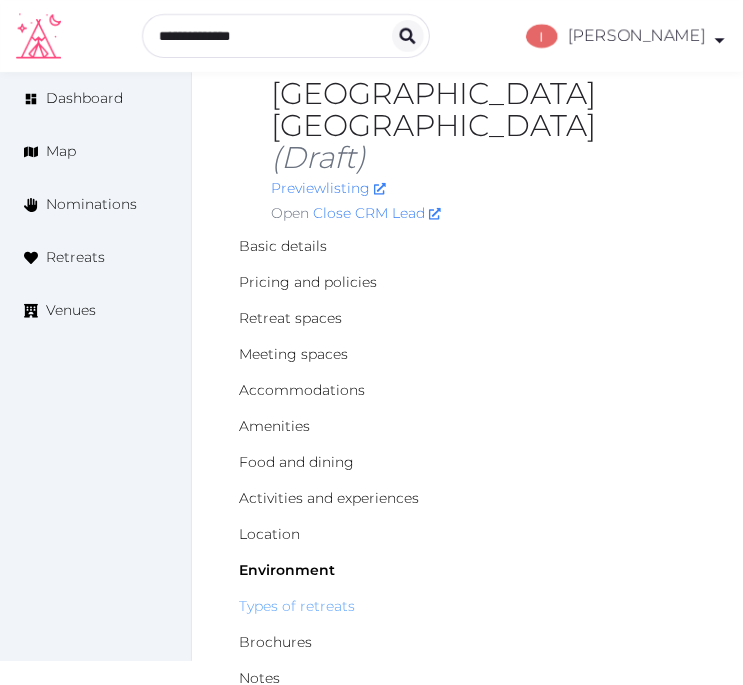 click on "Types of retreats" at bounding box center (297, 606) 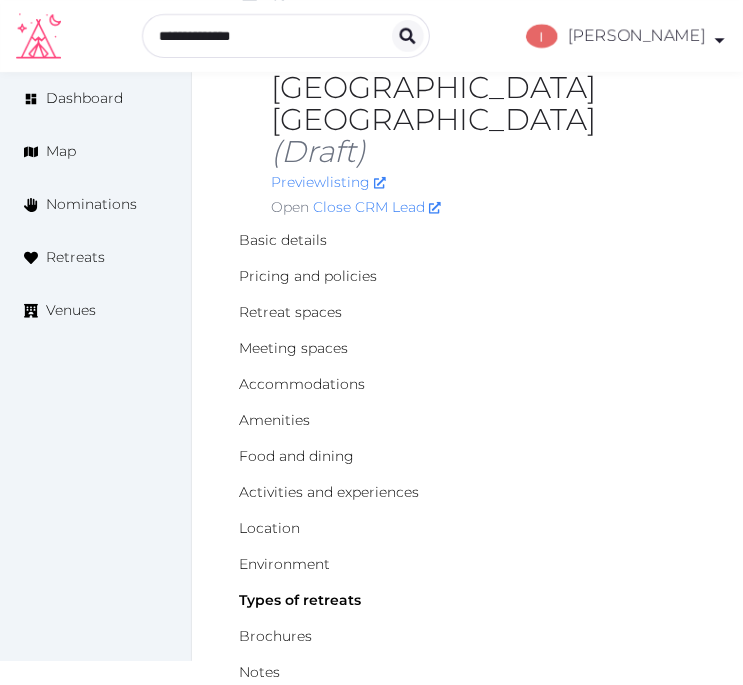 scroll, scrollTop: 111, scrollLeft: 0, axis: vertical 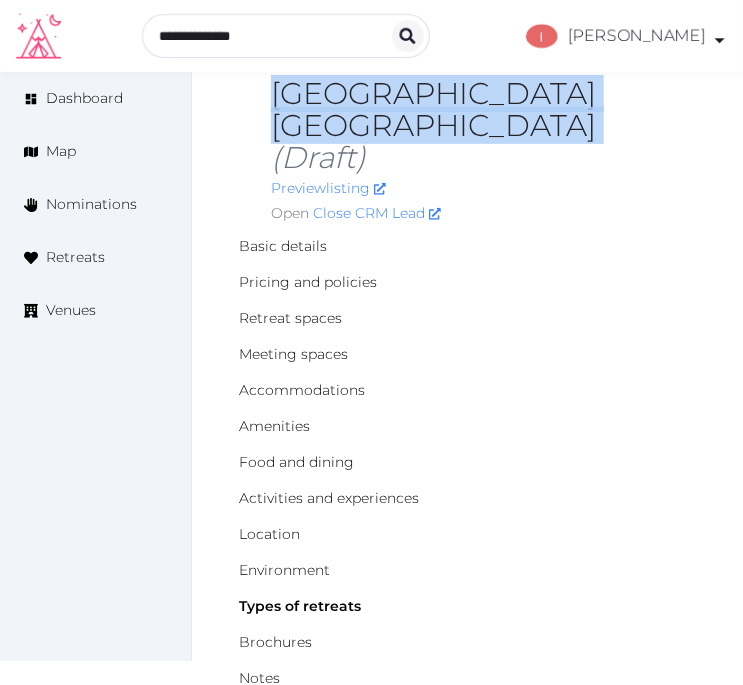 drag, startPoint x: 426, startPoint y: 124, endPoint x: 265, endPoint y: 103, distance: 162.36378 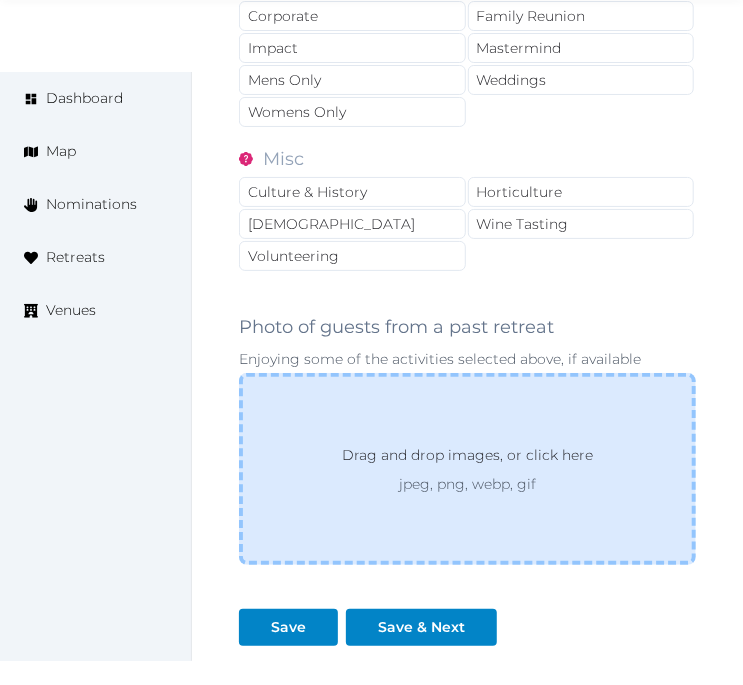 scroll, scrollTop: 2378, scrollLeft: 0, axis: vertical 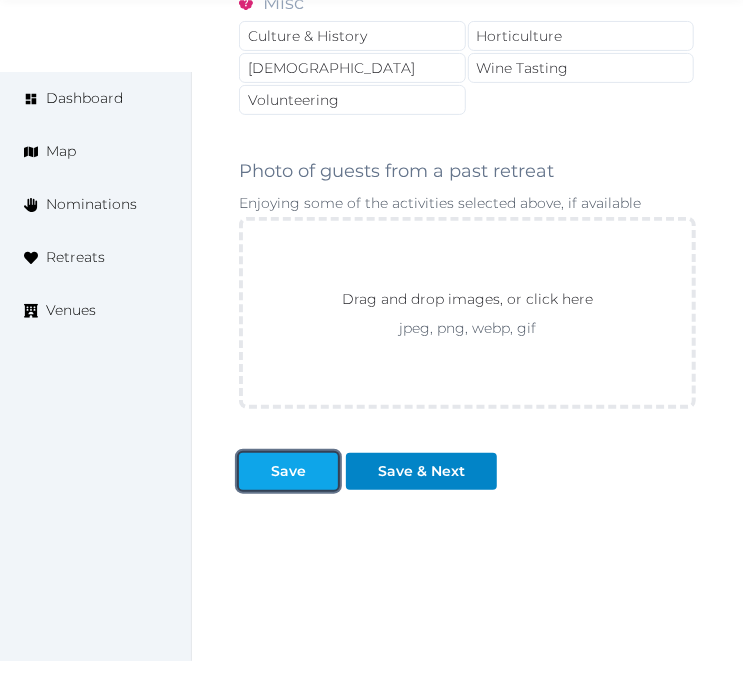 click on "Save" at bounding box center [288, 471] 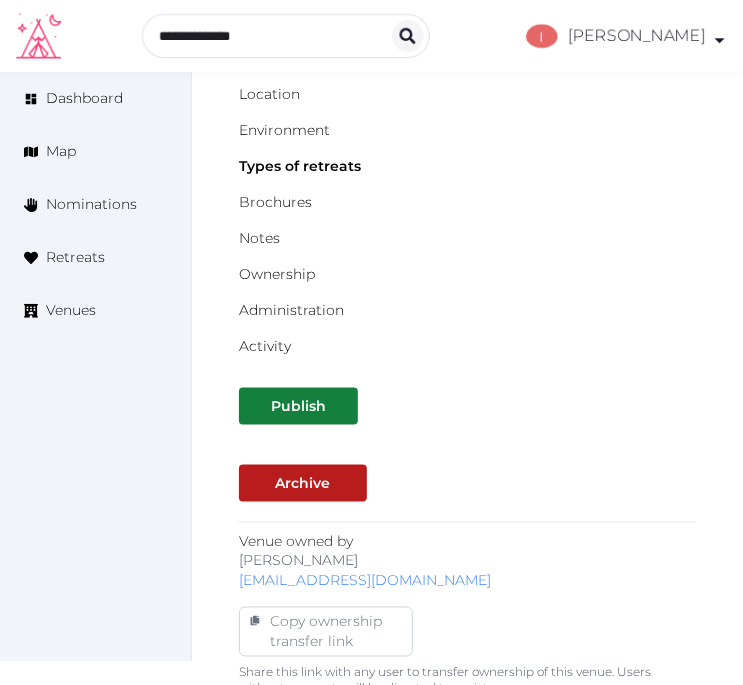 scroll, scrollTop: 267, scrollLeft: 0, axis: vertical 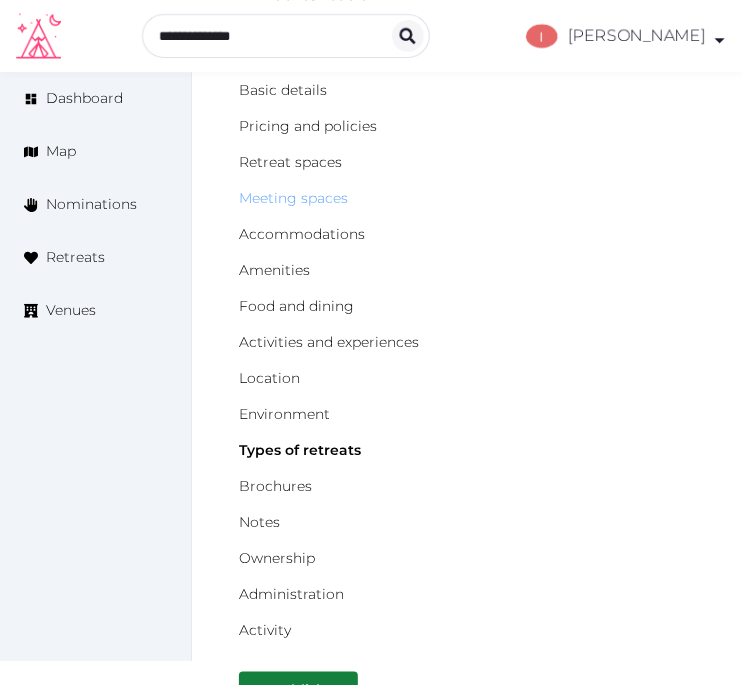 click on "Meeting spaces" at bounding box center [293, 198] 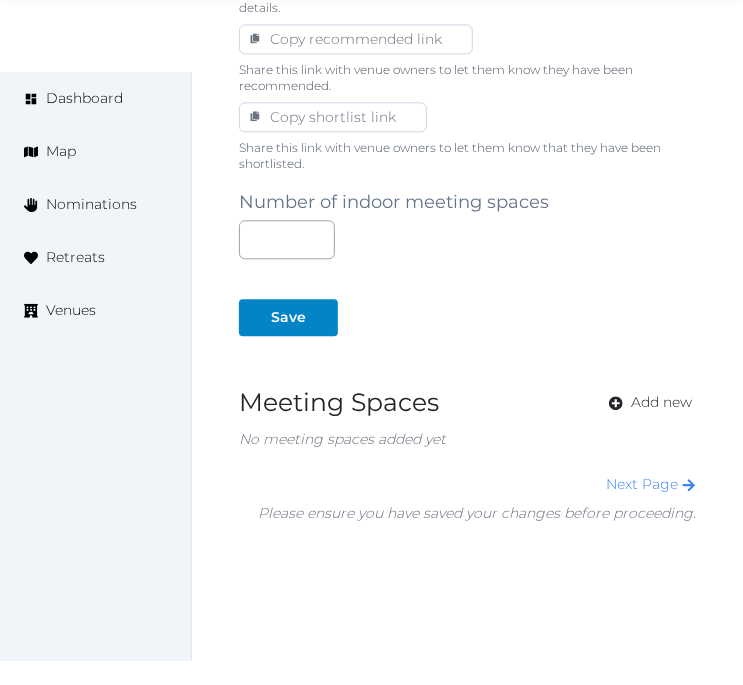 scroll, scrollTop: 1333, scrollLeft: 0, axis: vertical 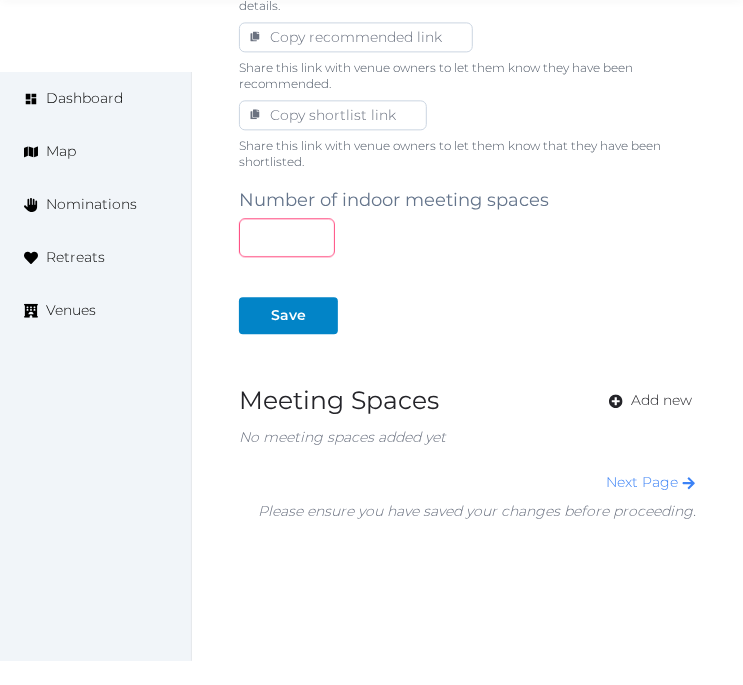 click at bounding box center [287, 237] 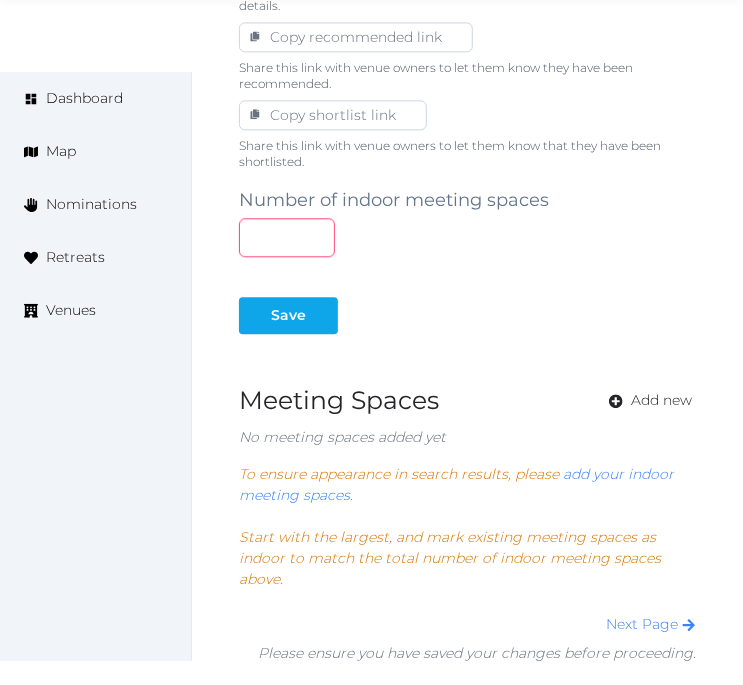 type on "*" 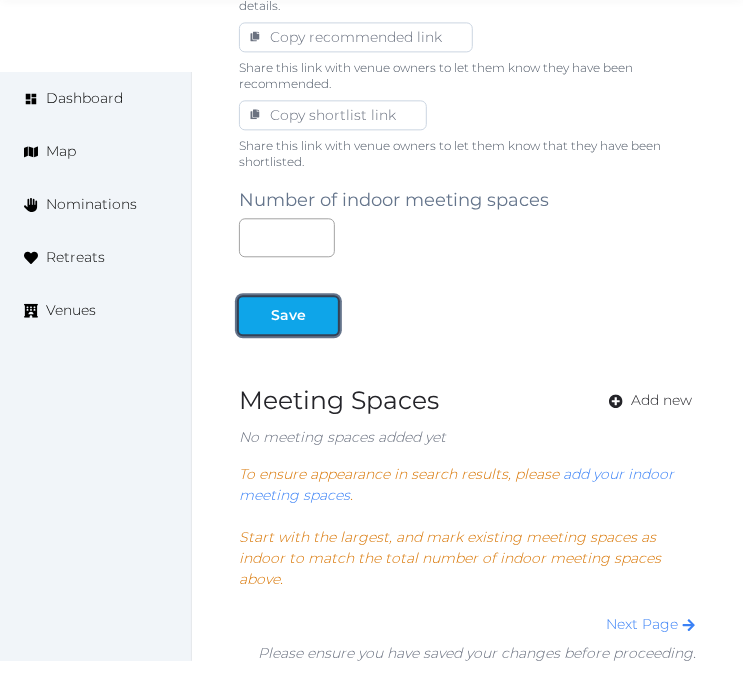 click on "Save" at bounding box center (288, 315) 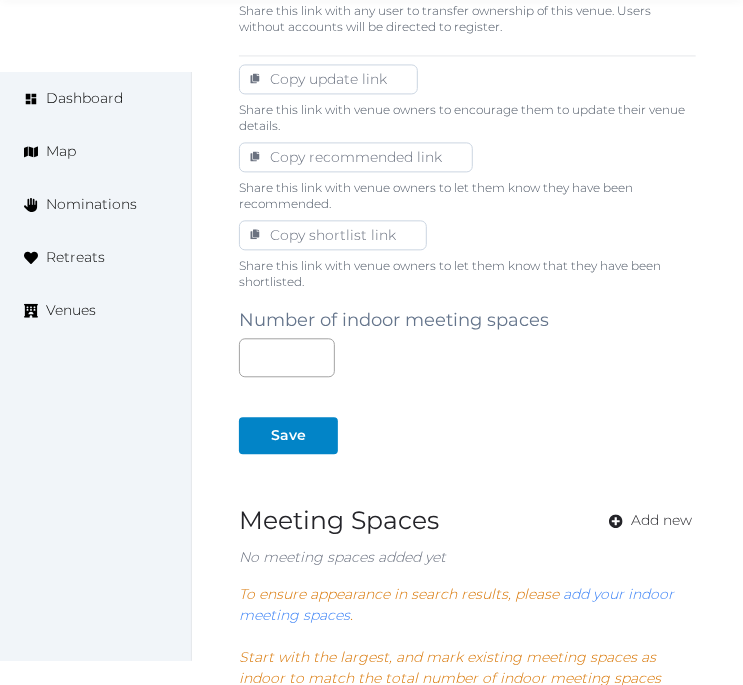 scroll, scrollTop: 1333, scrollLeft: 0, axis: vertical 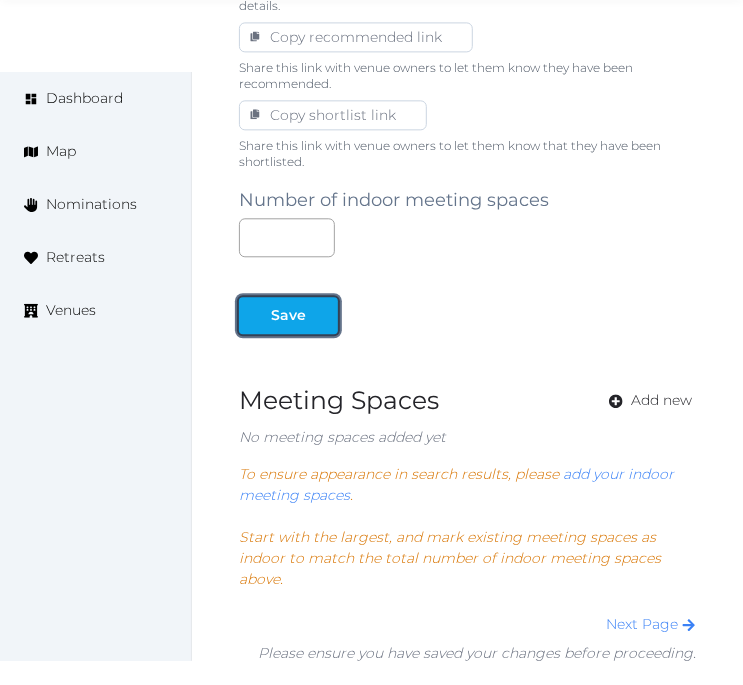 click on "Save" at bounding box center [288, 315] 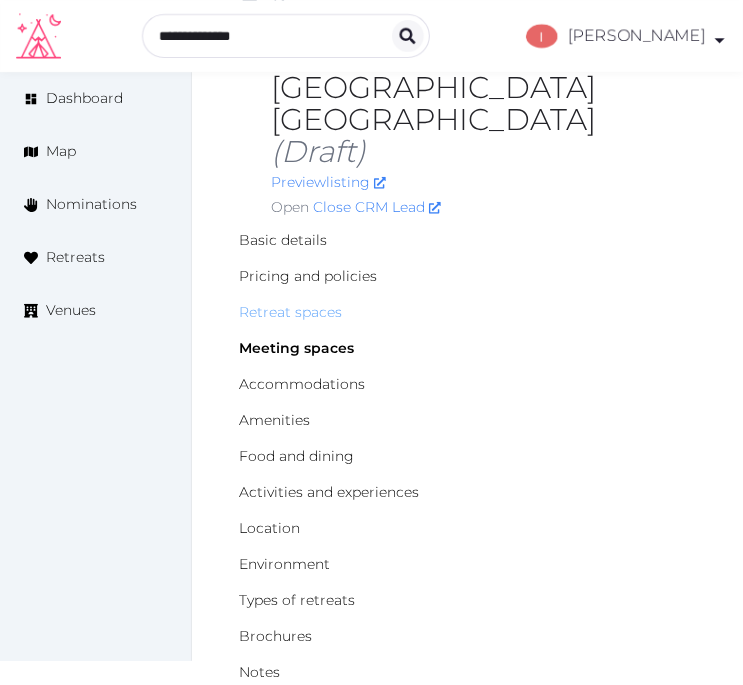 scroll, scrollTop: 111, scrollLeft: 0, axis: vertical 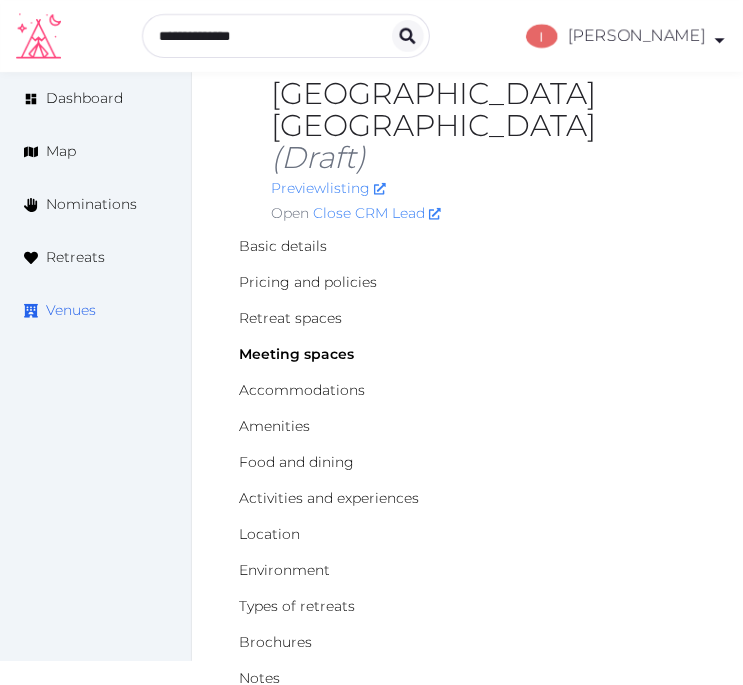 click on "Venues" at bounding box center [71, 310] 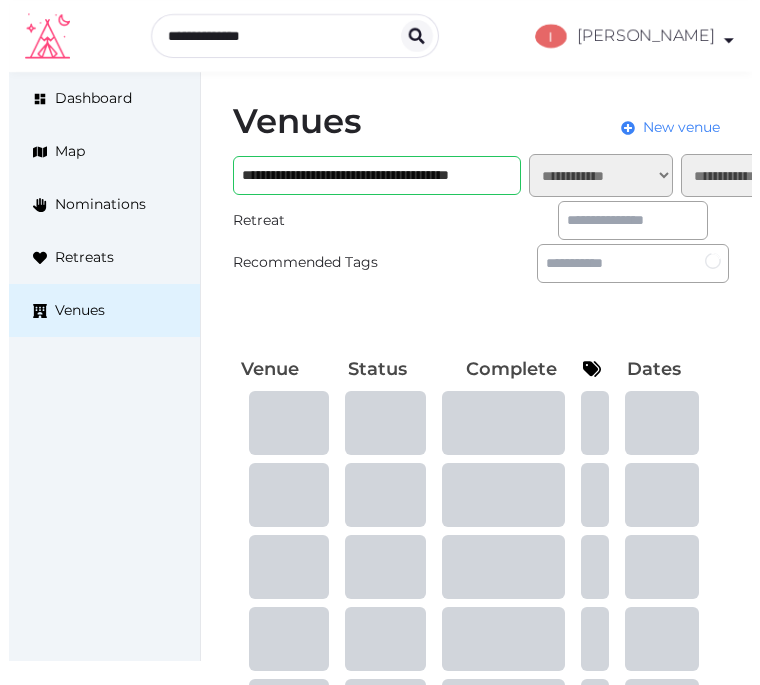 scroll, scrollTop: 0, scrollLeft: 0, axis: both 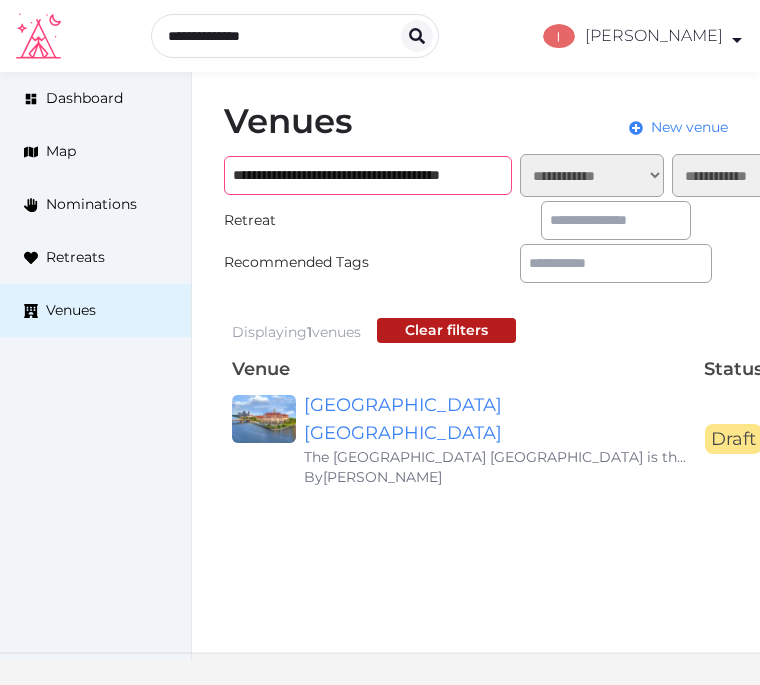 click on "**********" at bounding box center (368, 175) 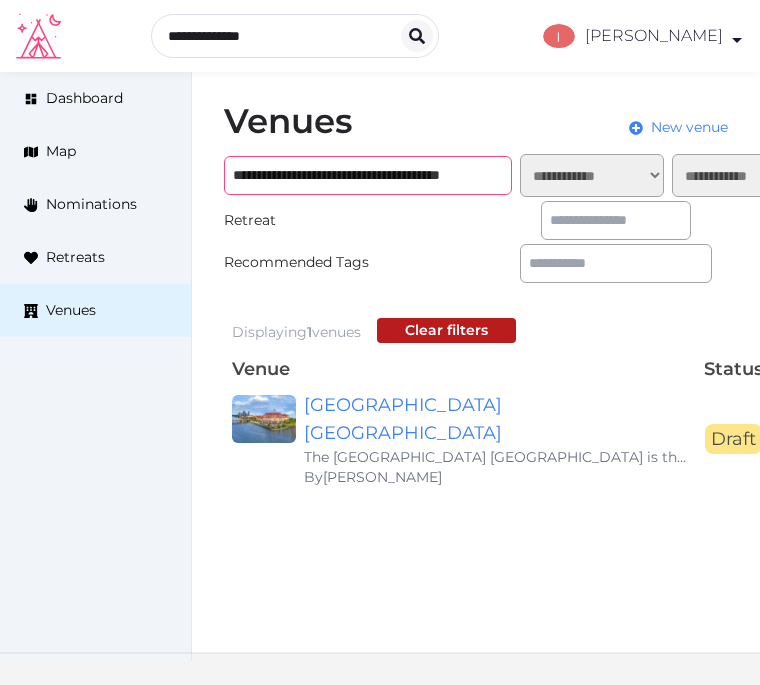paste 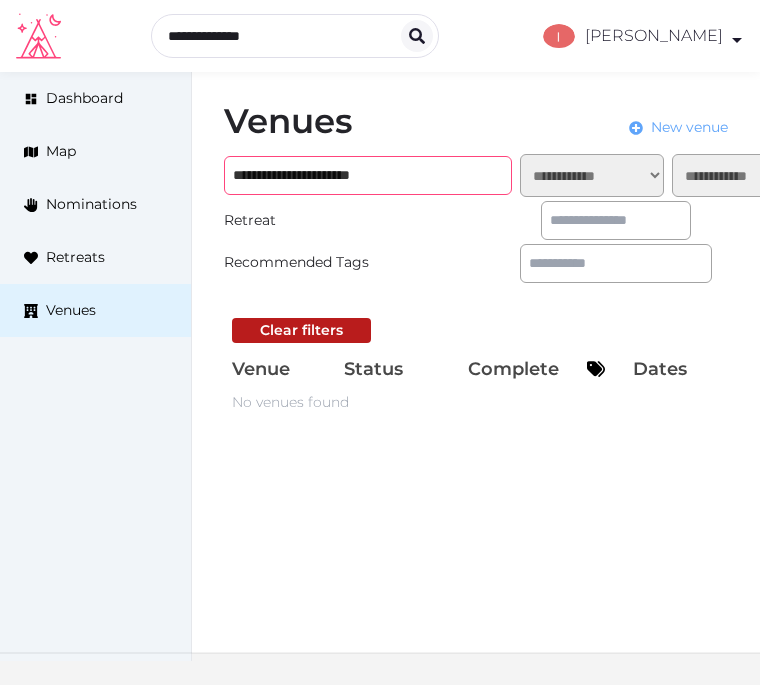 type on "**********" 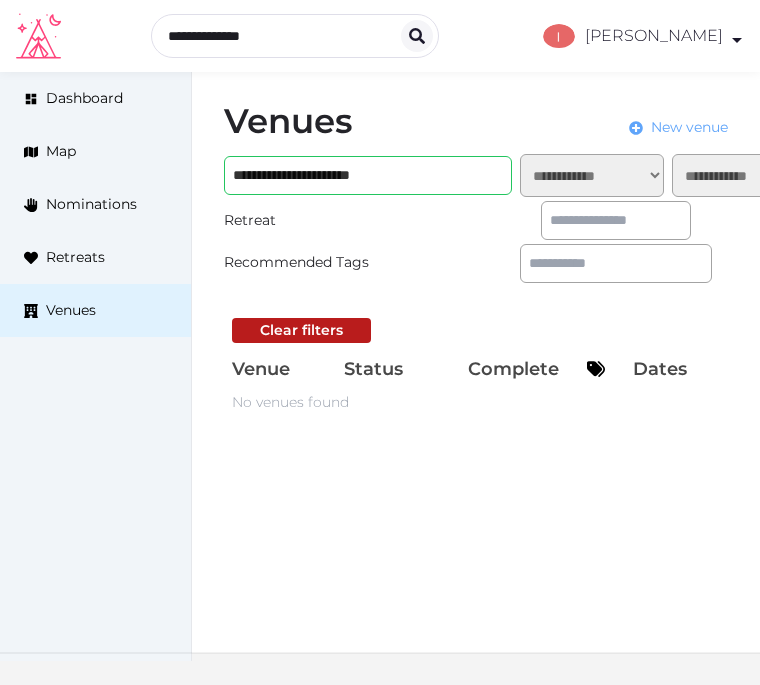 click on "New venue" at bounding box center (689, 127) 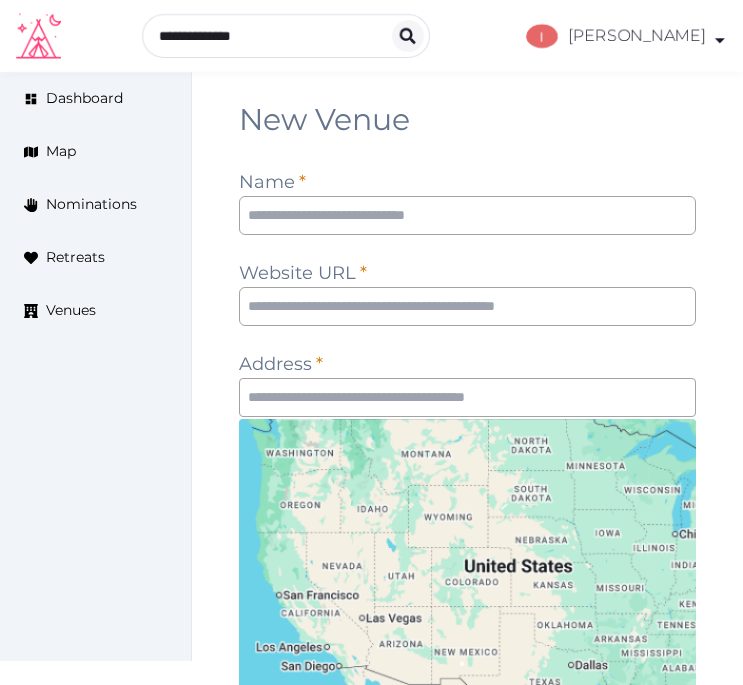 scroll, scrollTop: 0, scrollLeft: 0, axis: both 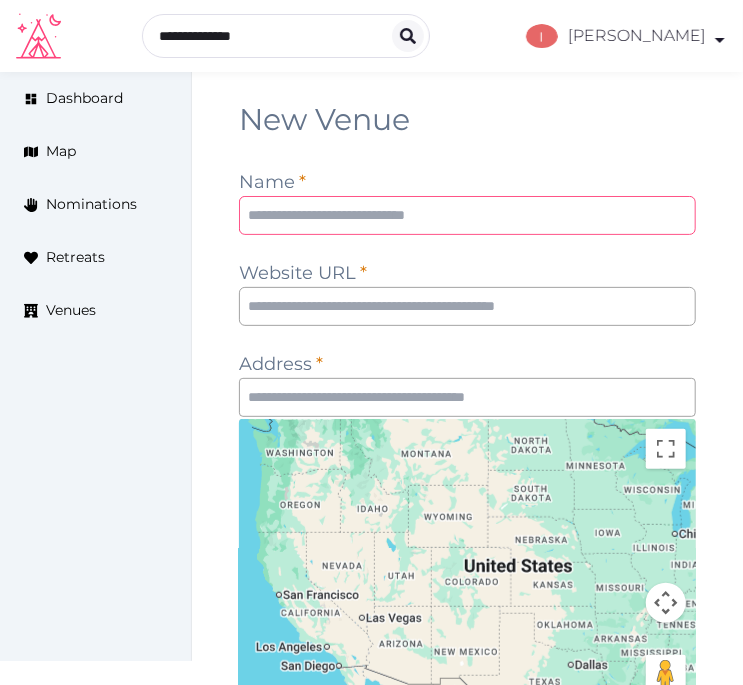 click at bounding box center (467, 215) 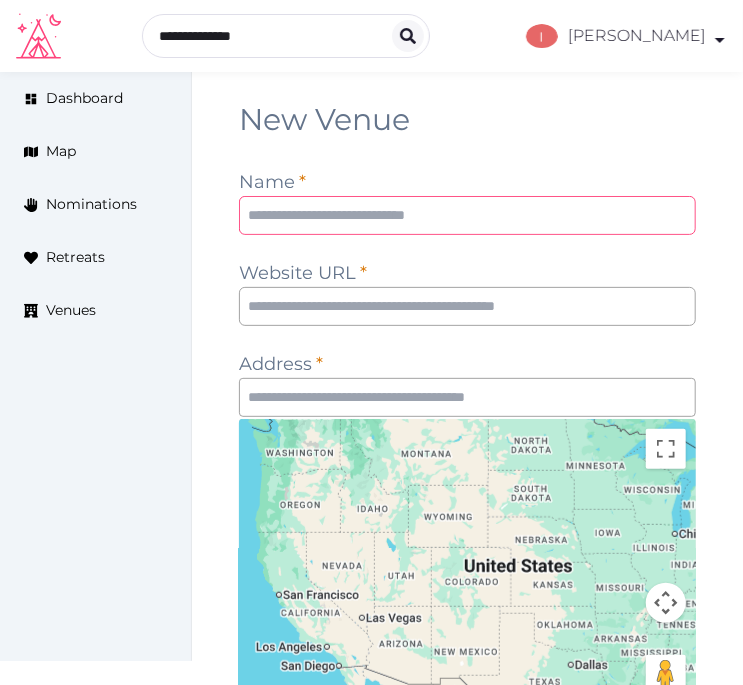 paste on "**********" 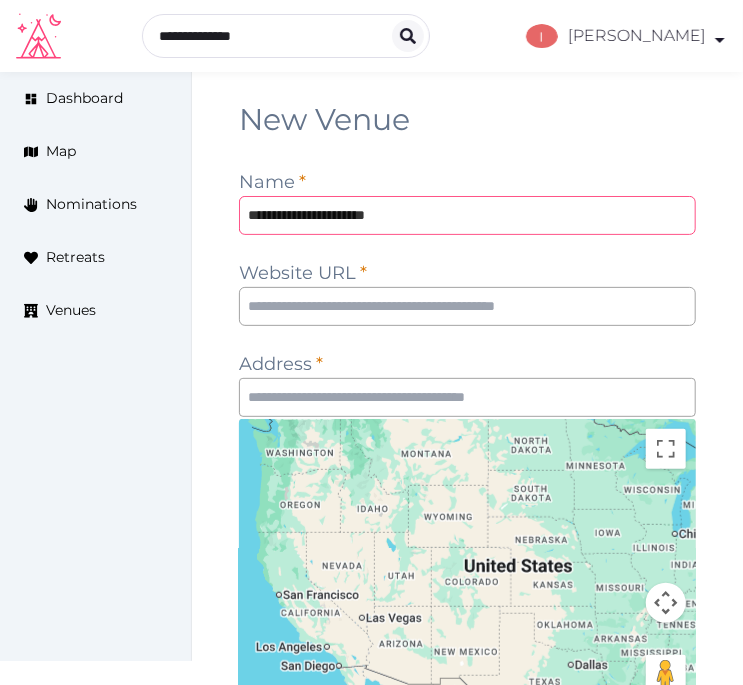 type on "**********" 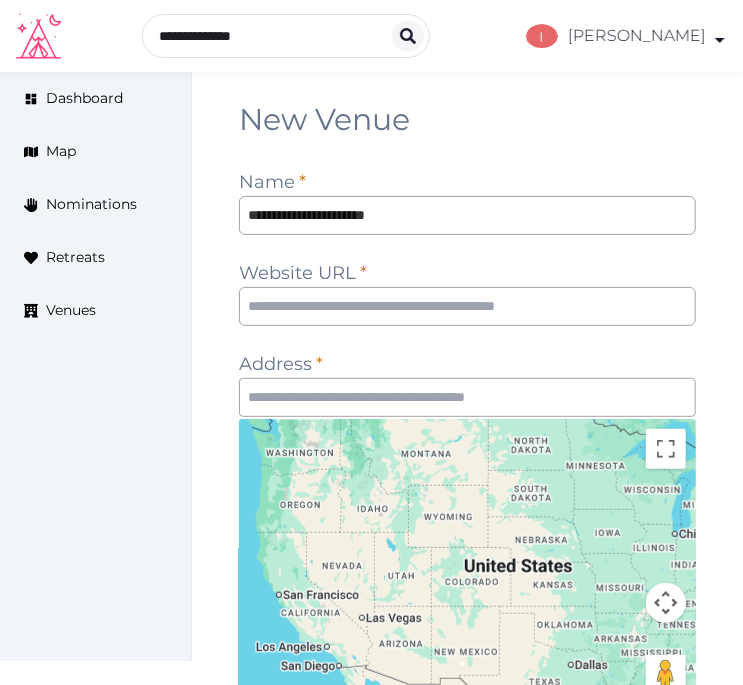 click on "**********" at bounding box center [467, 563] 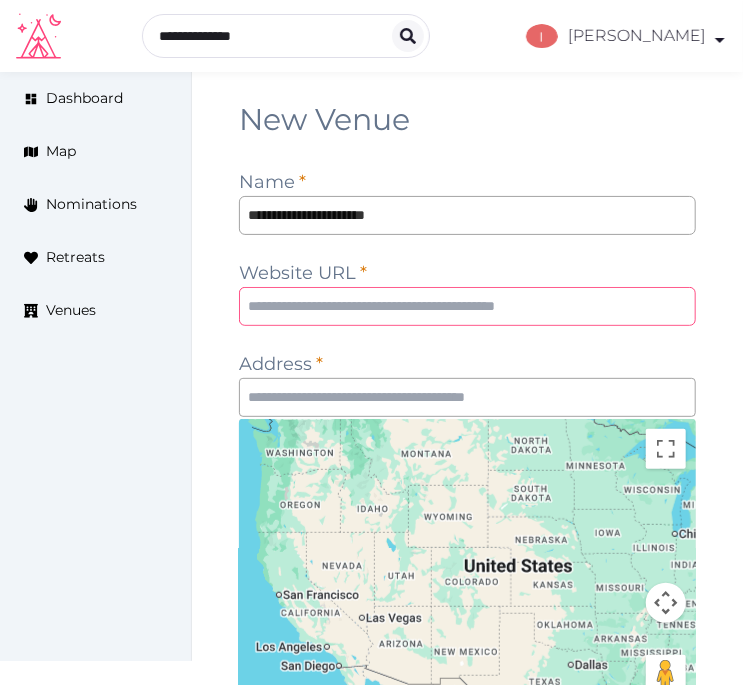 click at bounding box center (467, 306) 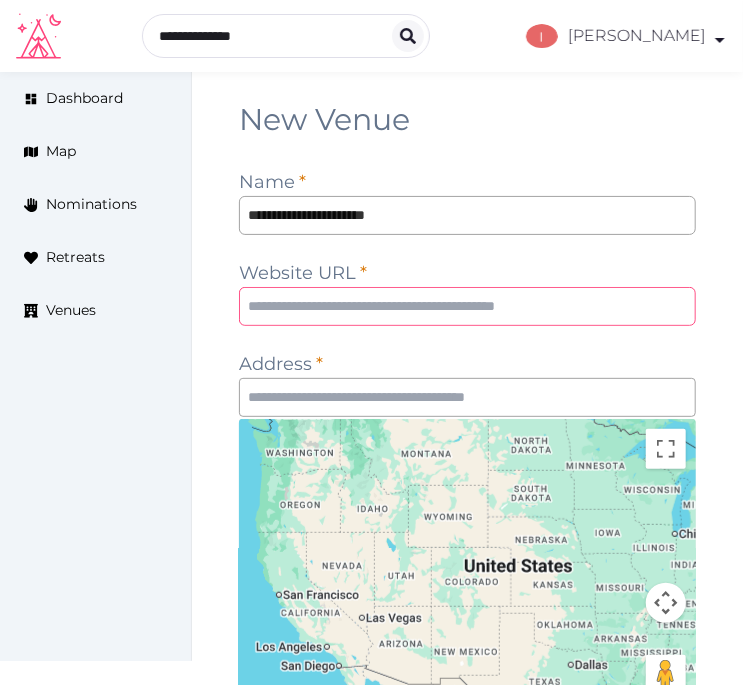 paste on "**********" 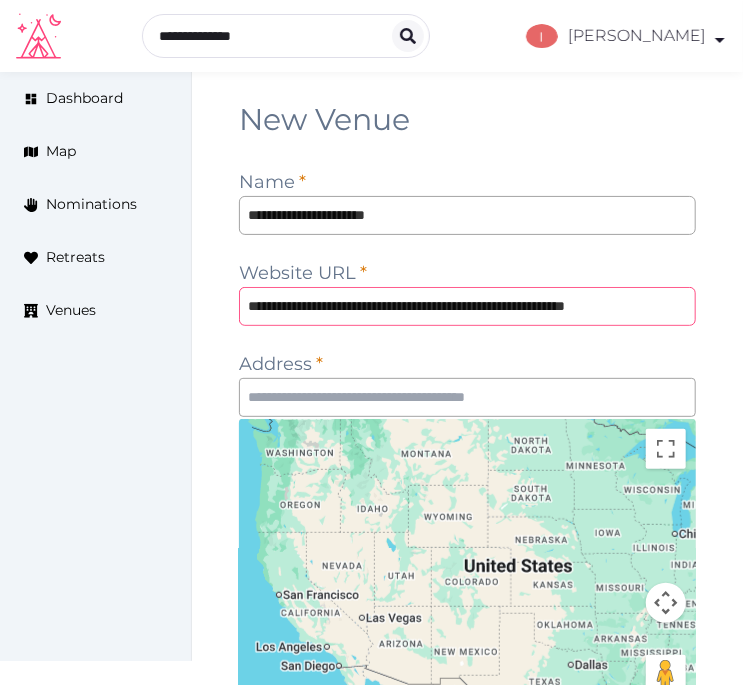 scroll, scrollTop: 0, scrollLeft: 8, axis: horizontal 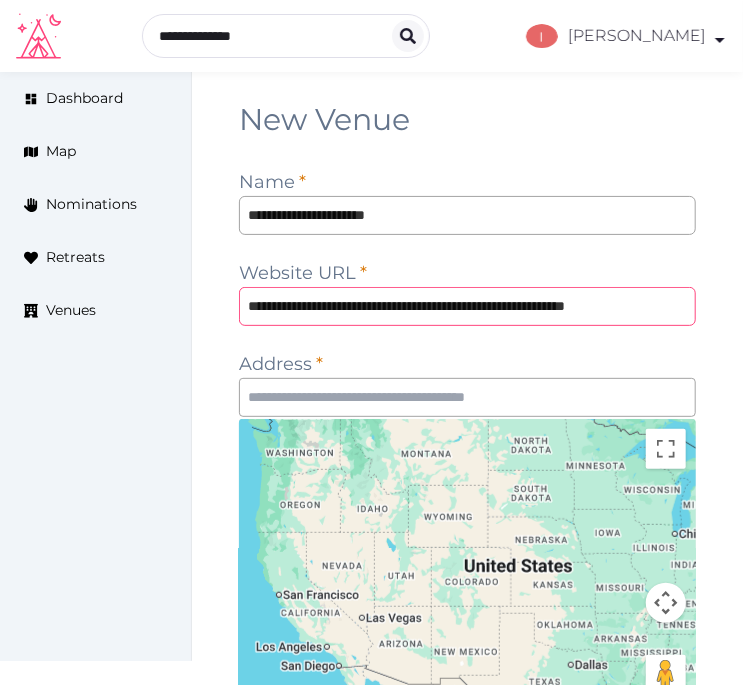 type on "**********" 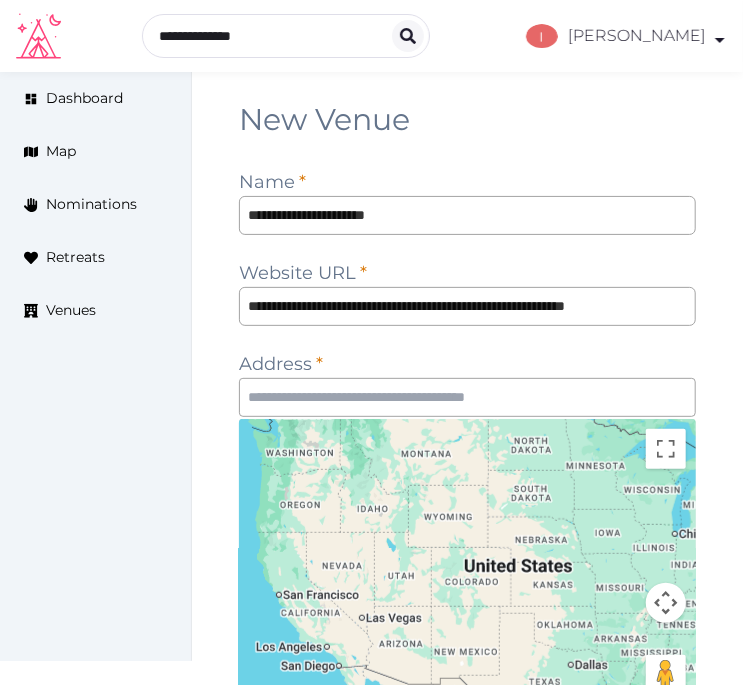 scroll, scrollTop: 0, scrollLeft: 0, axis: both 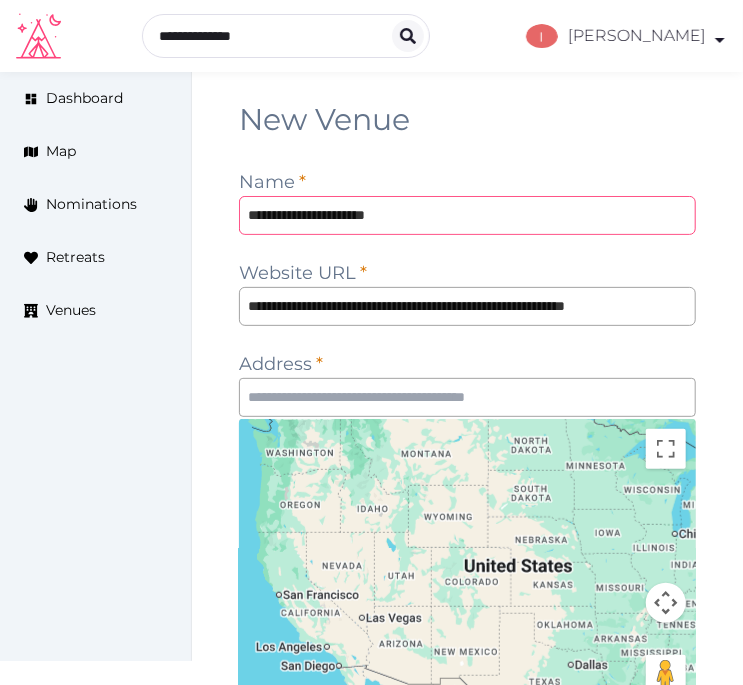 click on "**********" at bounding box center [467, 215] 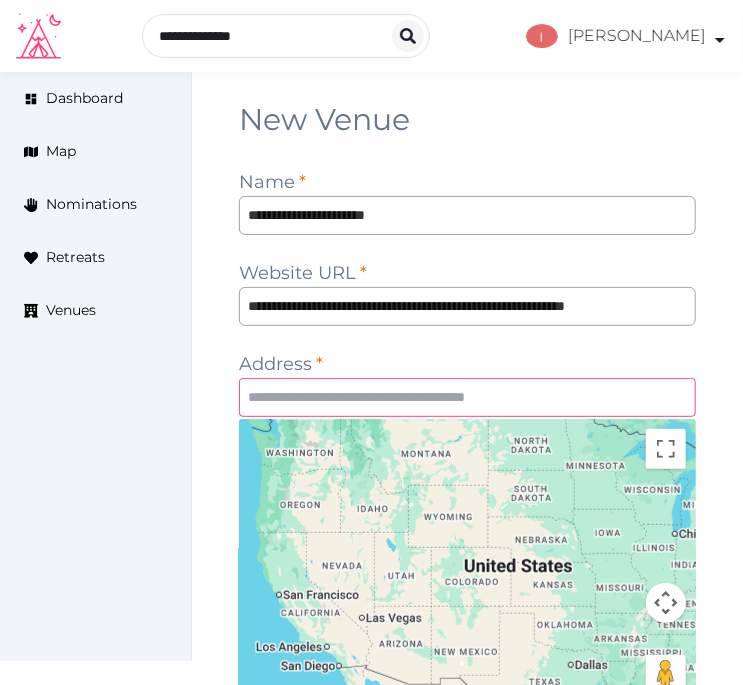 click at bounding box center (467, 397) 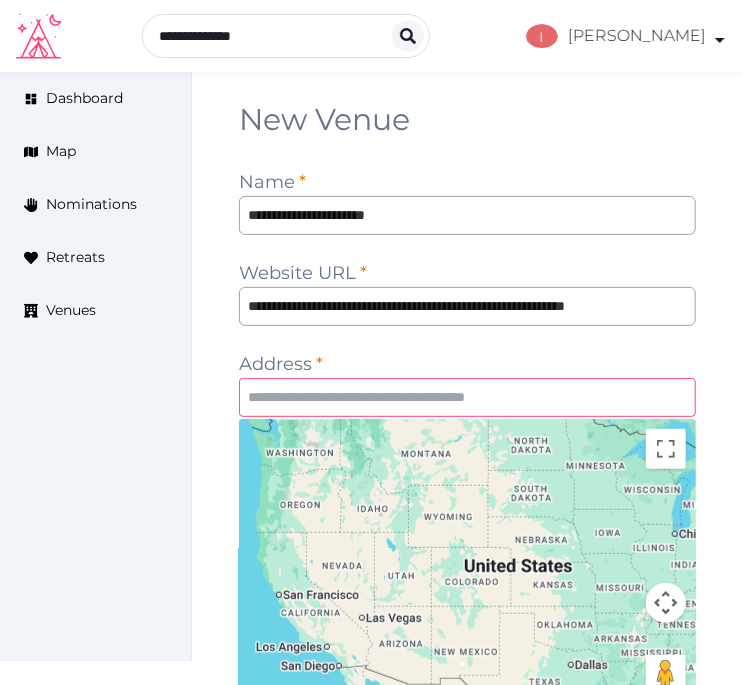 paste on "**********" 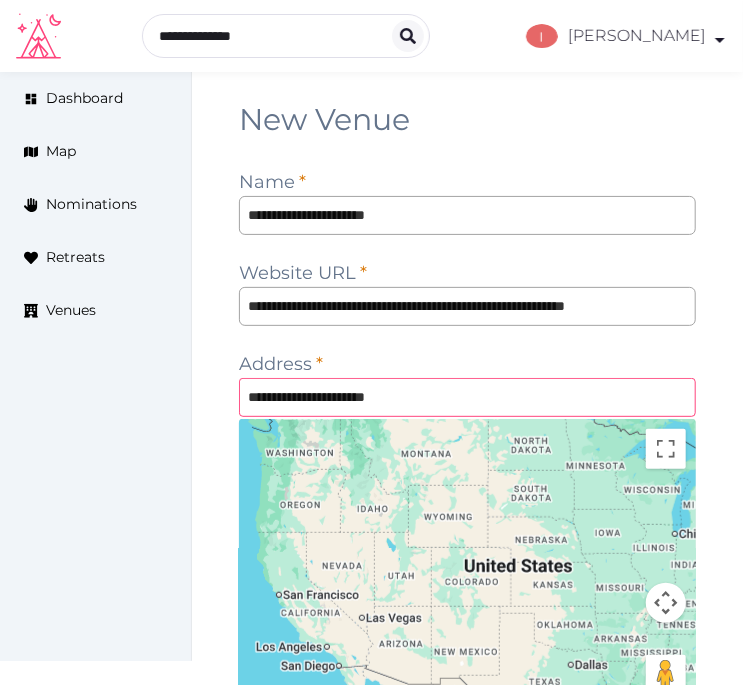 type on "**********" 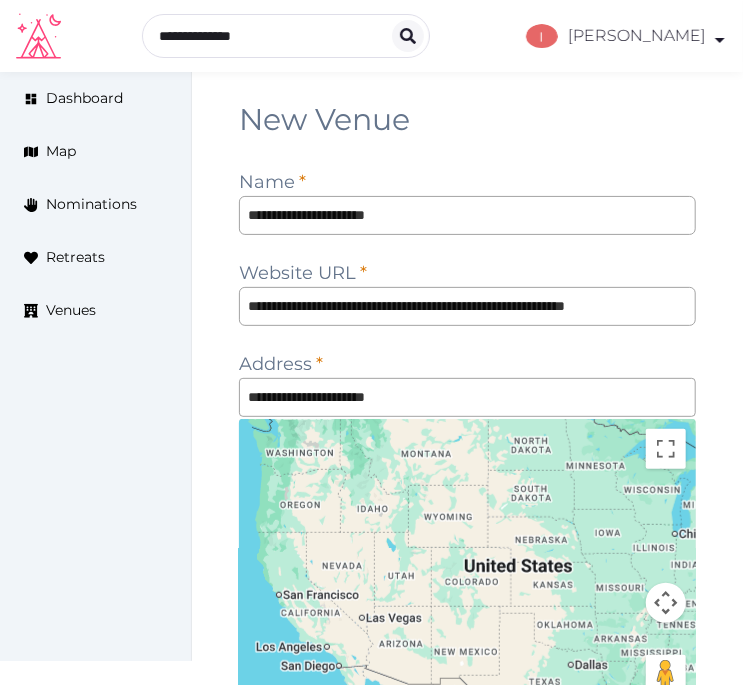 click on "To navigate, press the arrow keys." at bounding box center [467, 569] 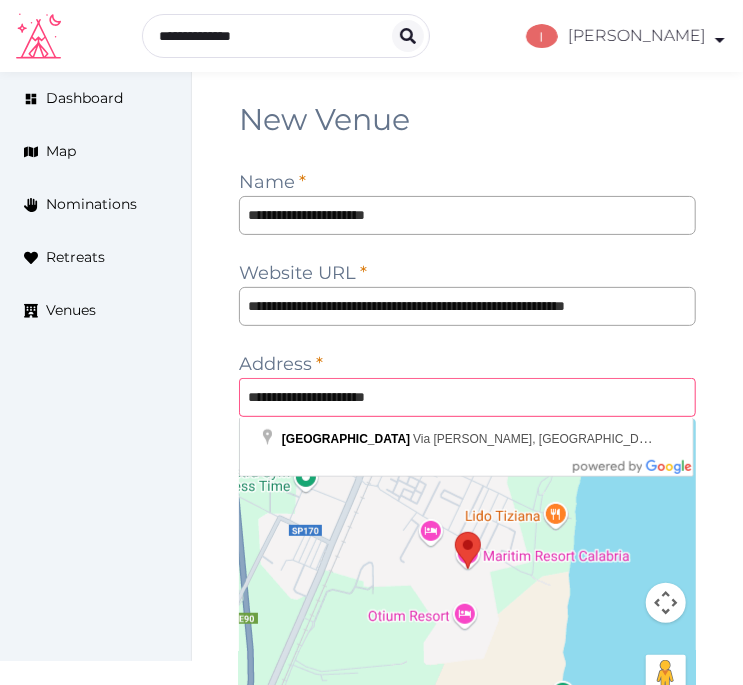 click on "**********" at bounding box center (467, 397) 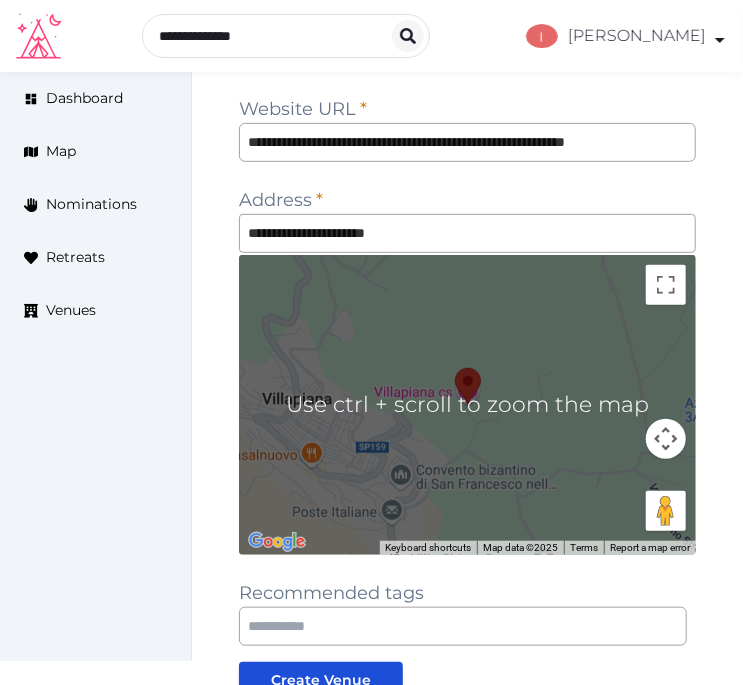 scroll, scrollTop: 370, scrollLeft: 0, axis: vertical 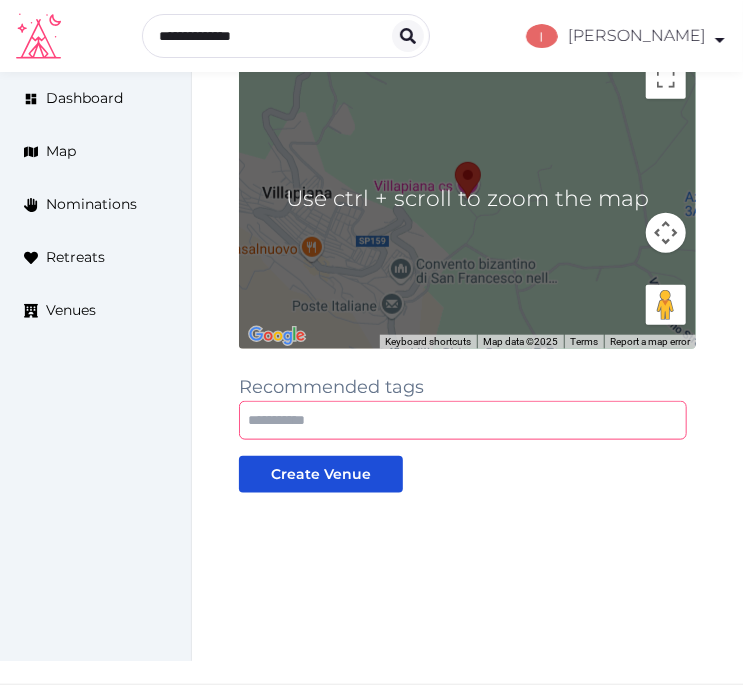 click at bounding box center (463, 420) 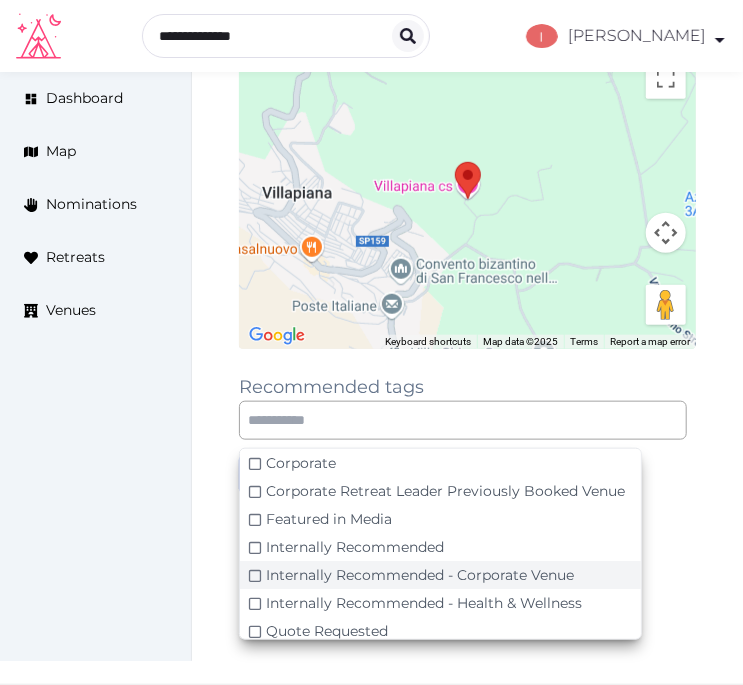 click on "Internally Recommended - Corporate Venue" at bounding box center (420, 575) 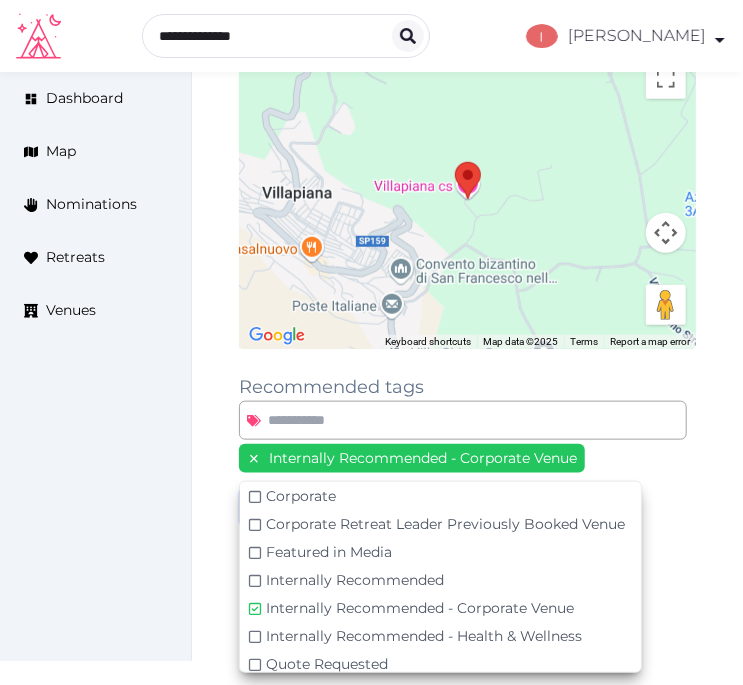 click on "**********" at bounding box center [467, 210] 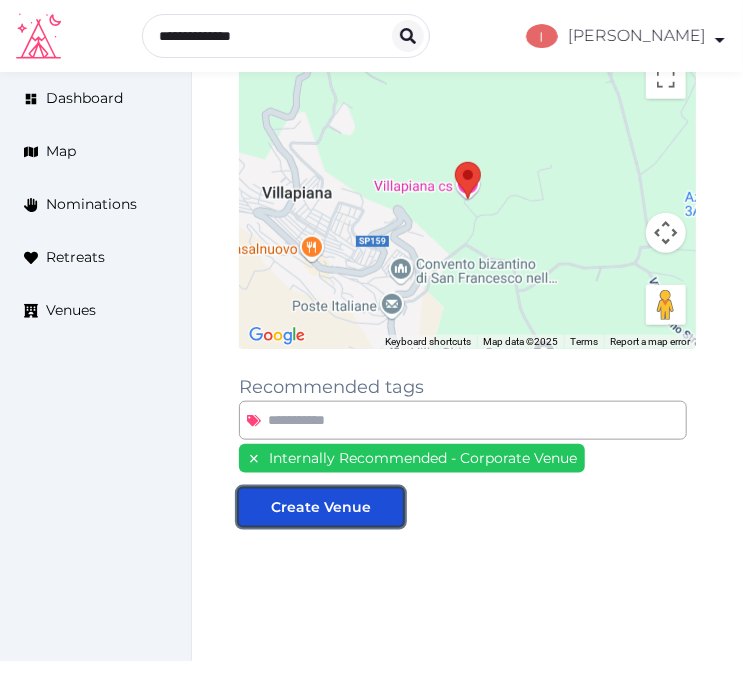 drag, startPoint x: 373, startPoint y: 507, endPoint x: 403, endPoint y: 485, distance: 37.202152 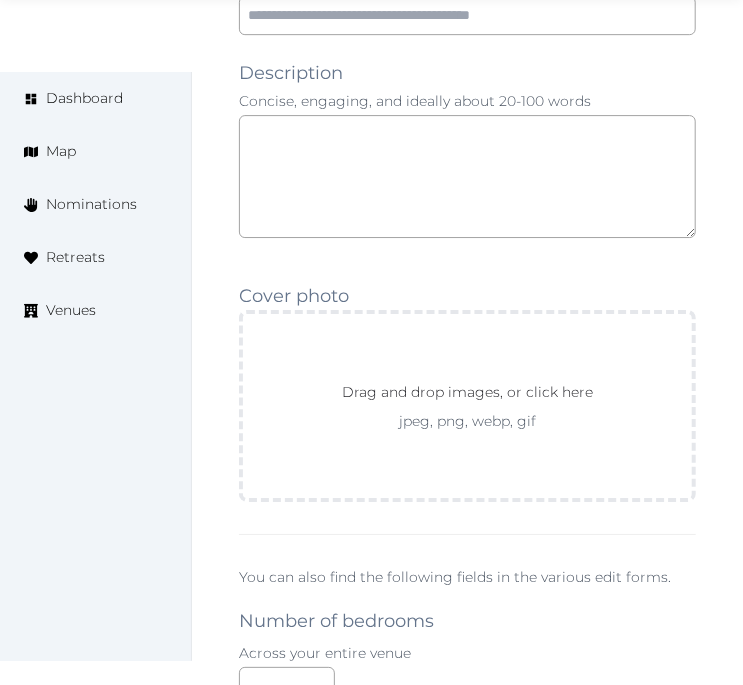 scroll, scrollTop: 1888, scrollLeft: 0, axis: vertical 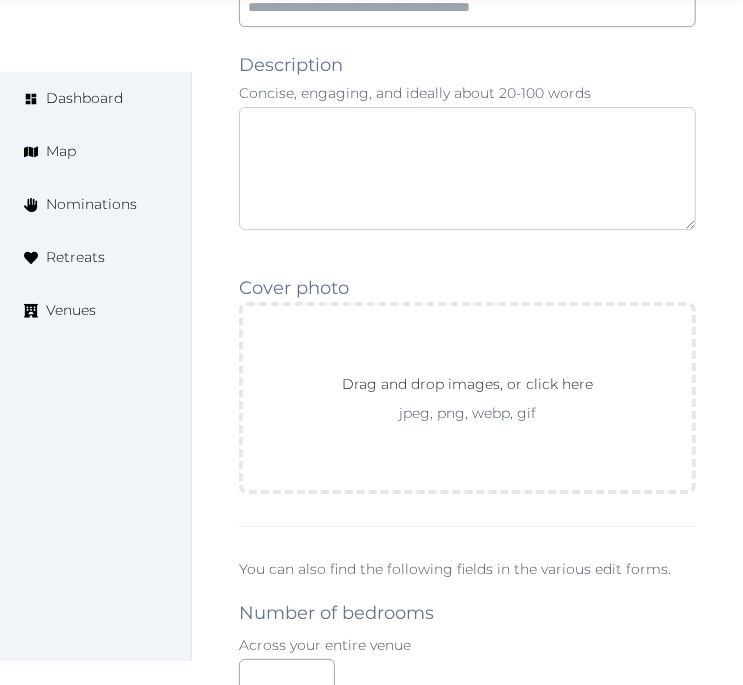 click at bounding box center (467, 168) 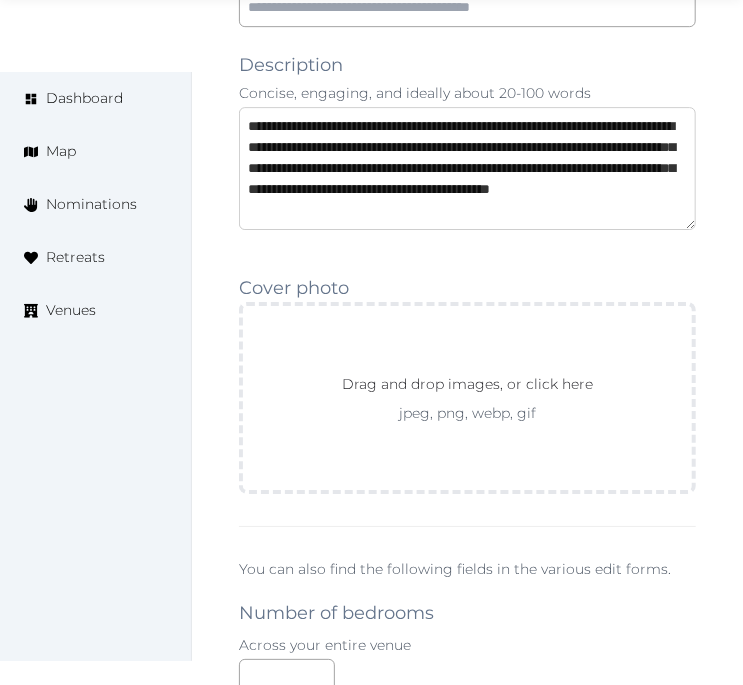 scroll, scrollTop: 53, scrollLeft: 0, axis: vertical 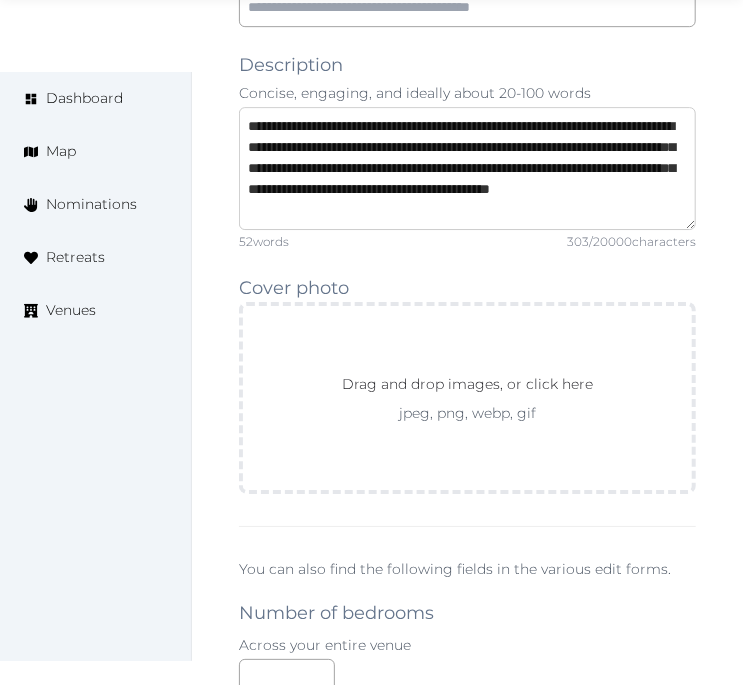 type on "**********" 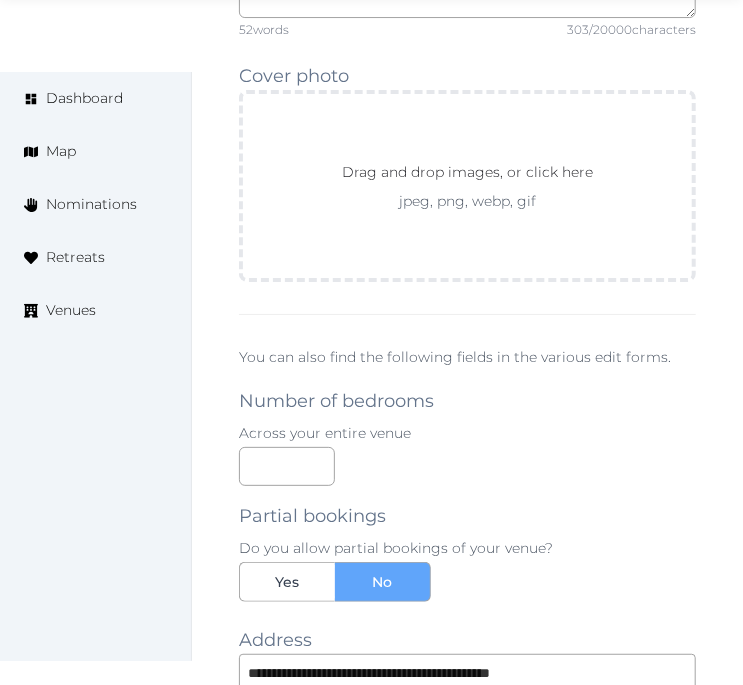 scroll, scrollTop: 2111, scrollLeft: 0, axis: vertical 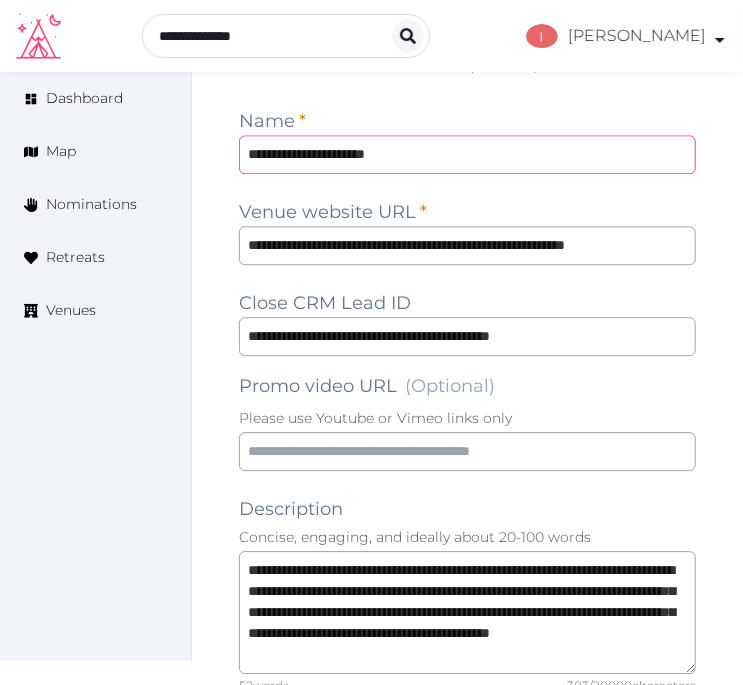 click on "**********" at bounding box center [467, 154] 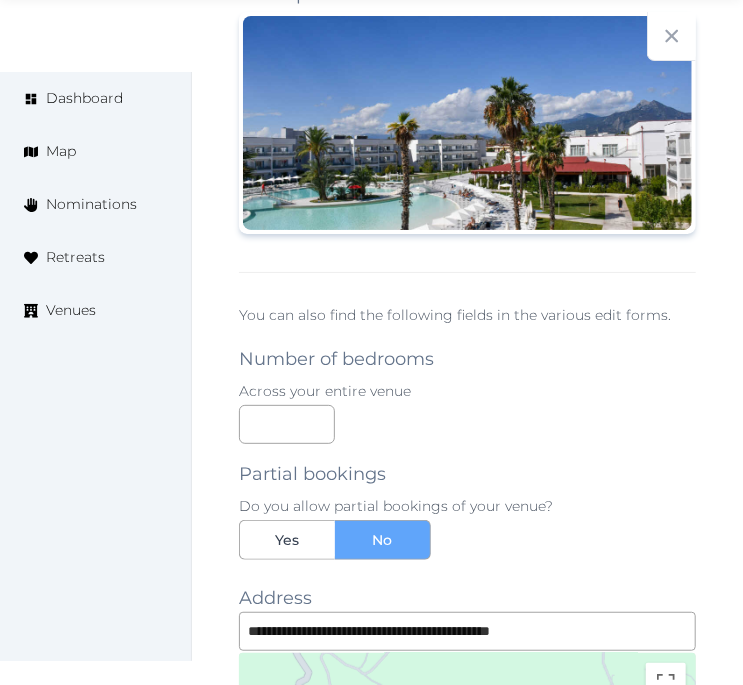 scroll, scrollTop: 2222, scrollLeft: 0, axis: vertical 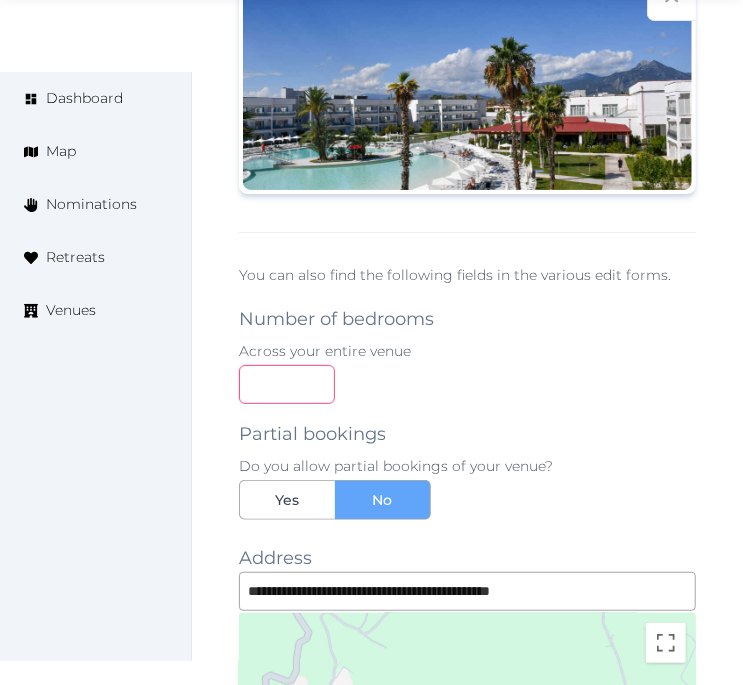 click at bounding box center [287, 384] 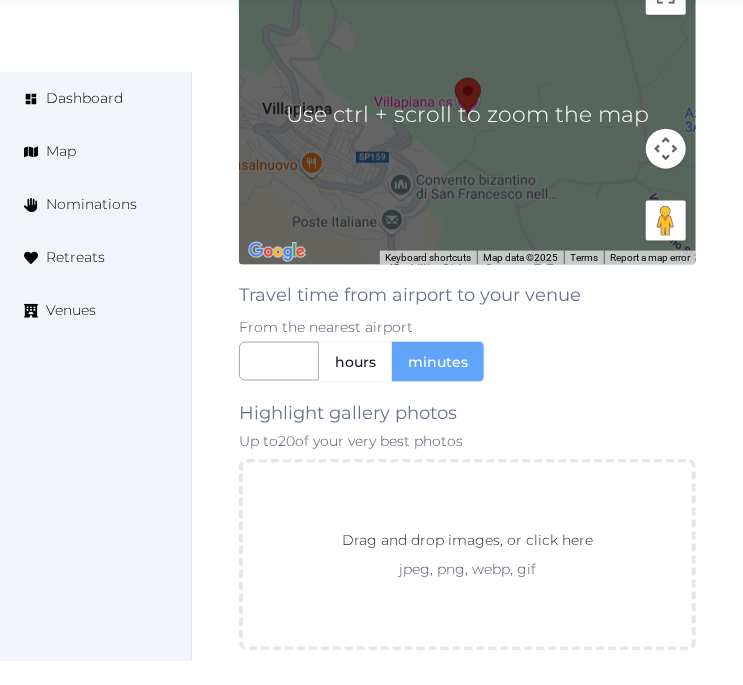 scroll, scrollTop: 2888, scrollLeft: 0, axis: vertical 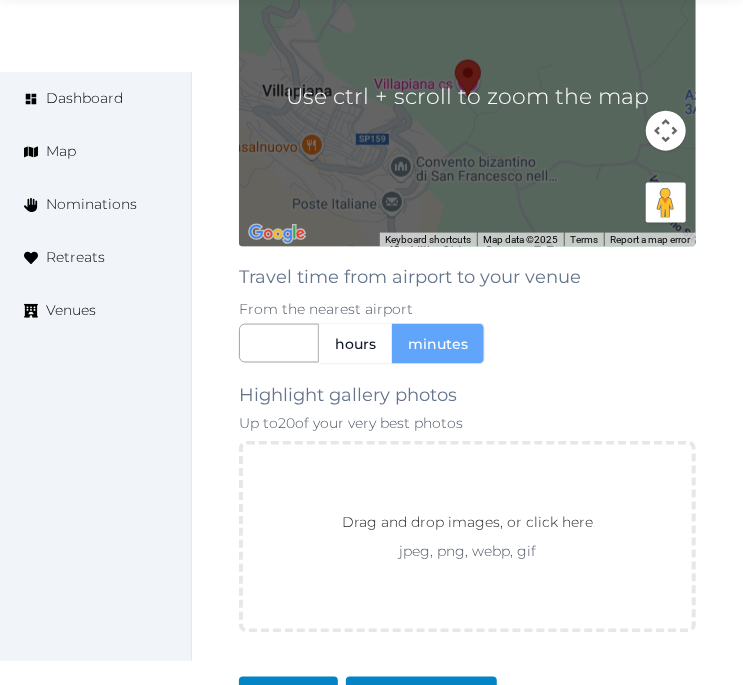 type on "***" 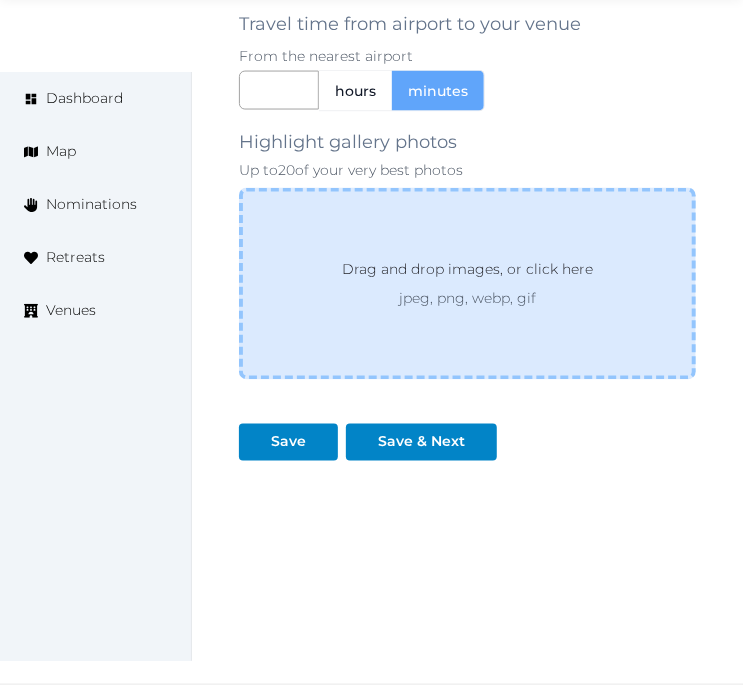 scroll, scrollTop: 3142, scrollLeft: 0, axis: vertical 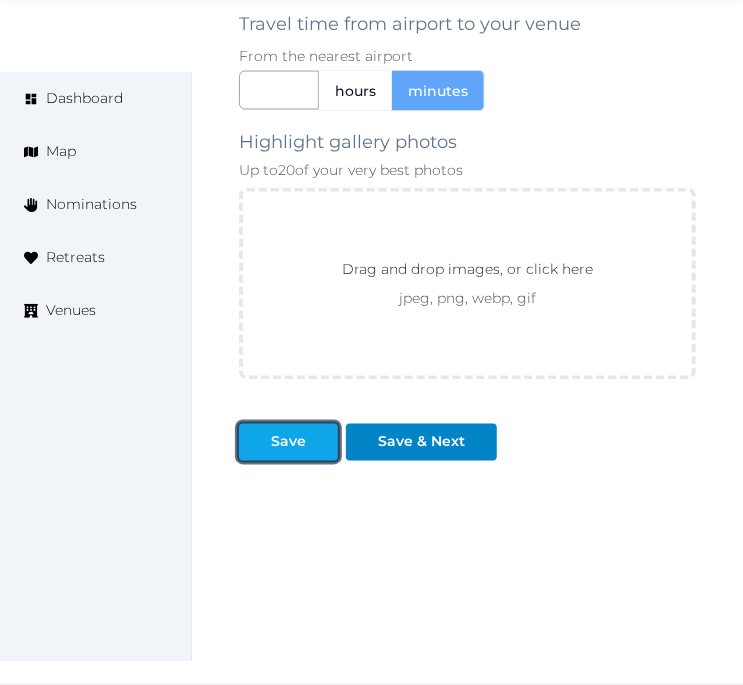 click at bounding box center (322, 442) 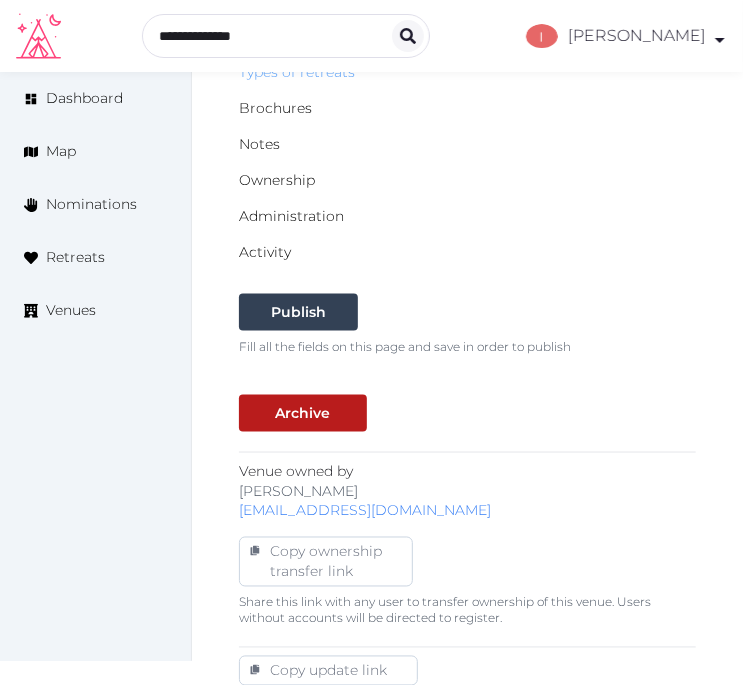 scroll, scrollTop: 475, scrollLeft: 0, axis: vertical 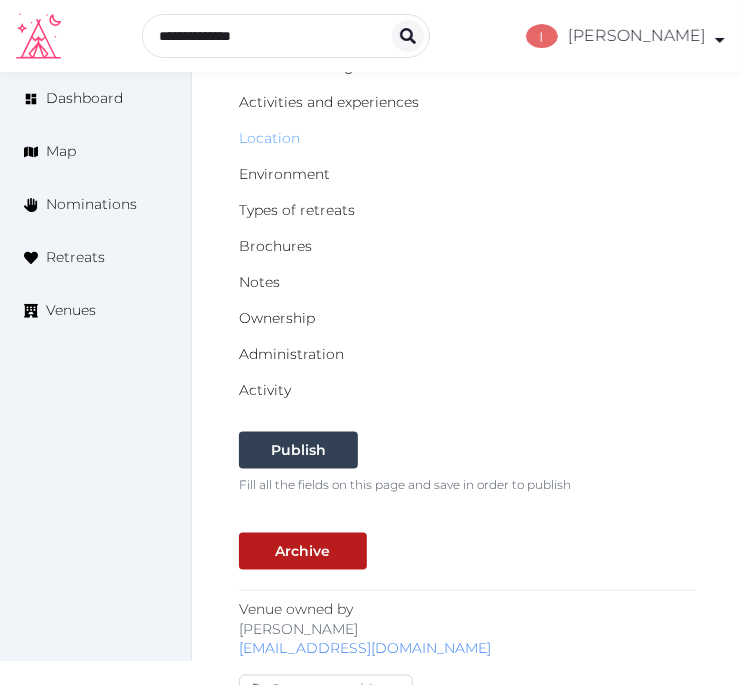 click on "Location" at bounding box center (269, 138) 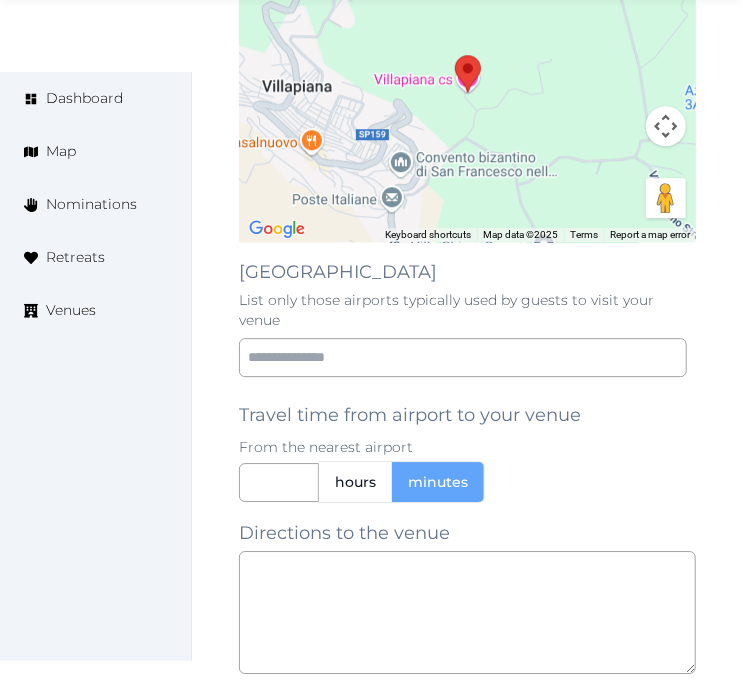 scroll, scrollTop: 1666, scrollLeft: 0, axis: vertical 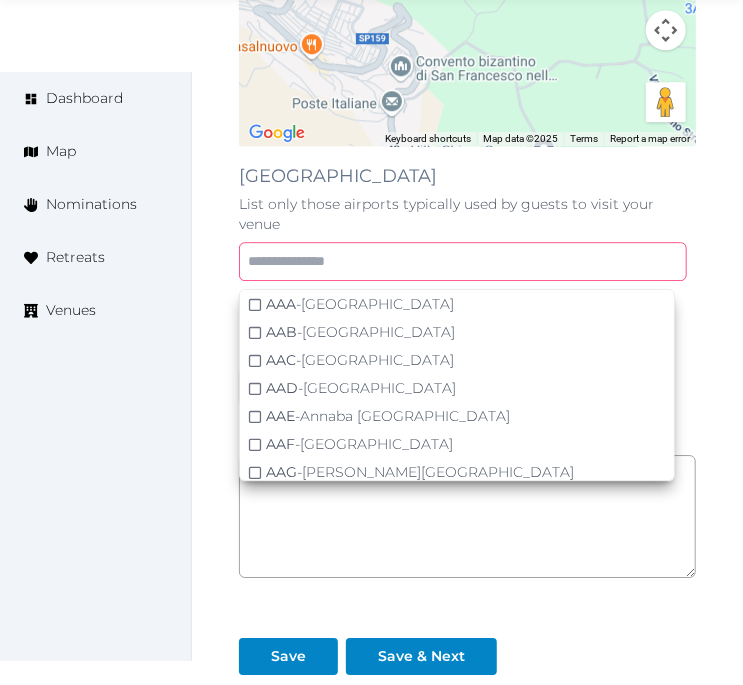 click at bounding box center (463, 261) 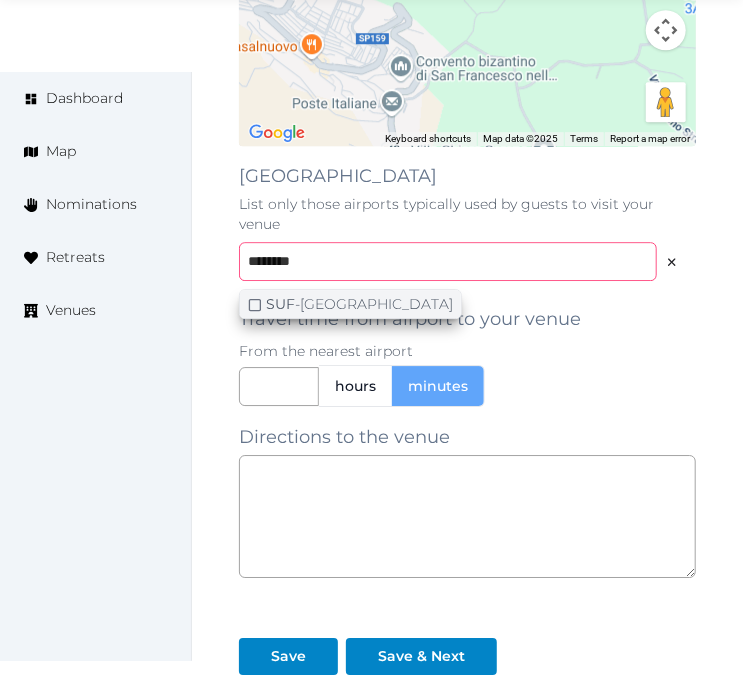 type on "*******" 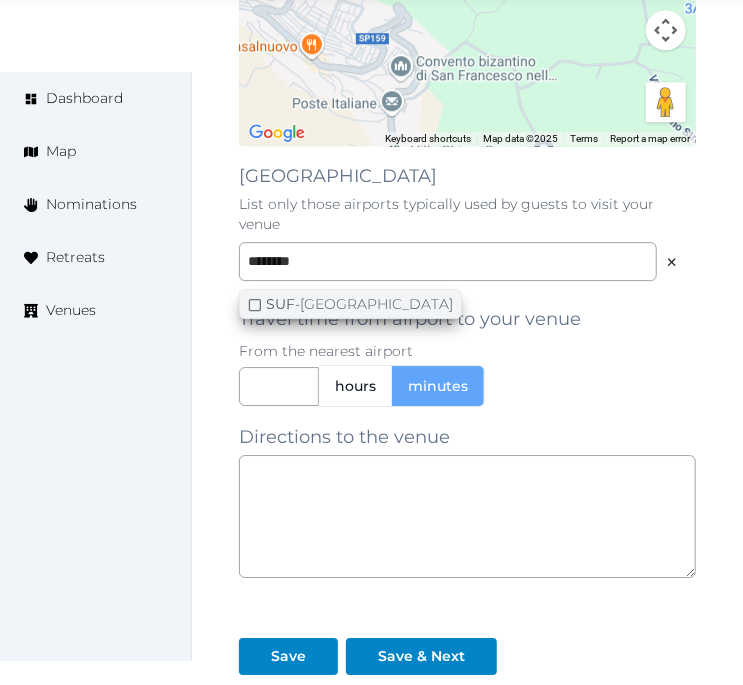 click 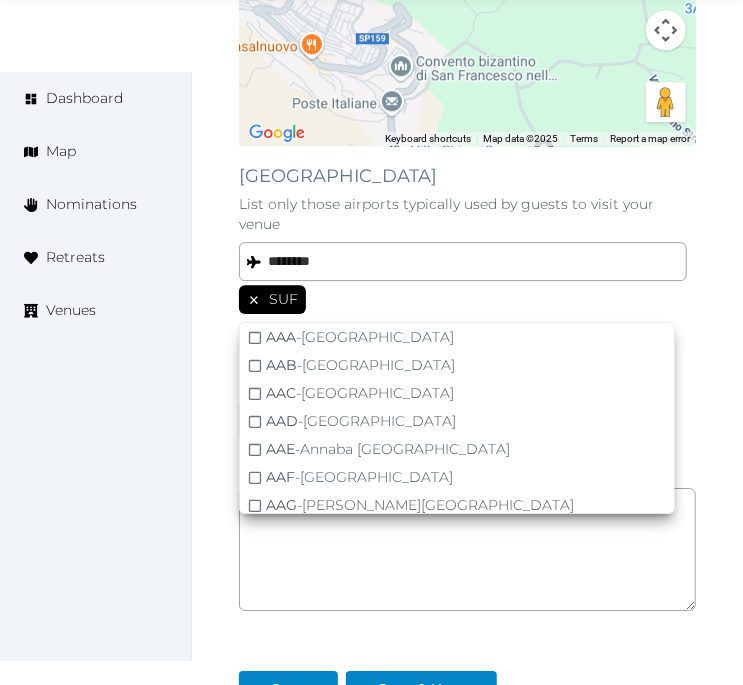 click on "Dashboard Map Nominations Retreats Venues" at bounding box center (96, 366) 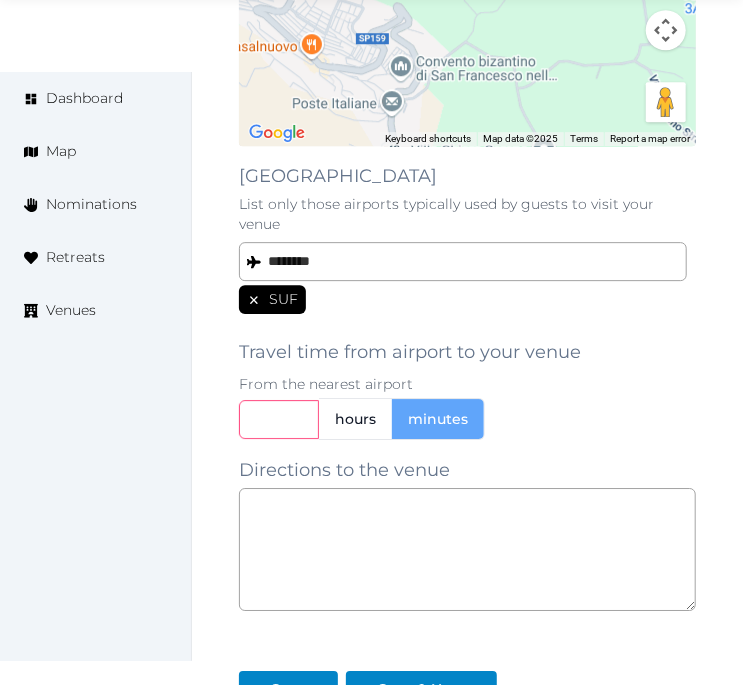 click at bounding box center [279, 419] 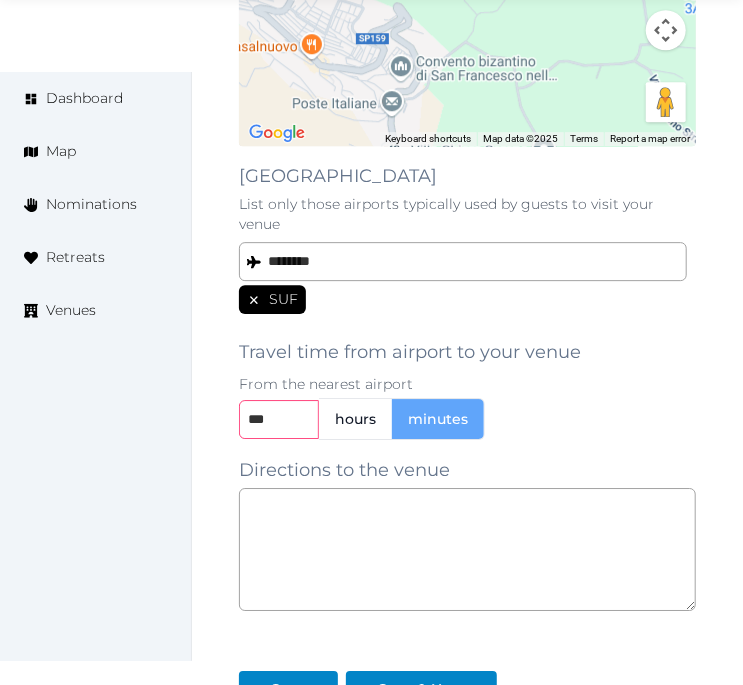 type on "***" 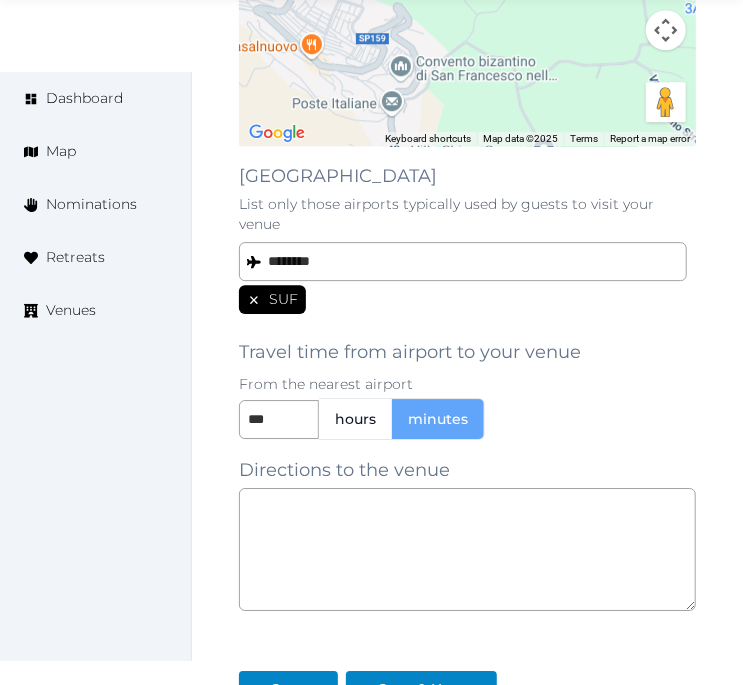 click on "**********" at bounding box center (467, 256) 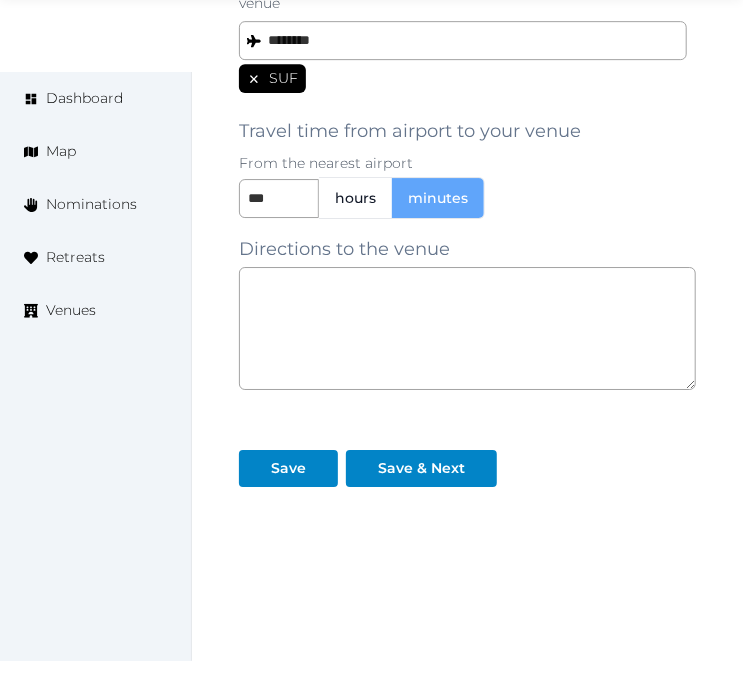 scroll, scrollTop: 1893, scrollLeft: 0, axis: vertical 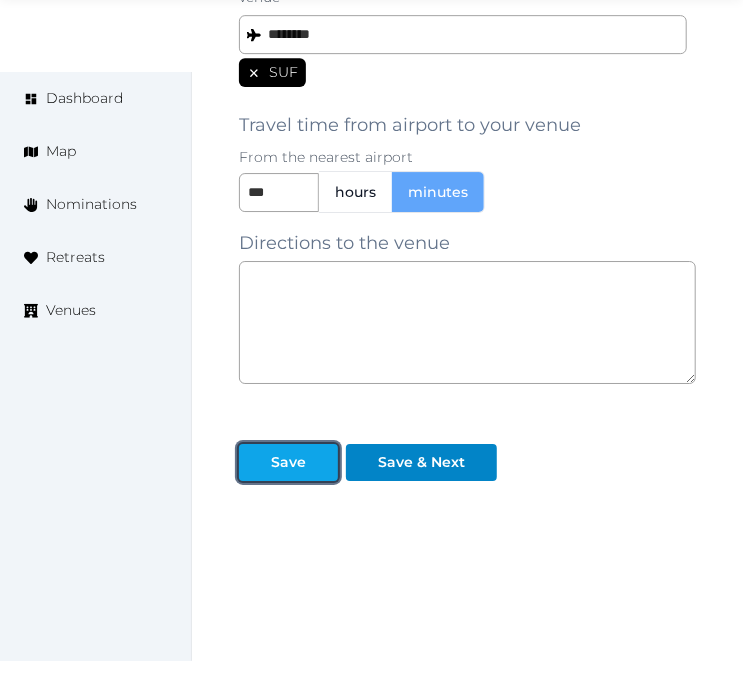 click on "Save" at bounding box center (288, 462) 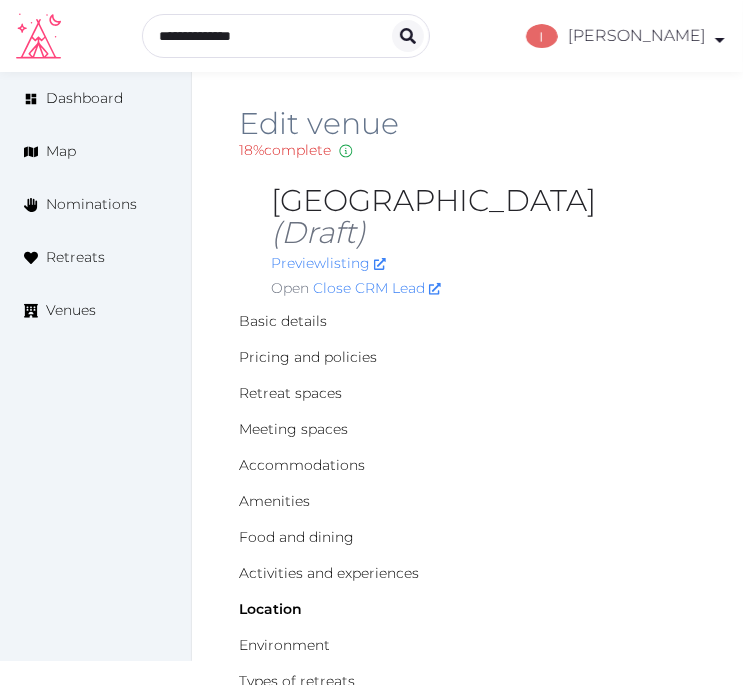 scroll, scrollTop: 0, scrollLeft: 0, axis: both 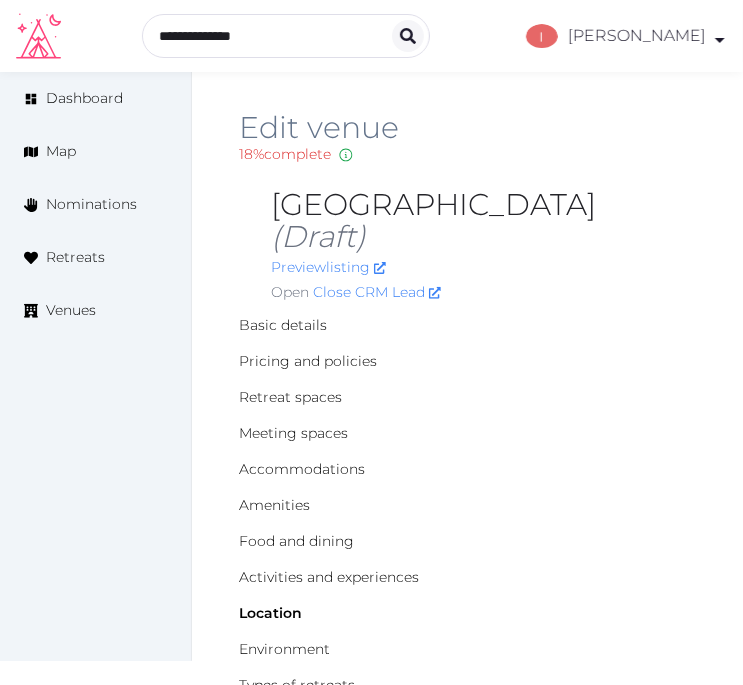 drag, startPoint x: 625, startPoint y: 198, endPoint x: 252, endPoint y: 214, distance: 373.34302 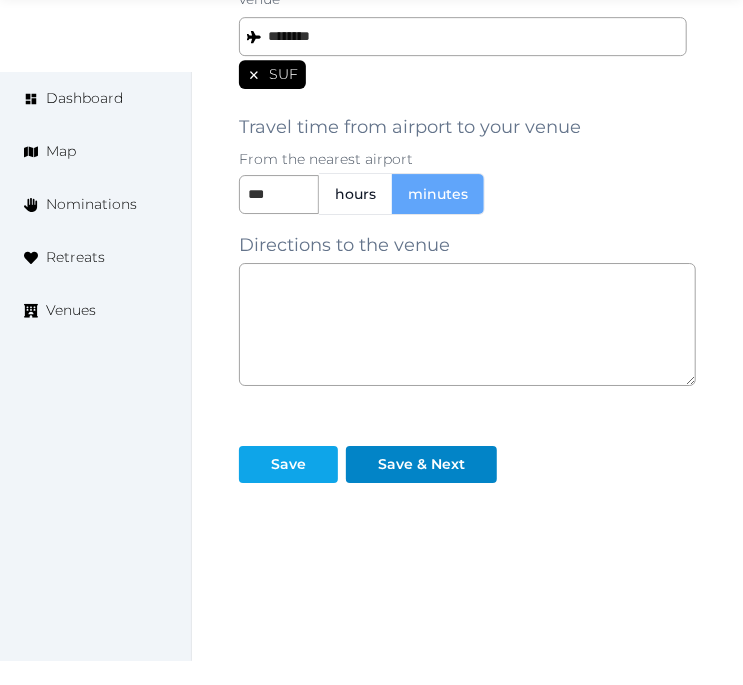 scroll, scrollTop: 1893, scrollLeft: 0, axis: vertical 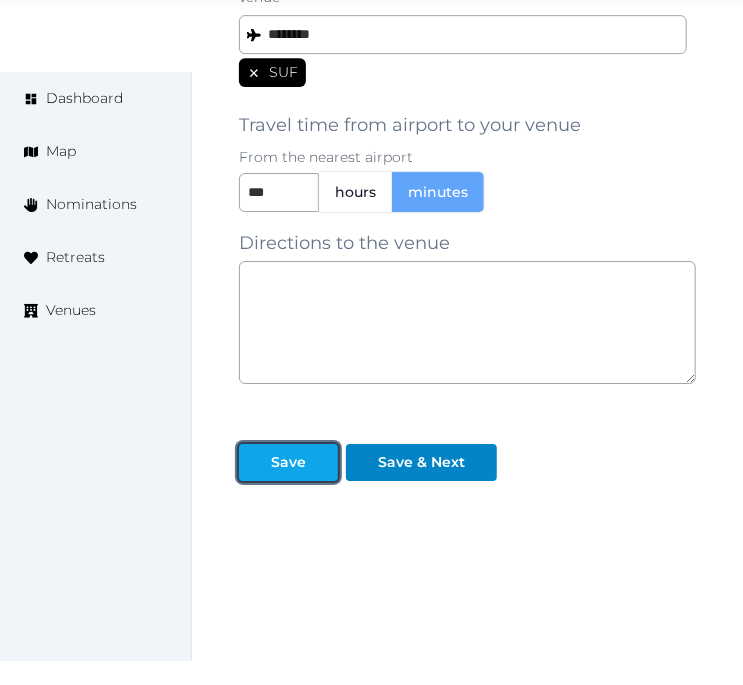 click on "Save" at bounding box center [288, 462] 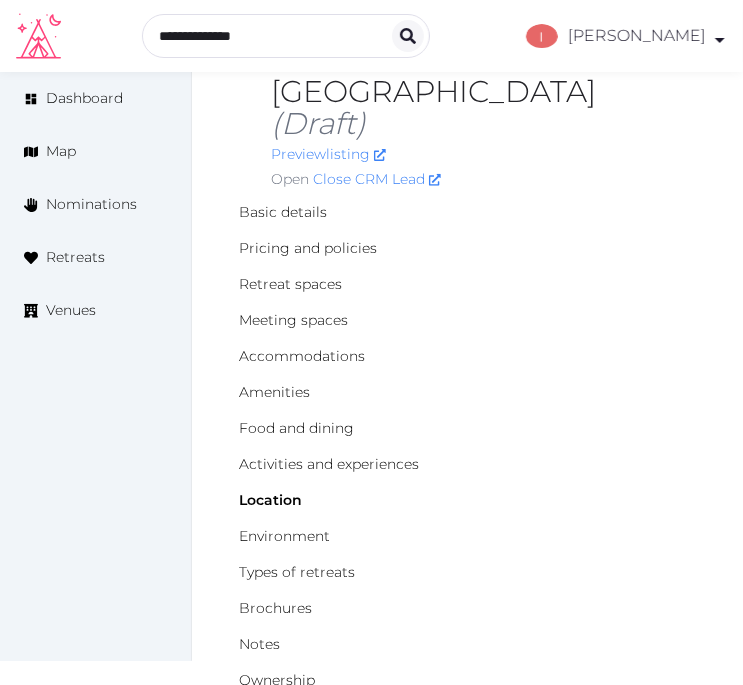 scroll, scrollTop: 111, scrollLeft: 0, axis: vertical 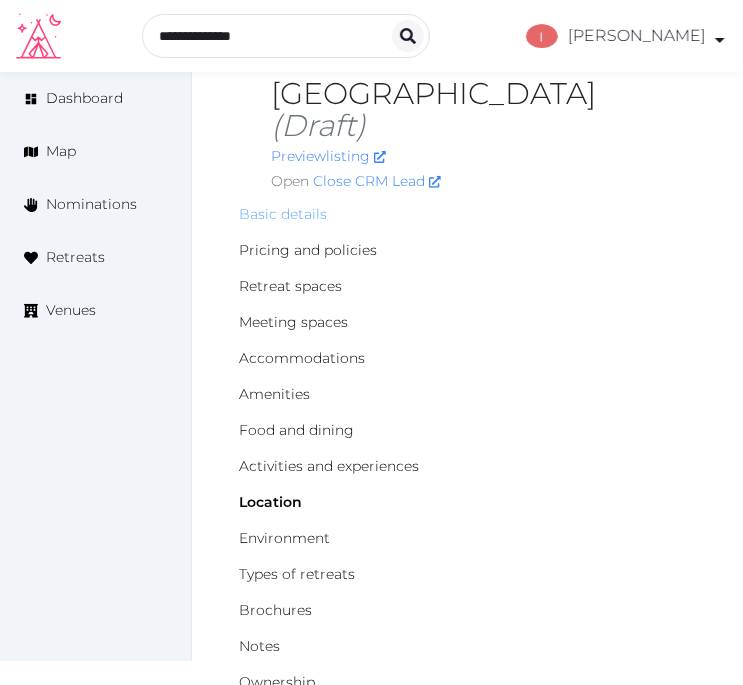 click on "Basic details" at bounding box center [283, 214] 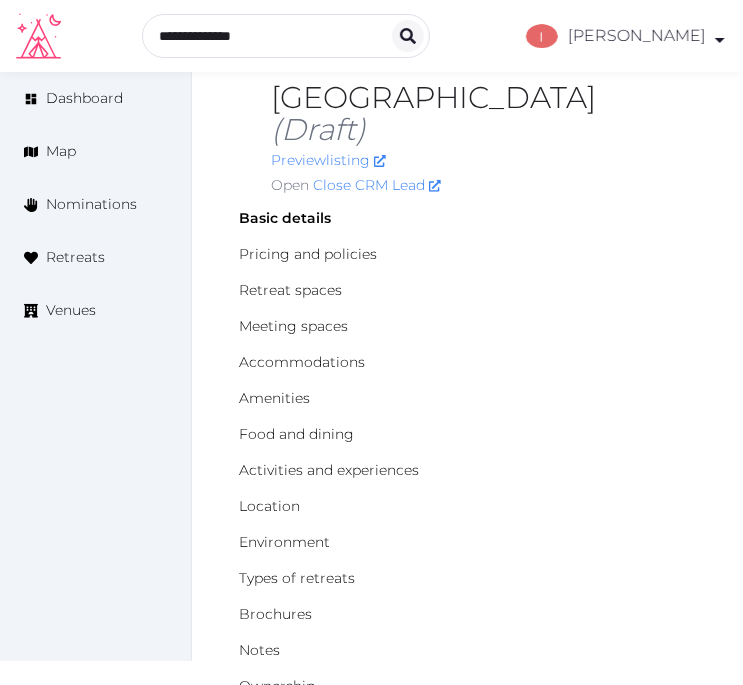 scroll, scrollTop: 0, scrollLeft: 0, axis: both 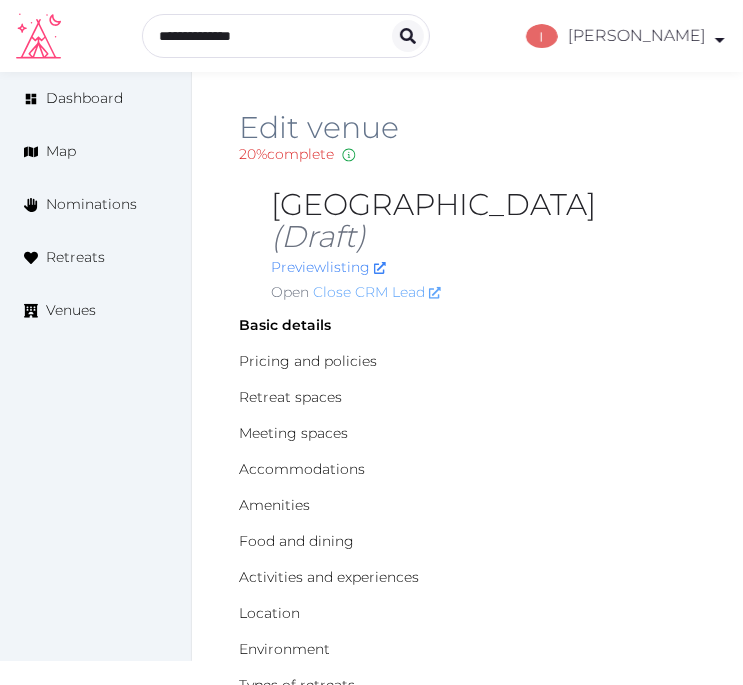 click on "Close CRM Lead" at bounding box center [377, 292] 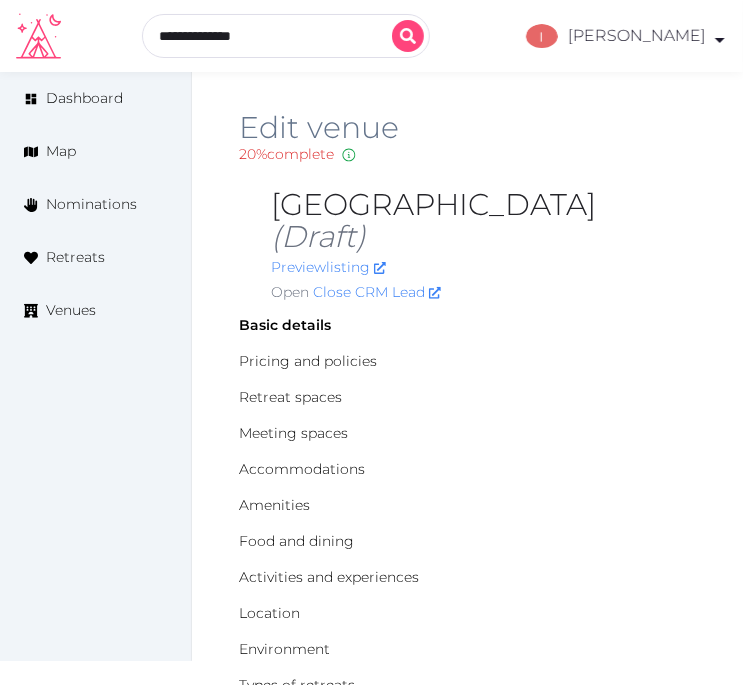 click at bounding box center (286, 36) 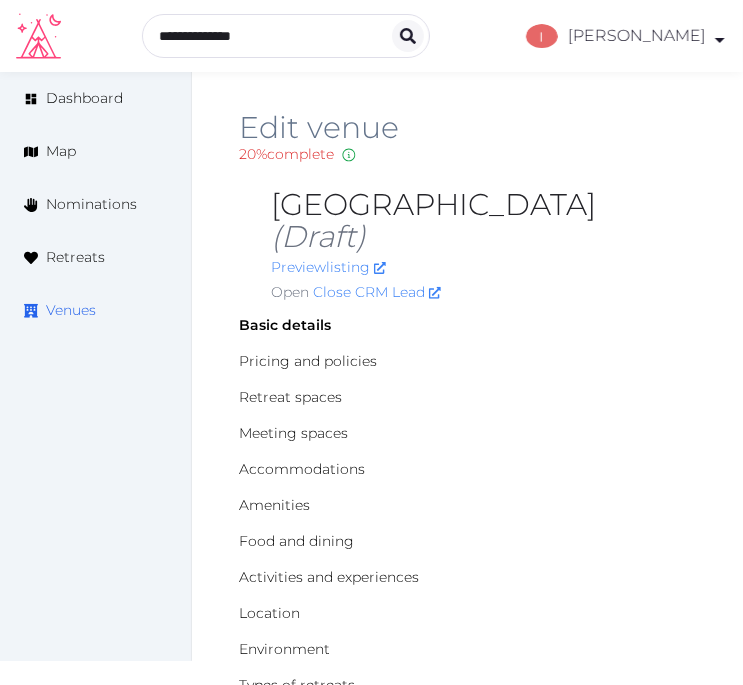 click on "Venues" at bounding box center (71, 310) 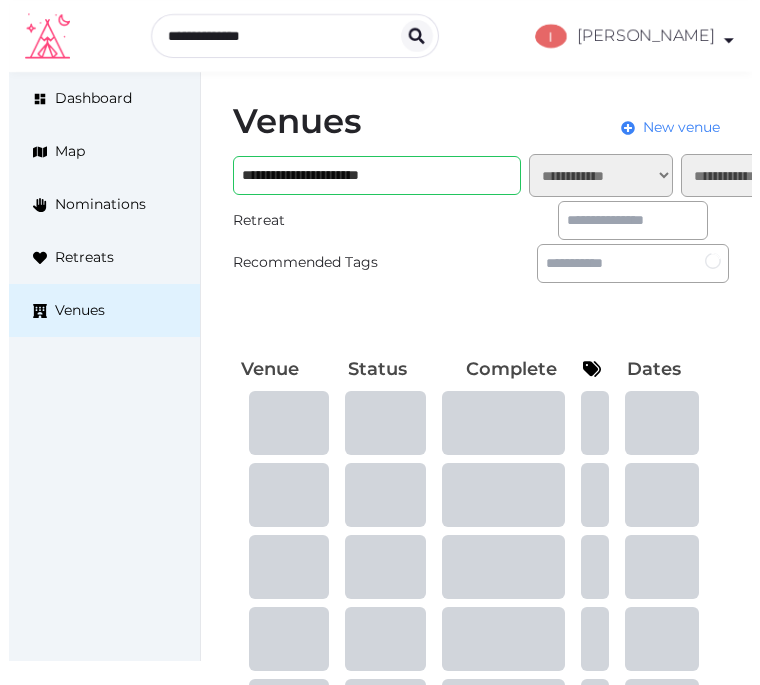 scroll, scrollTop: 0, scrollLeft: 0, axis: both 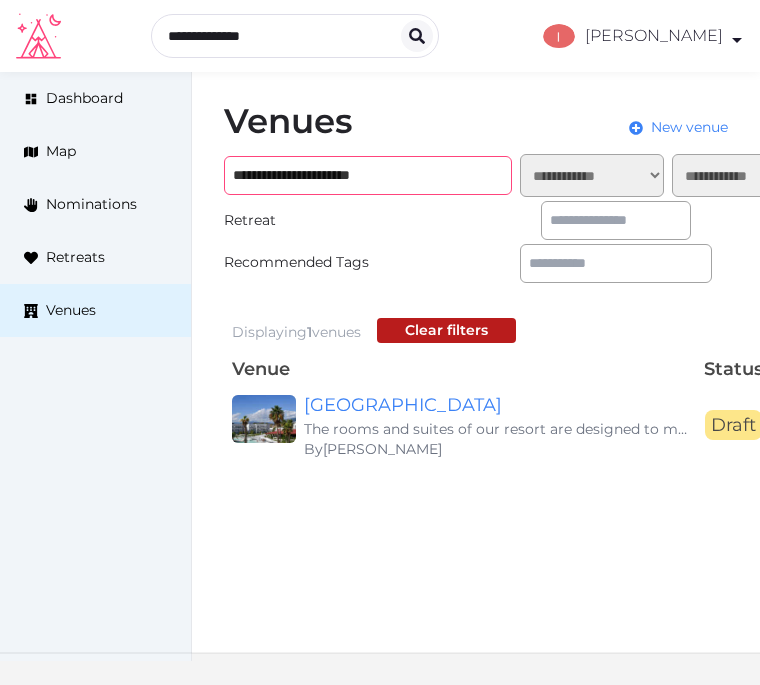 click on "**********" at bounding box center [368, 175] 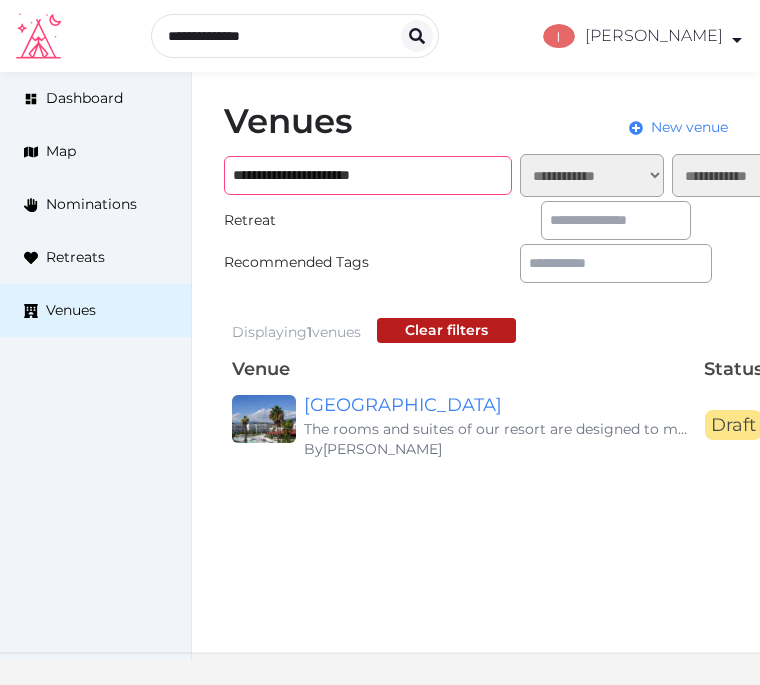 paste on "**********" 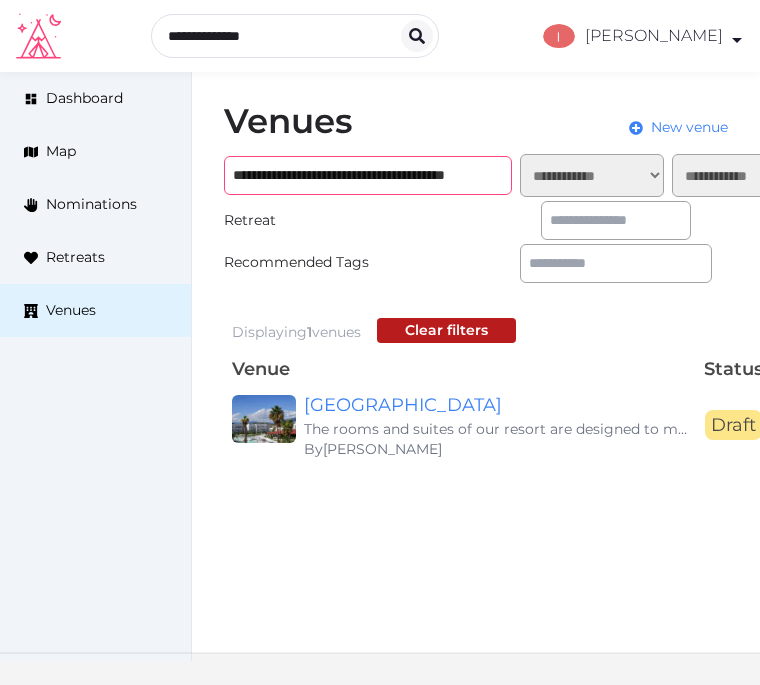 scroll, scrollTop: 0, scrollLeft: 35, axis: horizontal 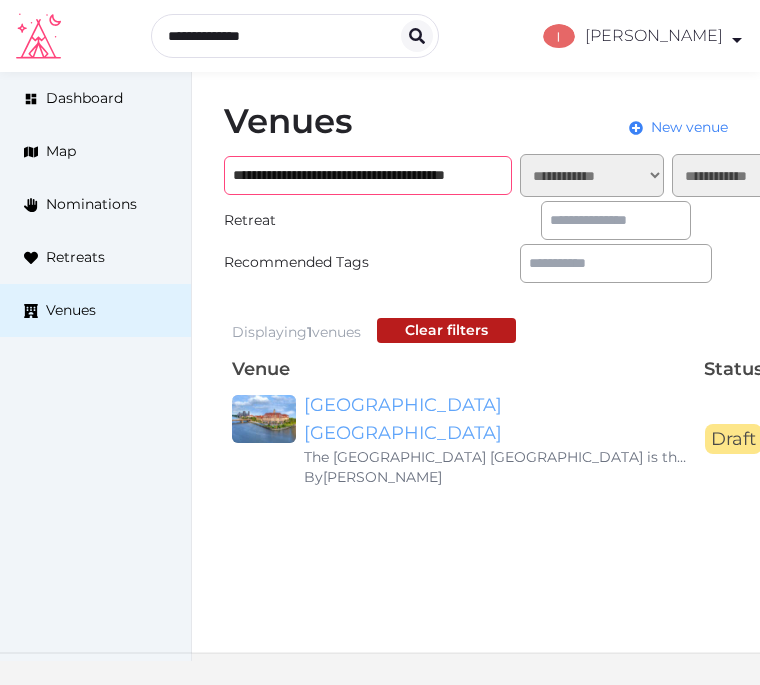 type on "**********" 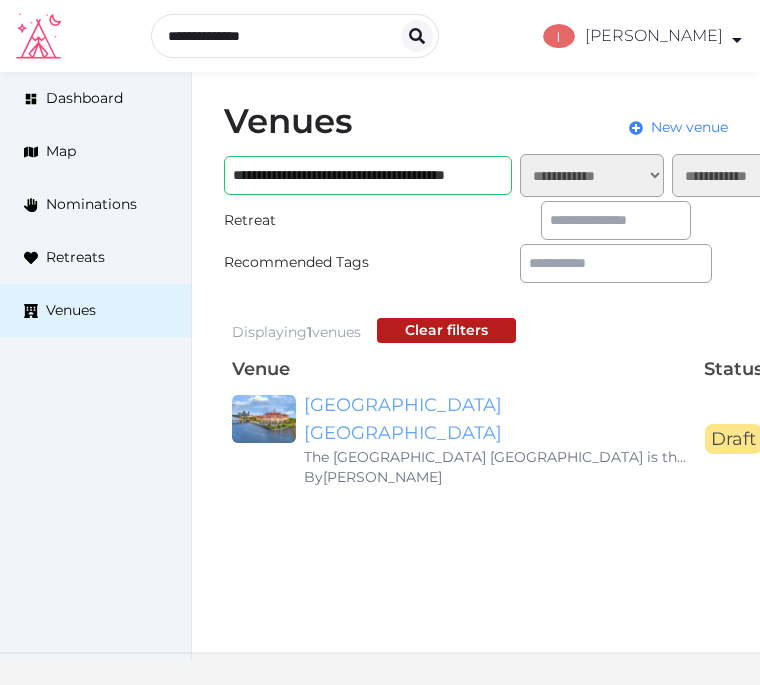 scroll, scrollTop: 0, scrollLeft: 0, axis: both 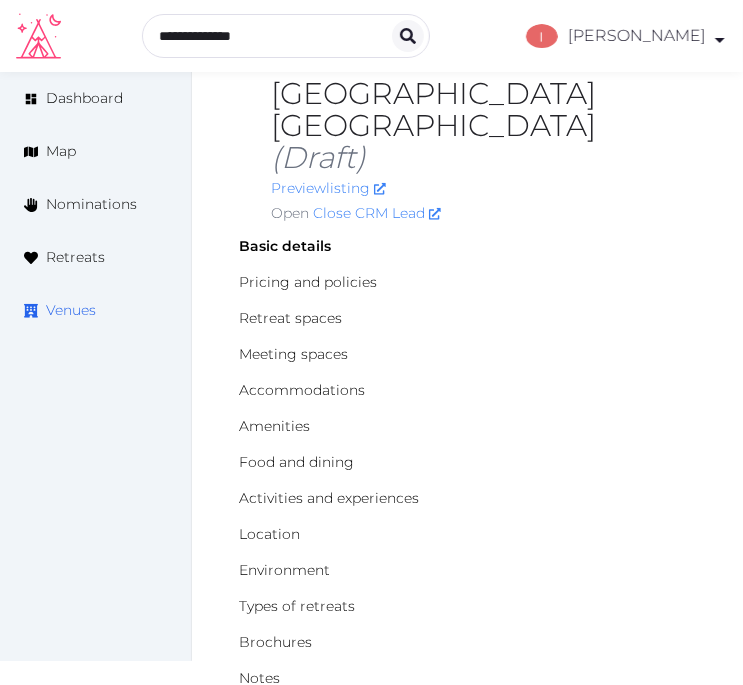 click 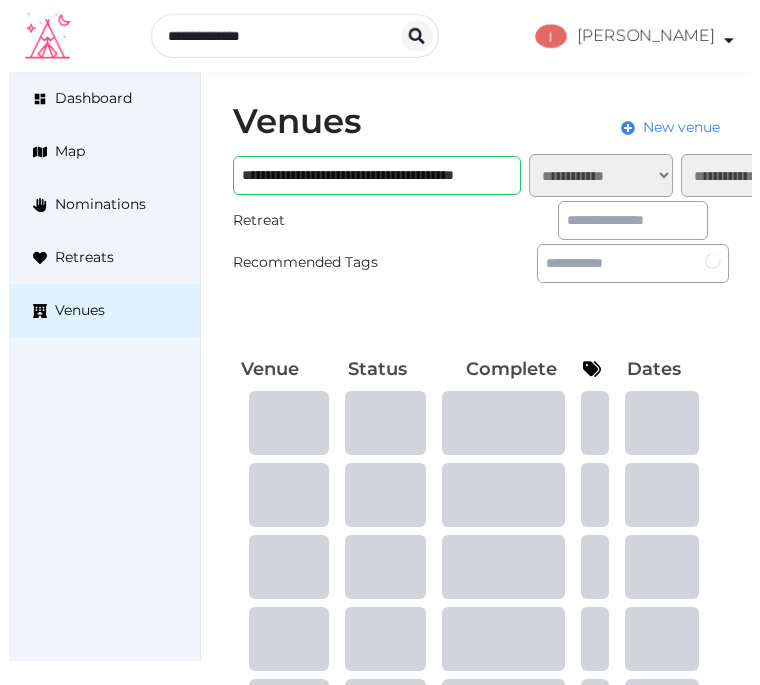 scroll, scrollTop: 0, scrollLeft: 0, axis: both 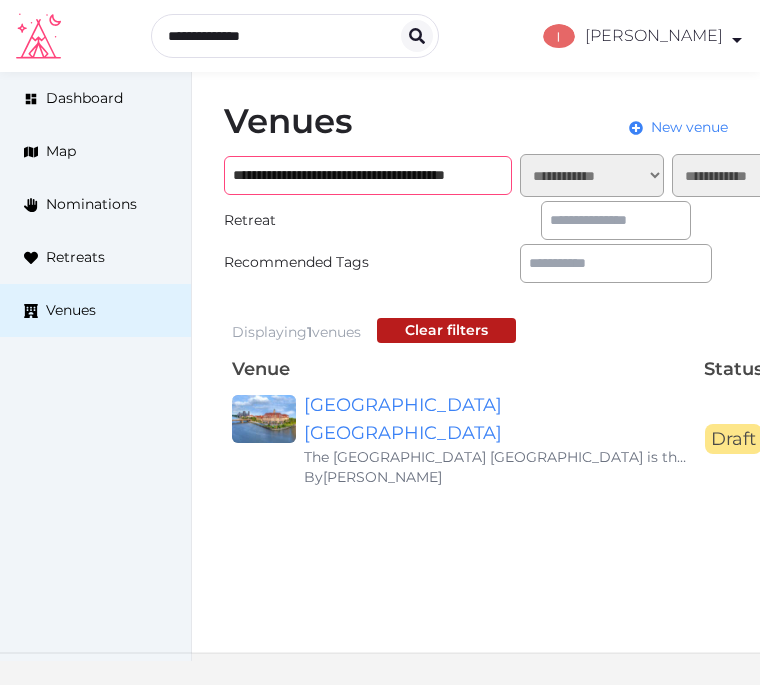 click on "**********" at bounding box center [368, 175] 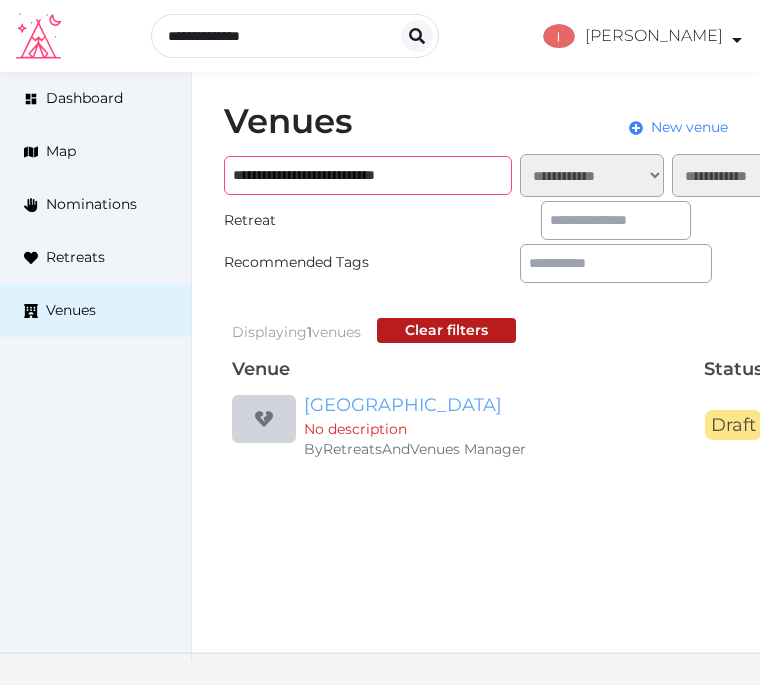 type on "**********" 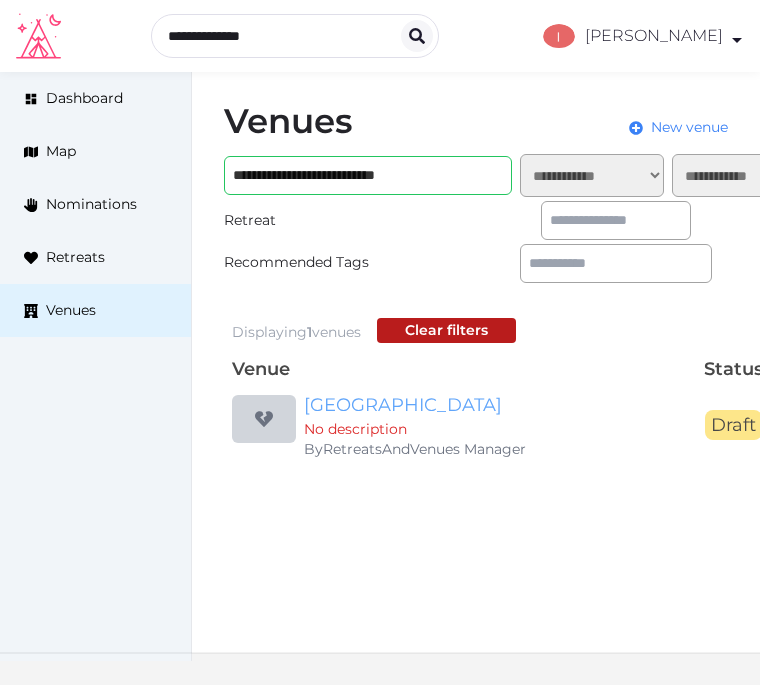 click on "[GEOGRAPHIC_DATA]" at bounding box center [496, 405] 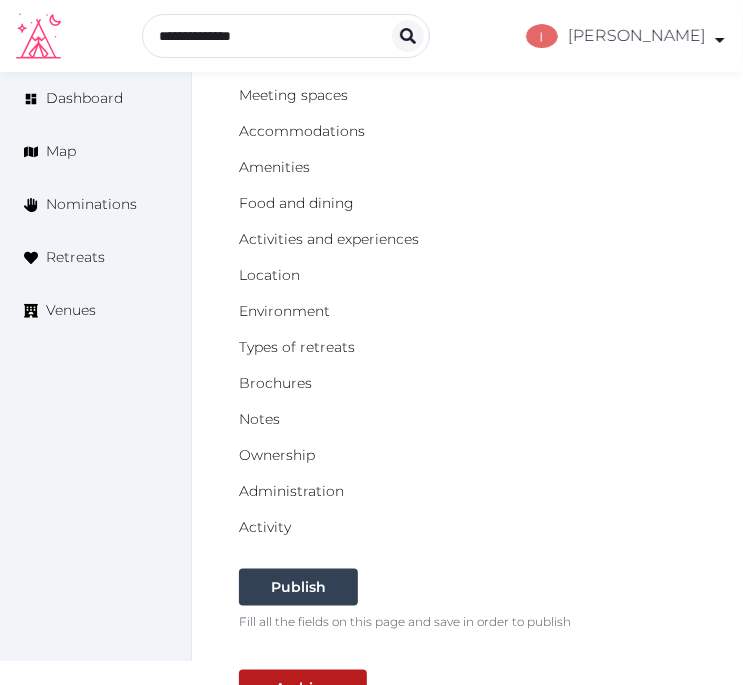 scroll, scrollTop: 111, scrollLeft: 0, axis: vertical 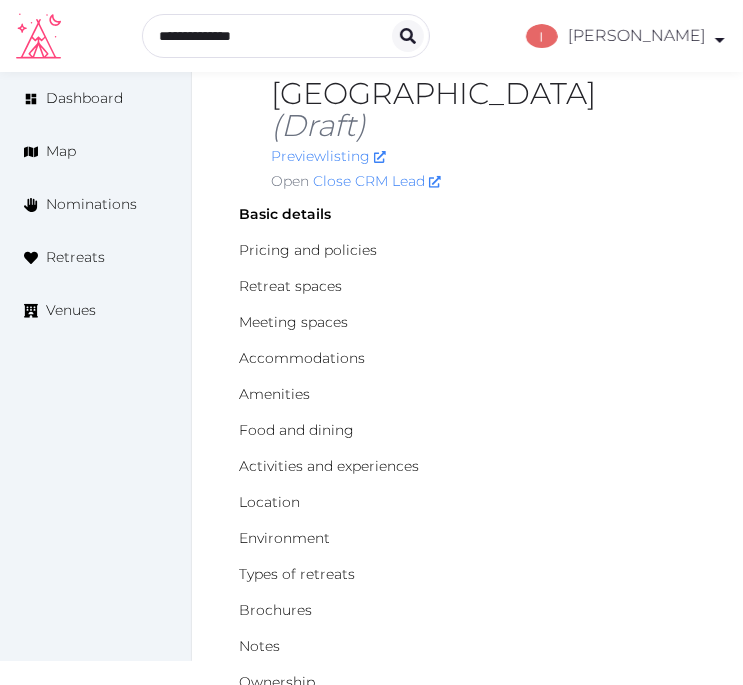 drag, startPoint x: 327, startPoint y: 116, endPoint x: 270, endPoint y: 95, distance: 60.74537 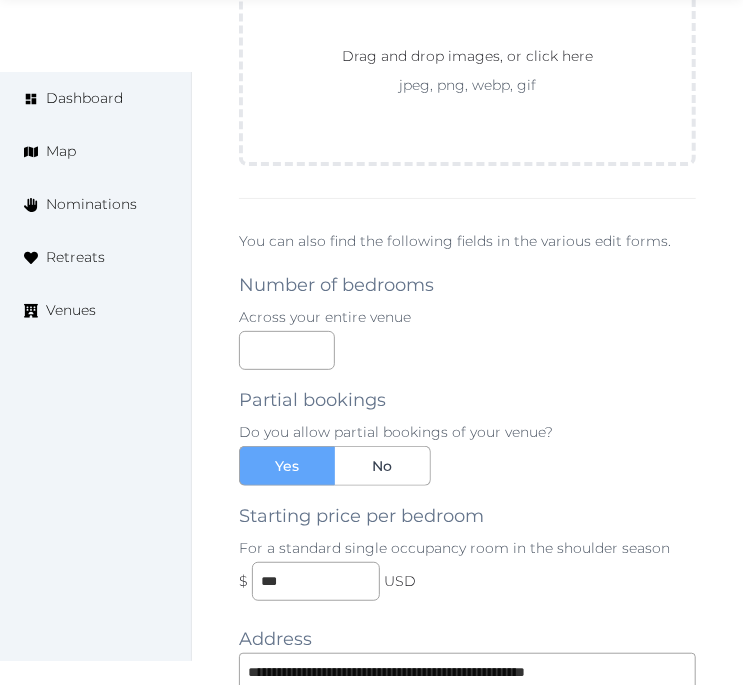 scroll, scrollTop: 2444, scrollLeft: 0, axis: vertical 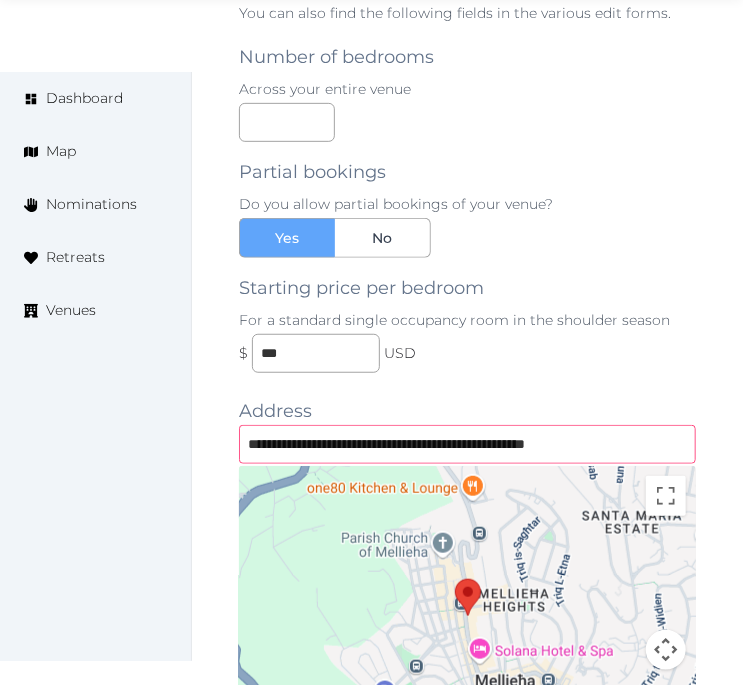 click on "**********" at bounding box center [467, 444] 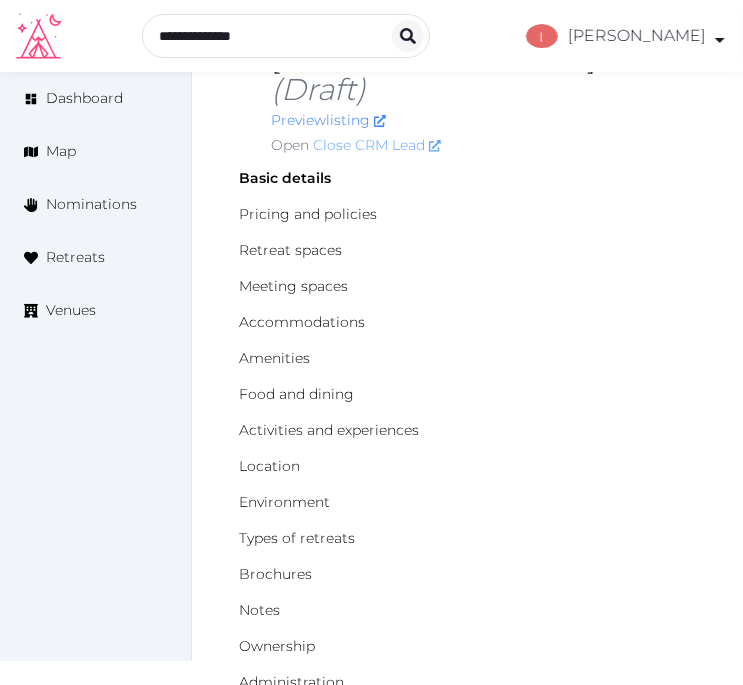 scroll, scrollTop: 0, scrollLeft: 0, axis: both 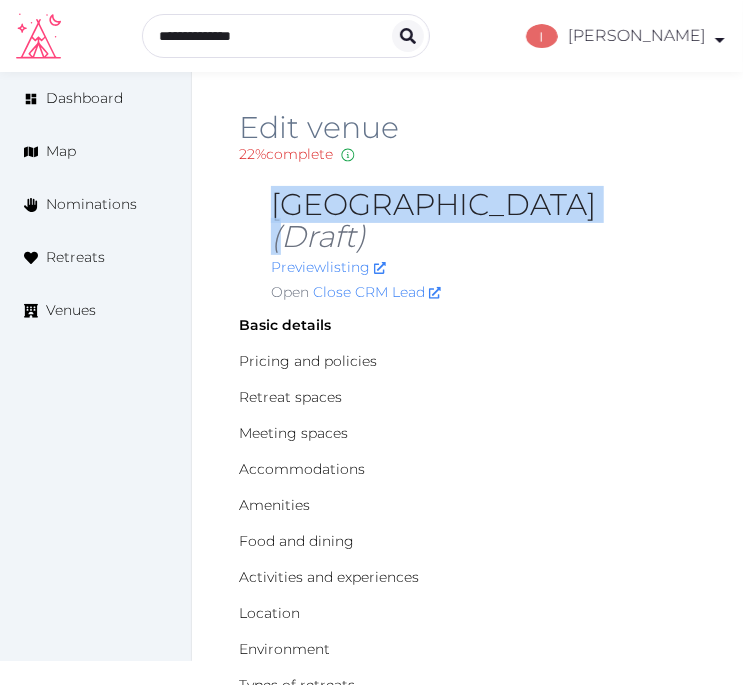drag, startPoint x: 325, startPoint y: 238, endPoint x: 262, endPoint y: 217, distance: 66.40783 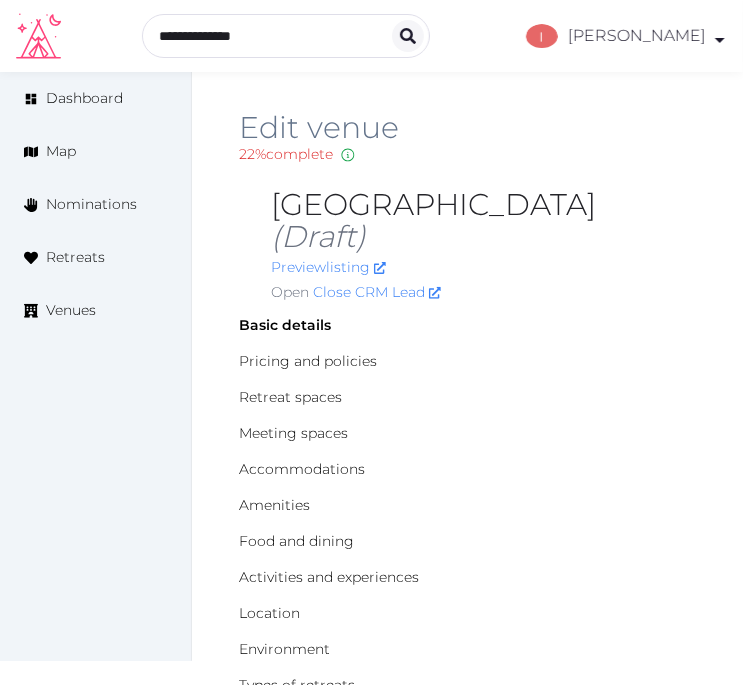 drag, startPoint x: 275, startPoint y: 207, endPoint x: 325, endPoint y: 241, distance: 60.464867 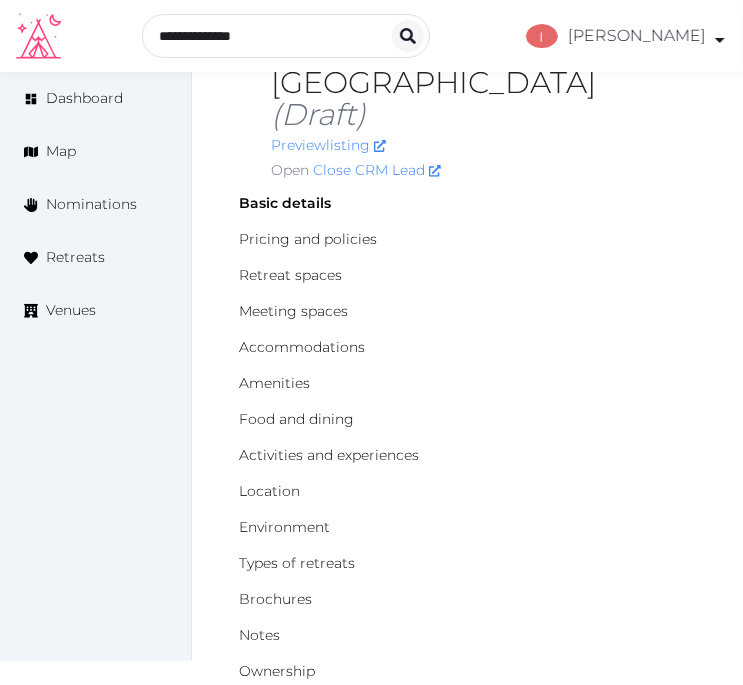 scroll, scrollTop: 0, scrollLeft: 0, axis: both 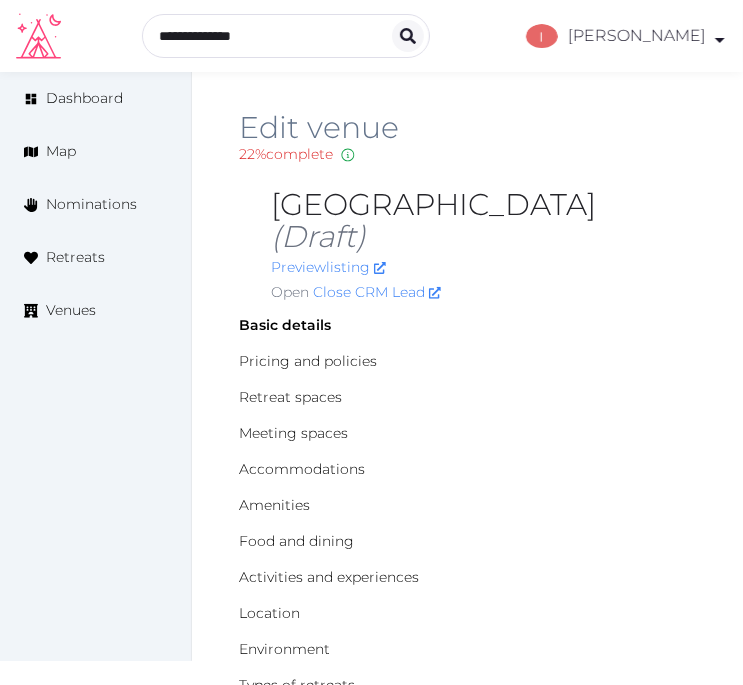 drag, startPoint x: 332, startPoint y: 220, endPoint x: 325, endPoint y: 237, distance: 18.384777 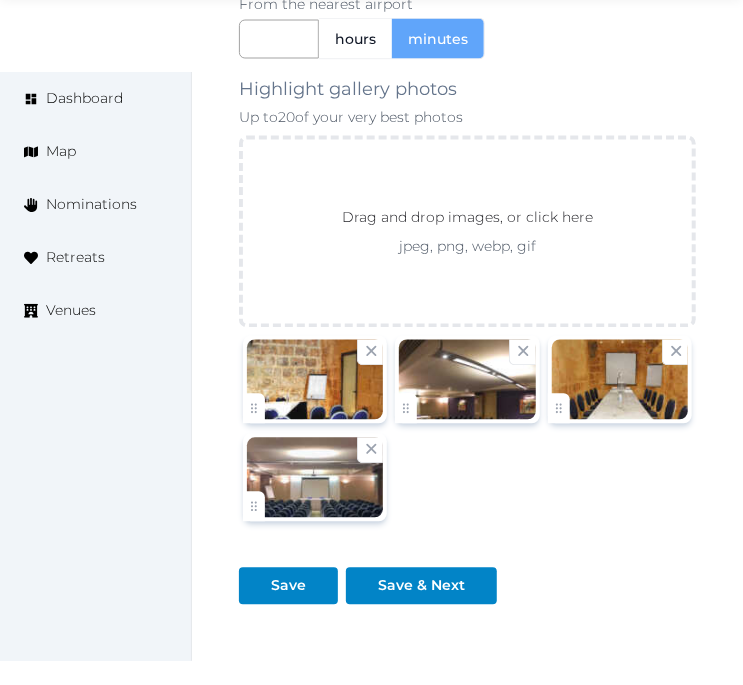 scroll, scrollTop: 3414, scrollLeft: 0, axis: vertical 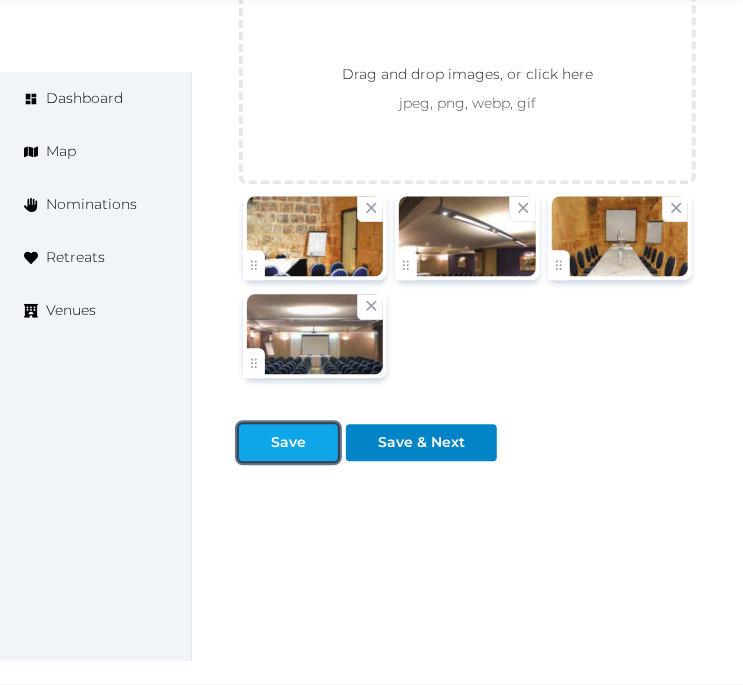click on "Save" at bounding box center (288, 442) 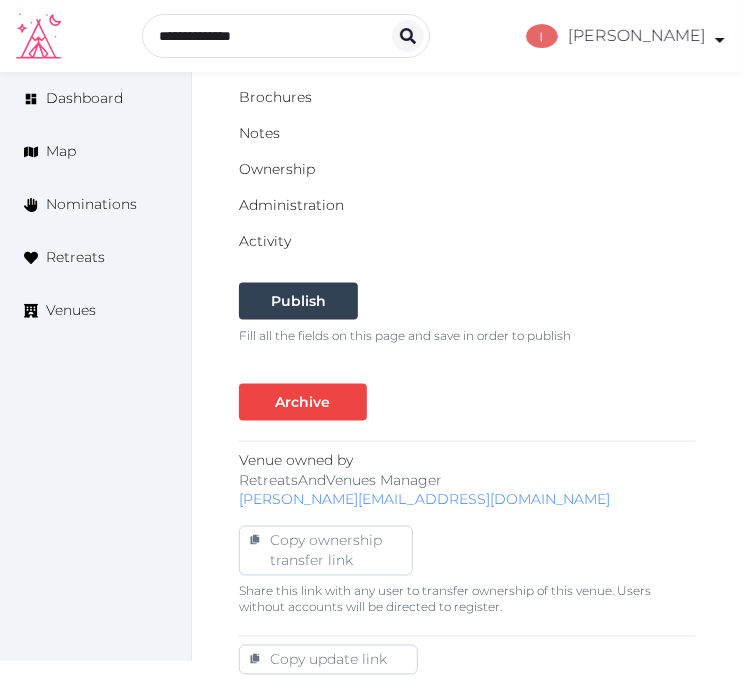 scroll, scrollTop: 414, scrollLeft: 0, axis: vertical 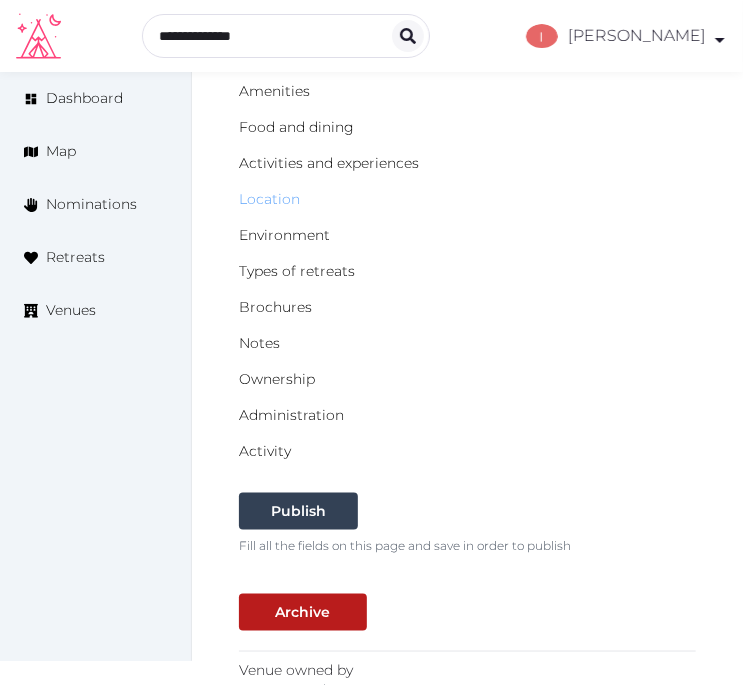 click on "Location" at bounding box center [269, 199] 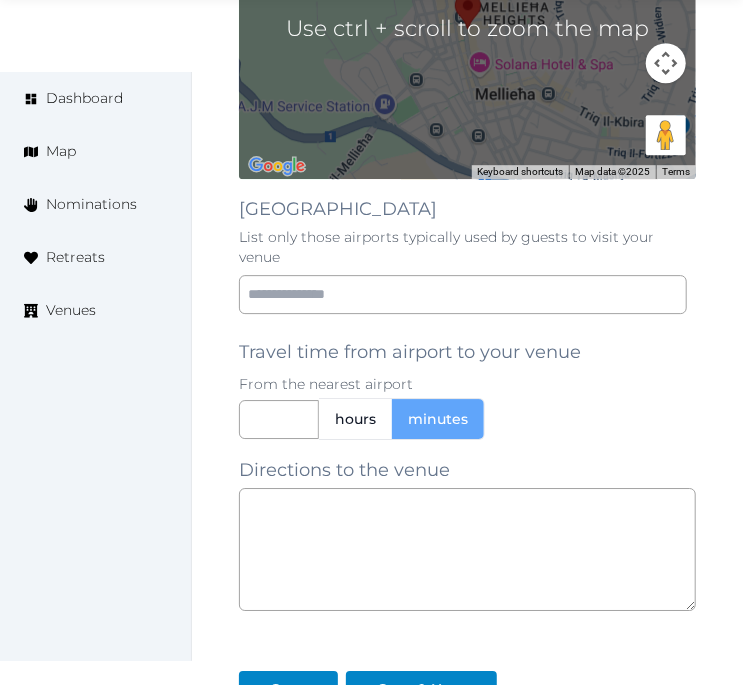 scroll, scrollTop: 1666, scrollLeft: 0, axis: vertical 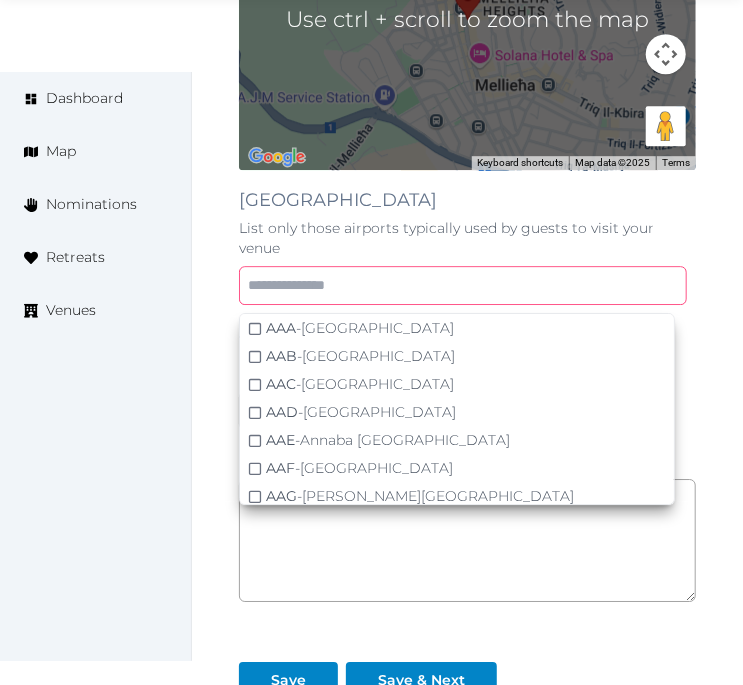 click at bounding box center [463, 285] 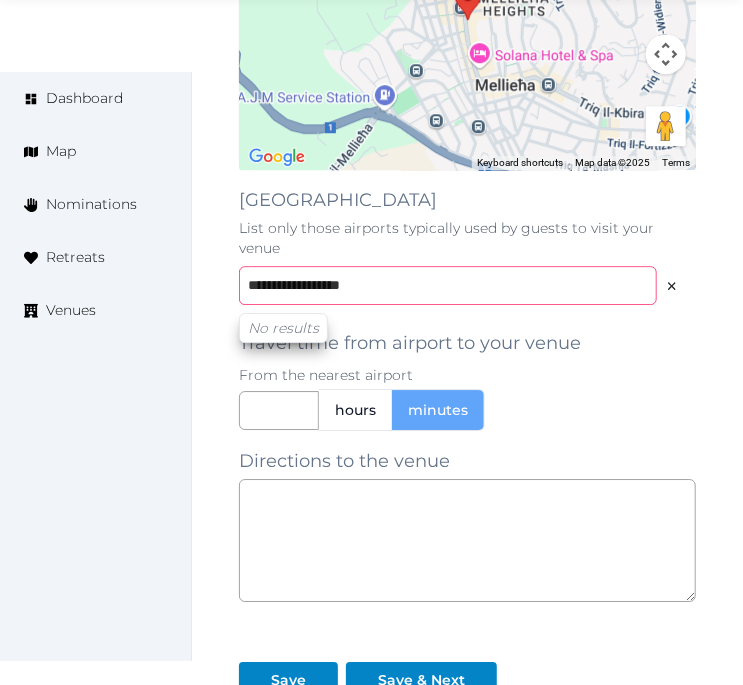 drag, startPoint x: 302, startPoint y: 272, endPoint x: 502, endPoint y: 268, distance: 200.04 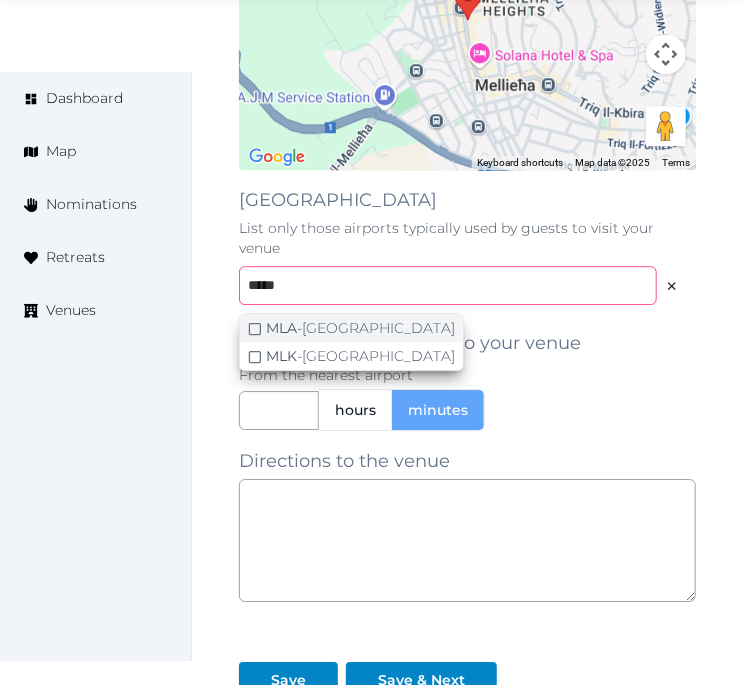 type on "*****" 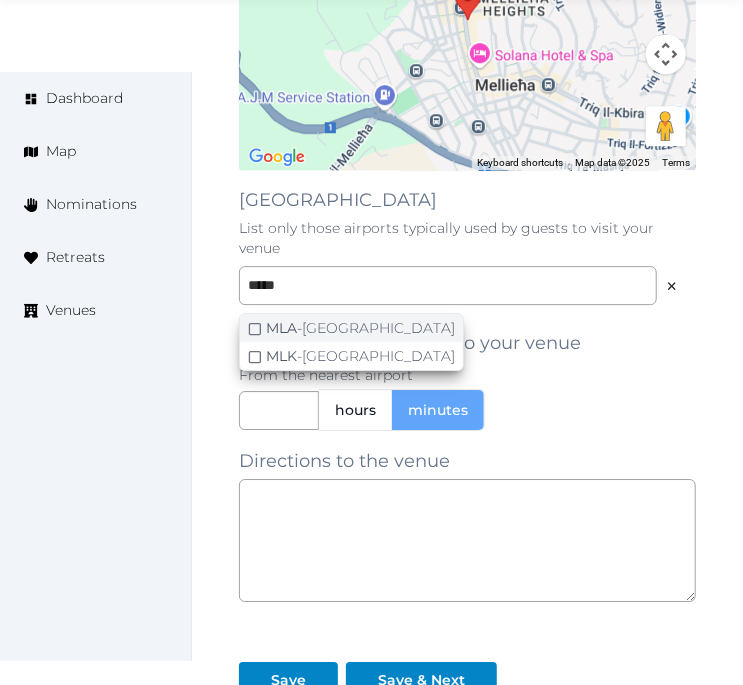 click 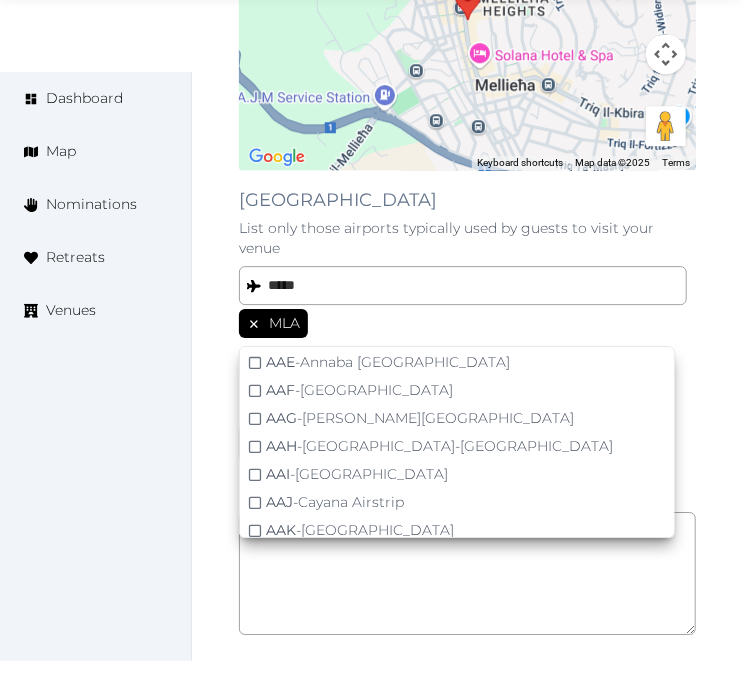 click on "MLA" at bounding box center (467, 325) 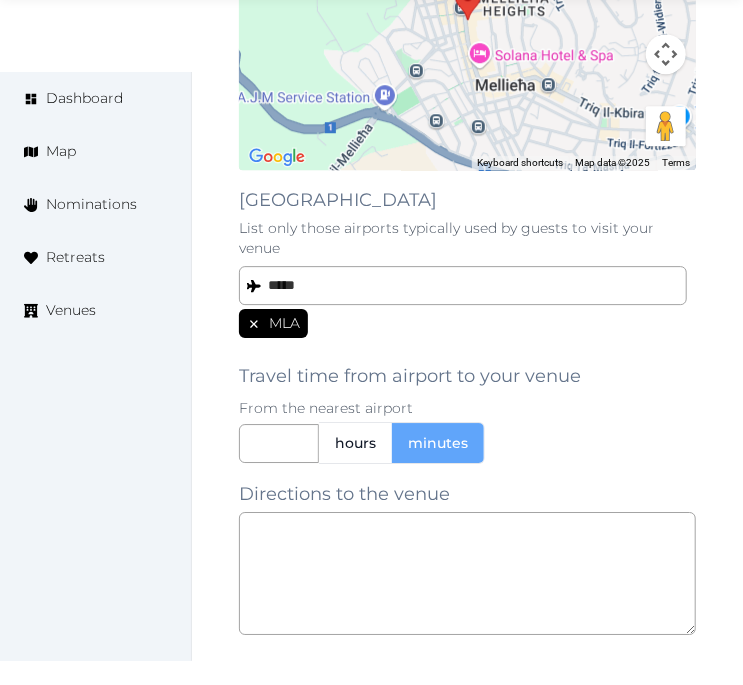scroll, scrollTop: 110, scrollLeft: 0, axis: vertical 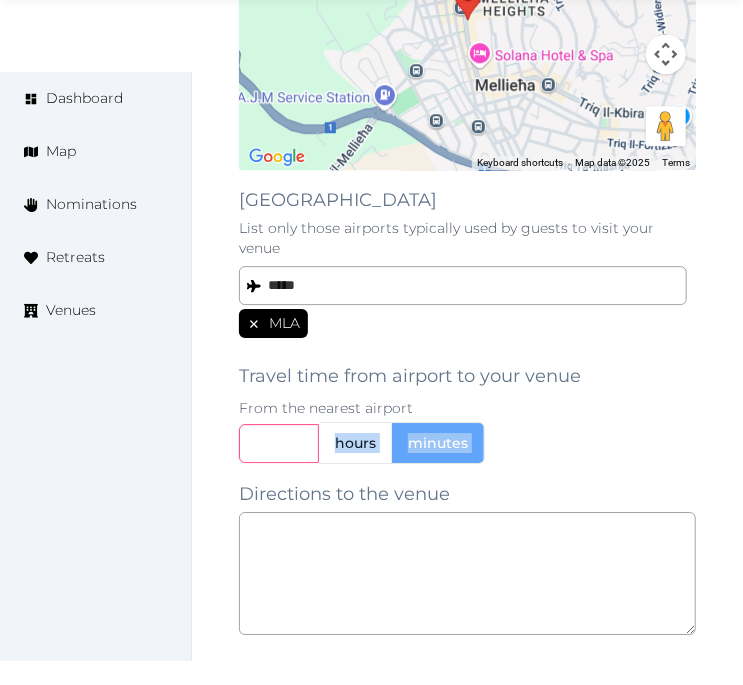 click at bounding box center [279, 443] 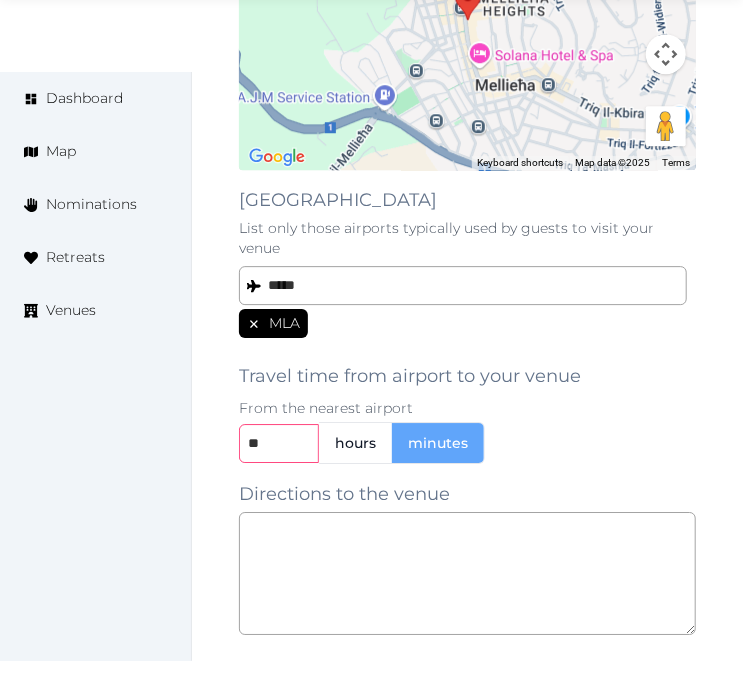 type on "**" 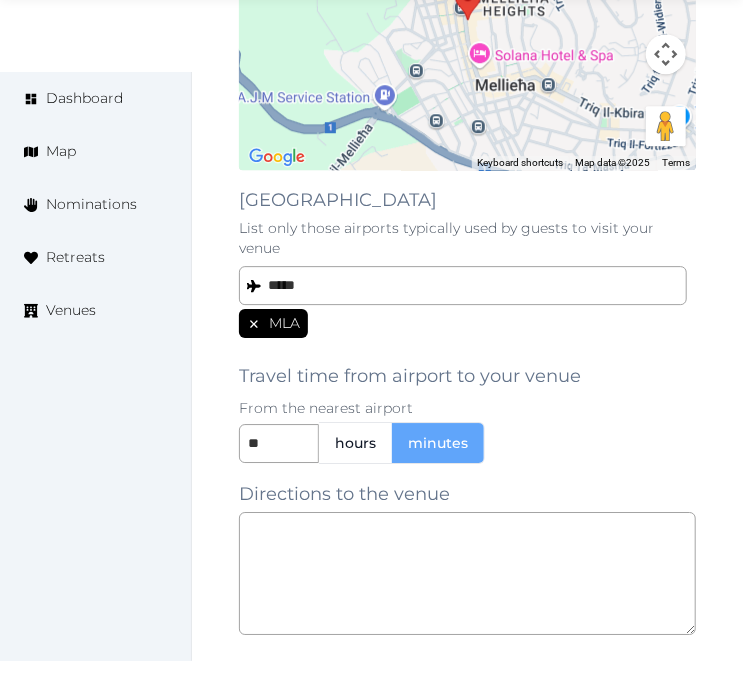 drag, startPoint x: 534, startPoint y: 388, endPoint x: 525, endPoint y: 394, distance: 10.816654 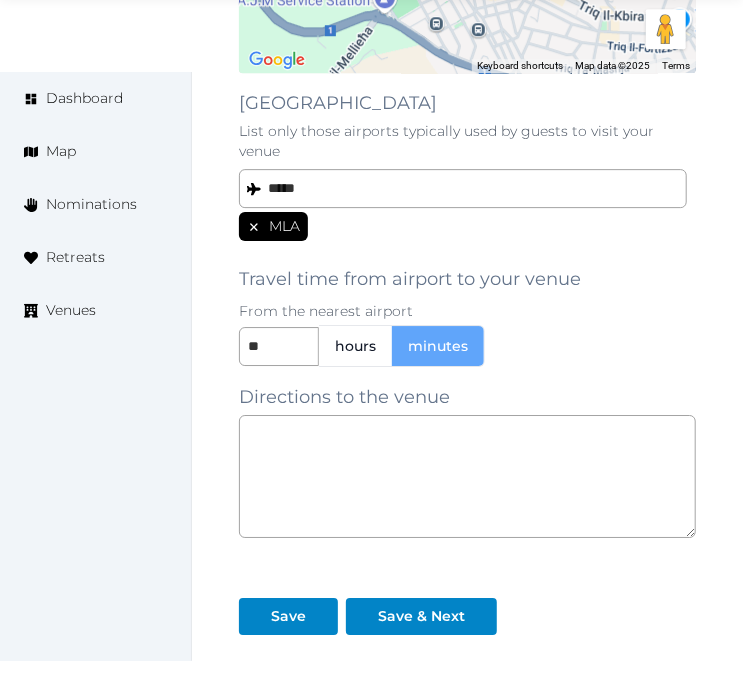 scroll, scrollTop: 1888, scrollLeft: 0, axis: vertical 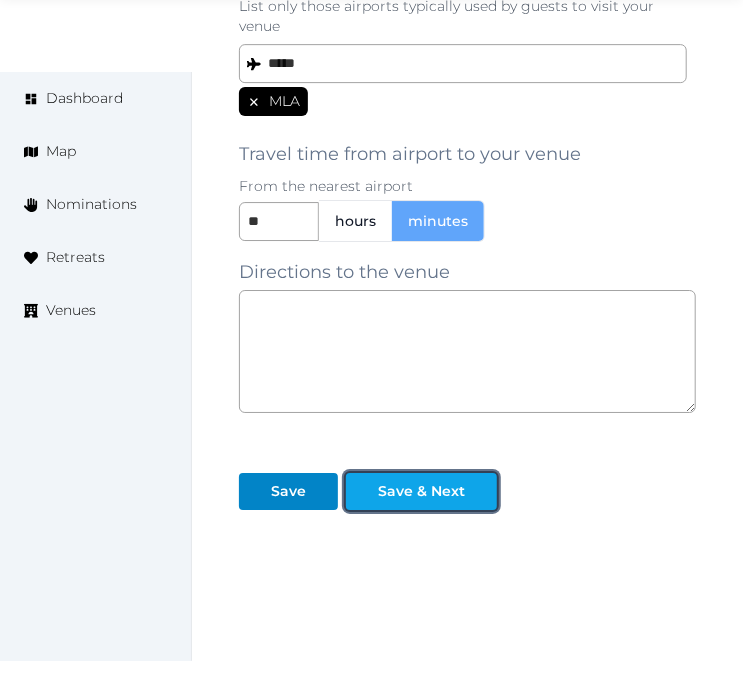 click on "Save & Next" at bounding box center (421, 491) 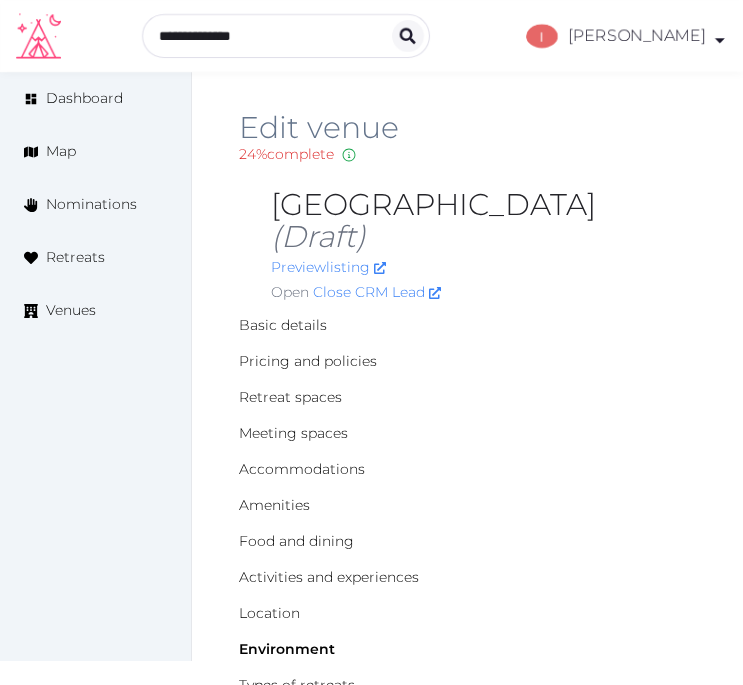 scroll, scrollTop: 0, scrollLeft: 0, axis: both 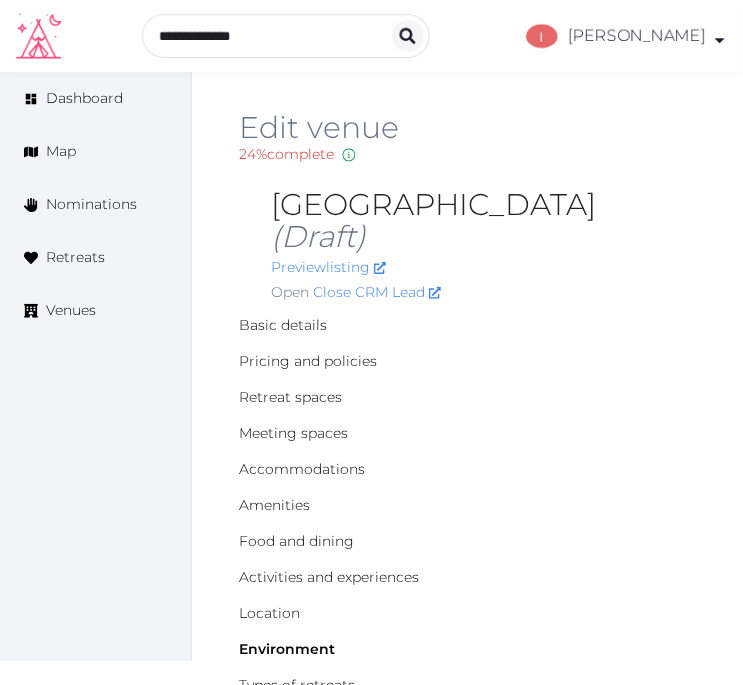 click on "Accommodations" at bounding box center (467, 469) 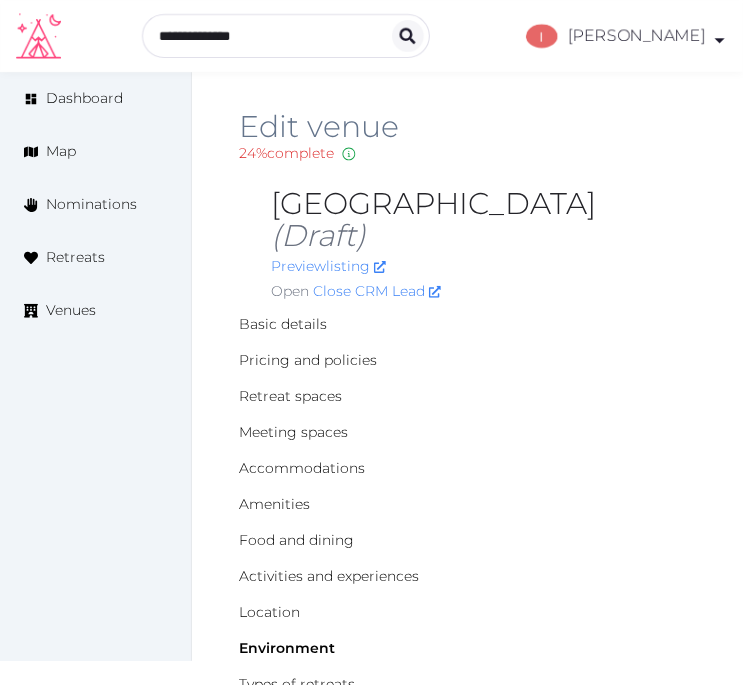 scroll, scrollTop: 0, scrollLeft: 0, axis: both 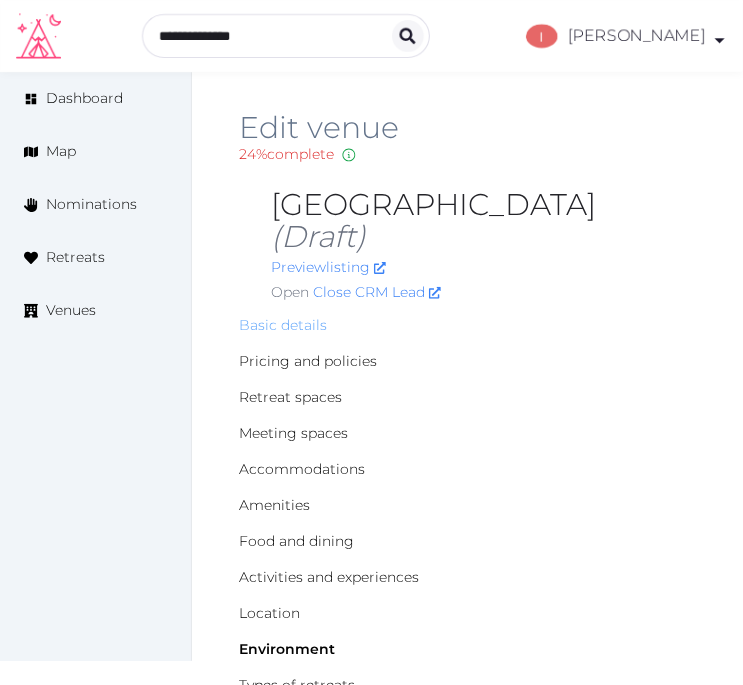 click on "Basic details" at bounding box center [283, 325] 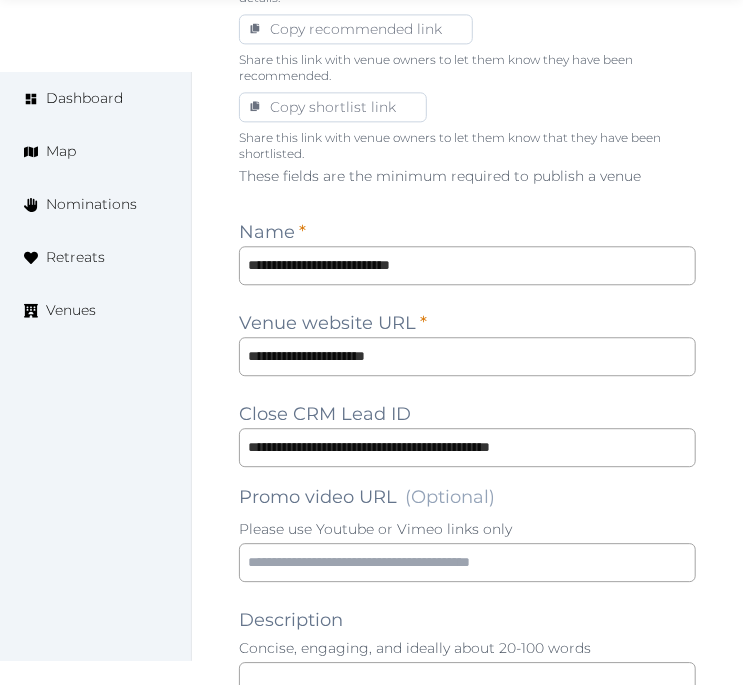 scroll, scrollTop: 1666, scrollLeft: 0, axis: vertical 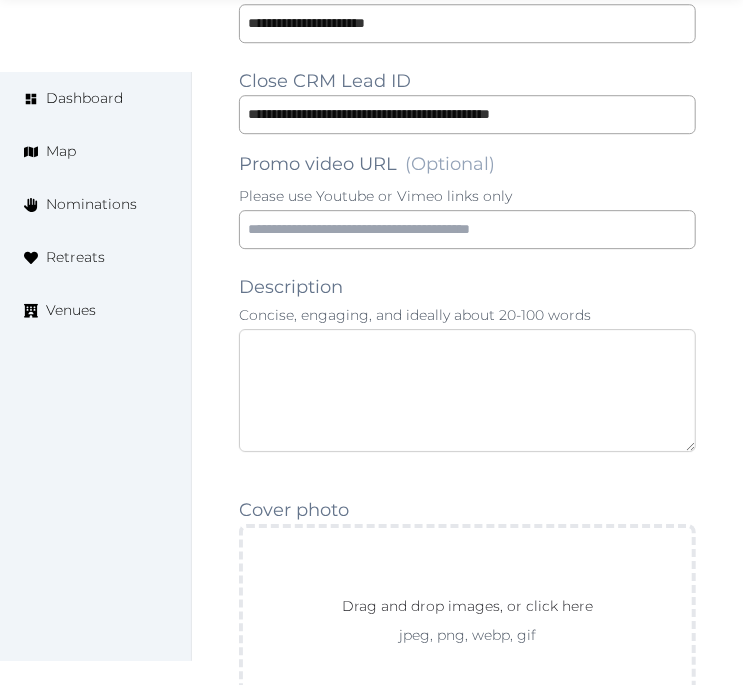 click at bounding box center [467, 390] 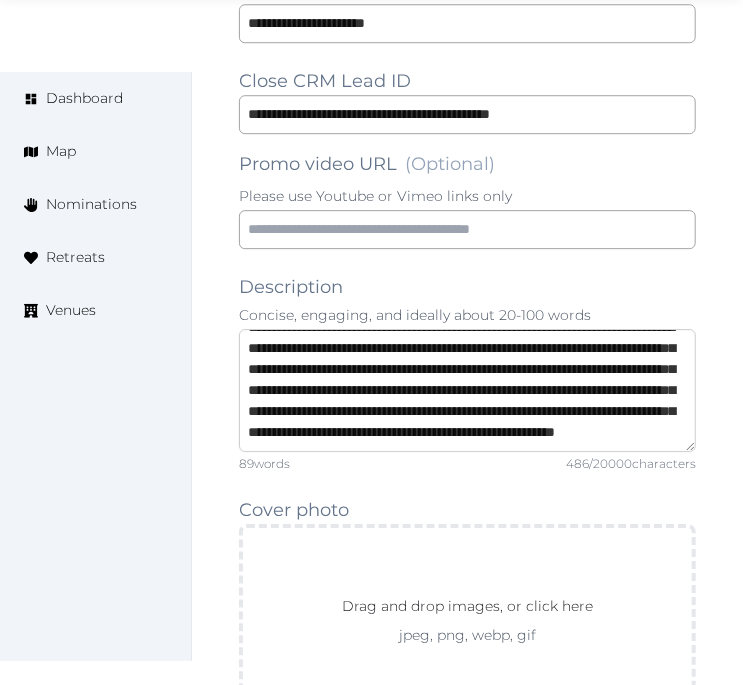 scroll, scrollTop: 125, scrollLeft: 0, axis: vertical 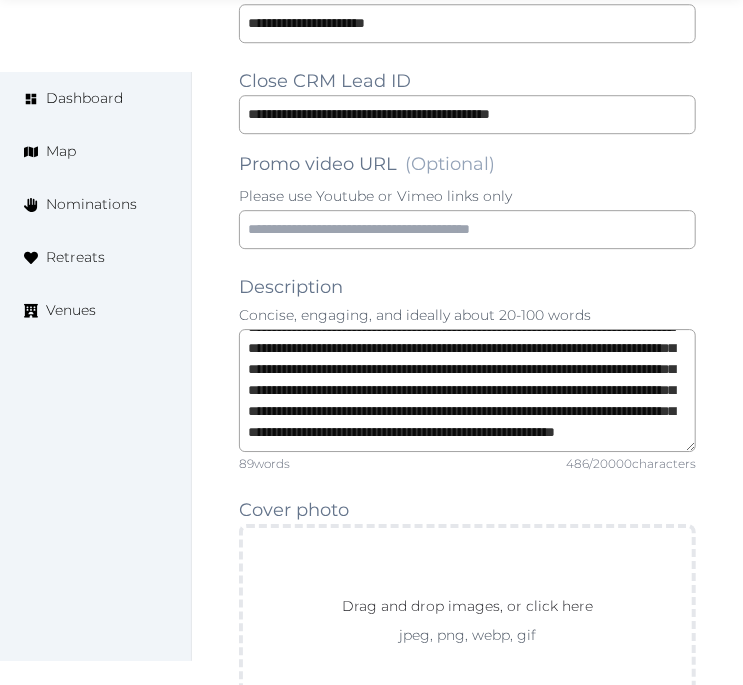 drag, startPoint x: 695, startPoint y: 181, endPoint x: 696, endPoint y: 302, distance: 121.004135 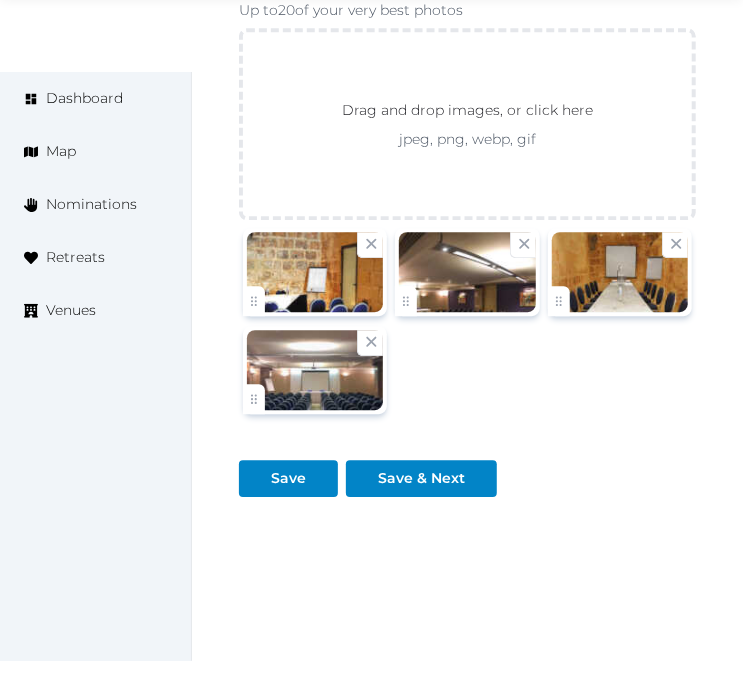 scroll, scrollTop: 3742, scrollLeft: 0, axis: vertical 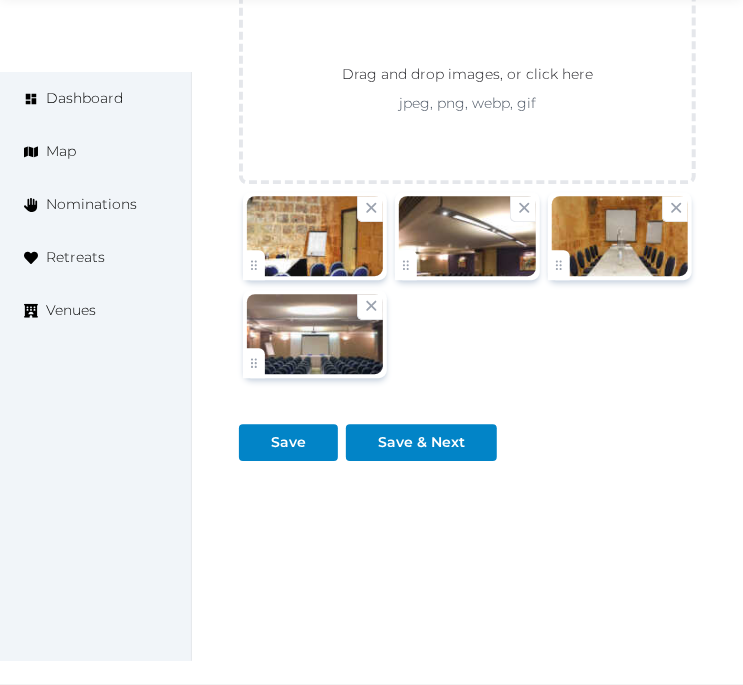click on "**********" at bounding box center [467, -796] 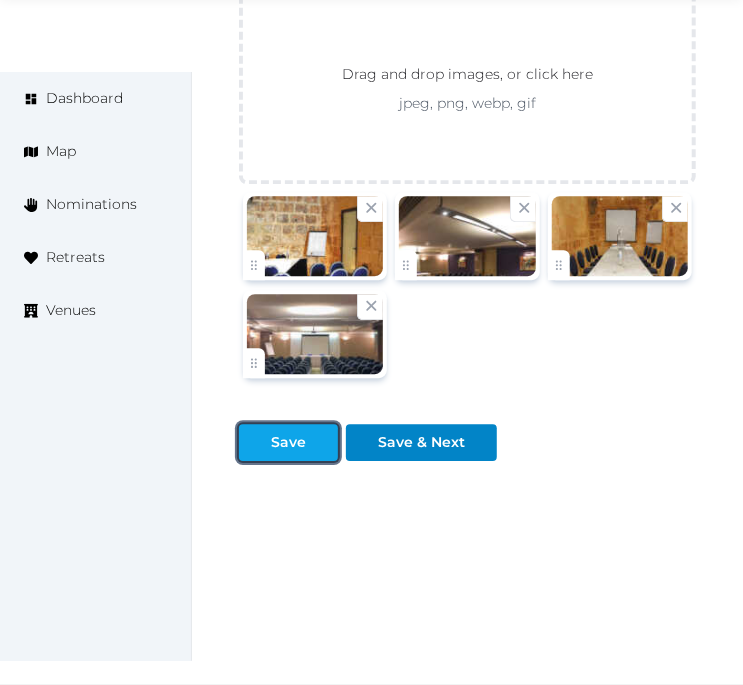 click on "Save" at bounding box center [288, 442] 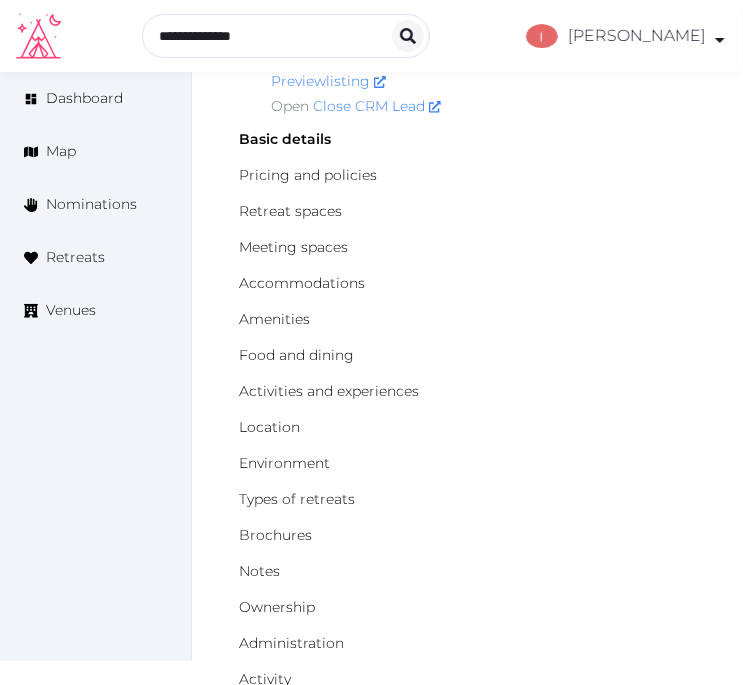 scroll, scrollTop: 0, scrollLeft: 0, axis: both 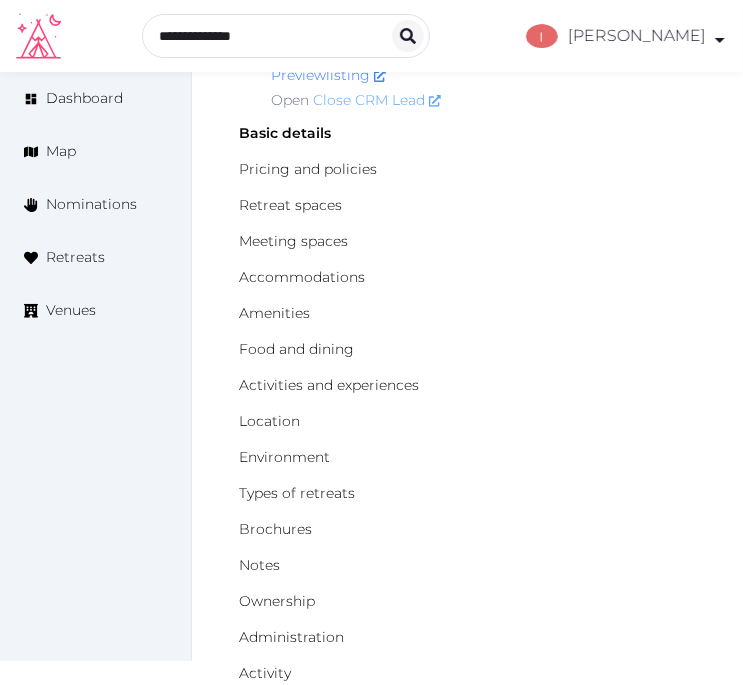 click on "Close CRM Lead" at bounding box center [377, 100] 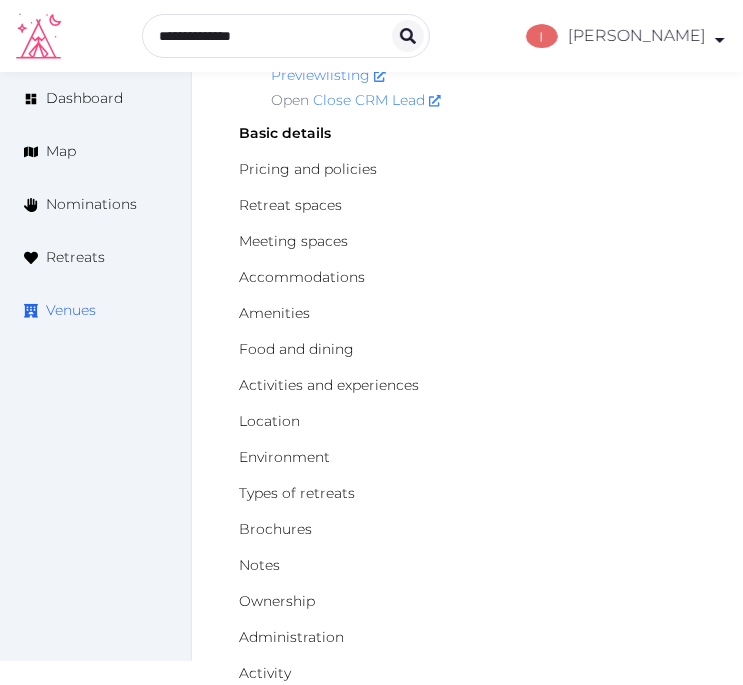 click on "Venues" at bounding box center (71, 310) 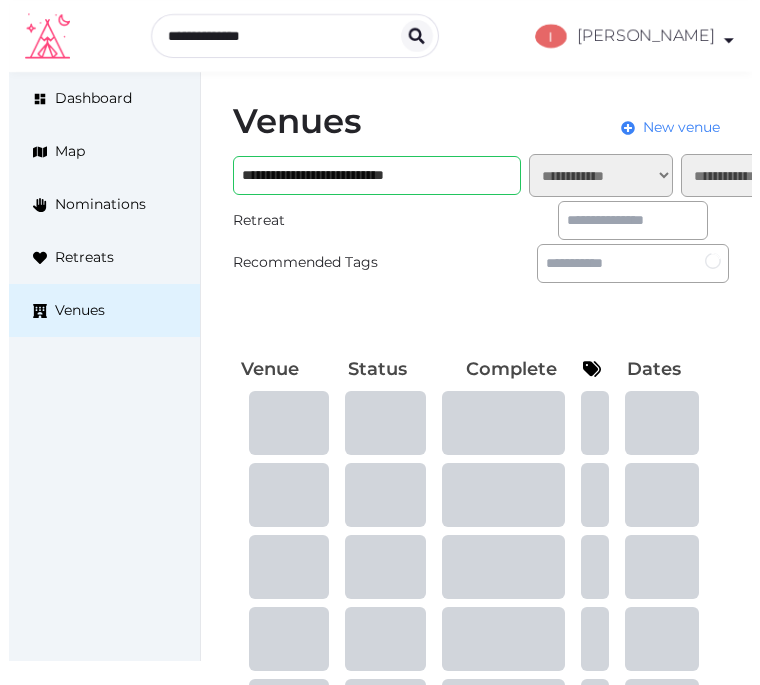 scroll, scrollTop: 0, scrollLeft: 0, axis: both 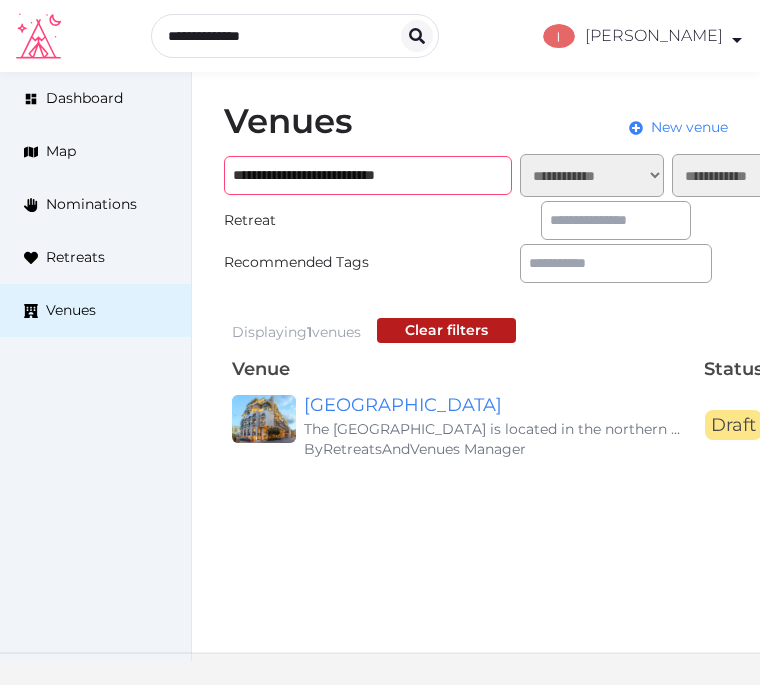 click on "**********" at bounding box center (368, 175) 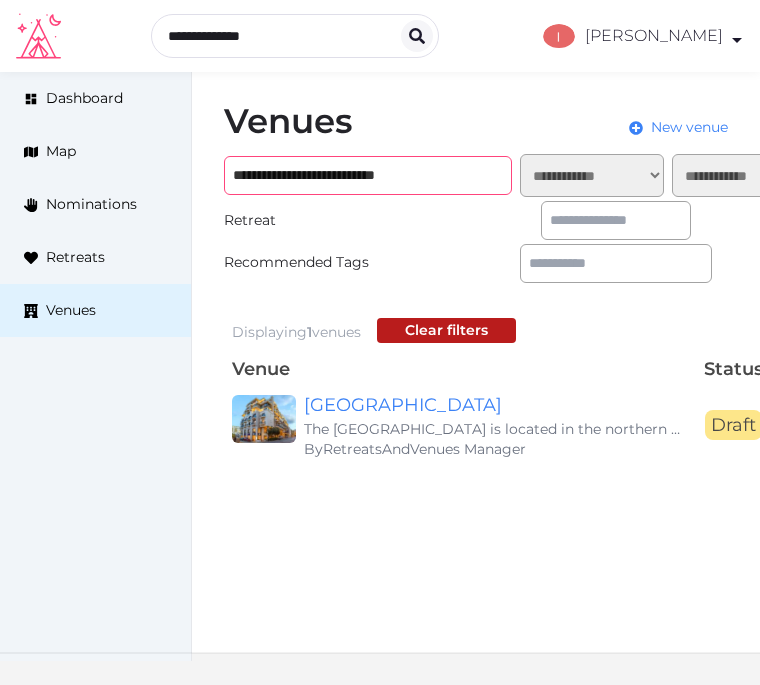 paste on "**" 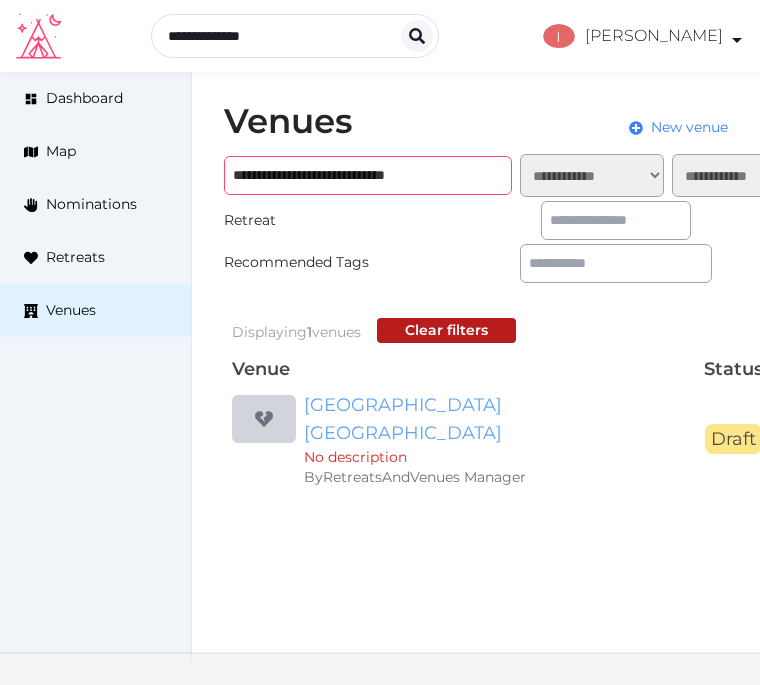 type on "**********" 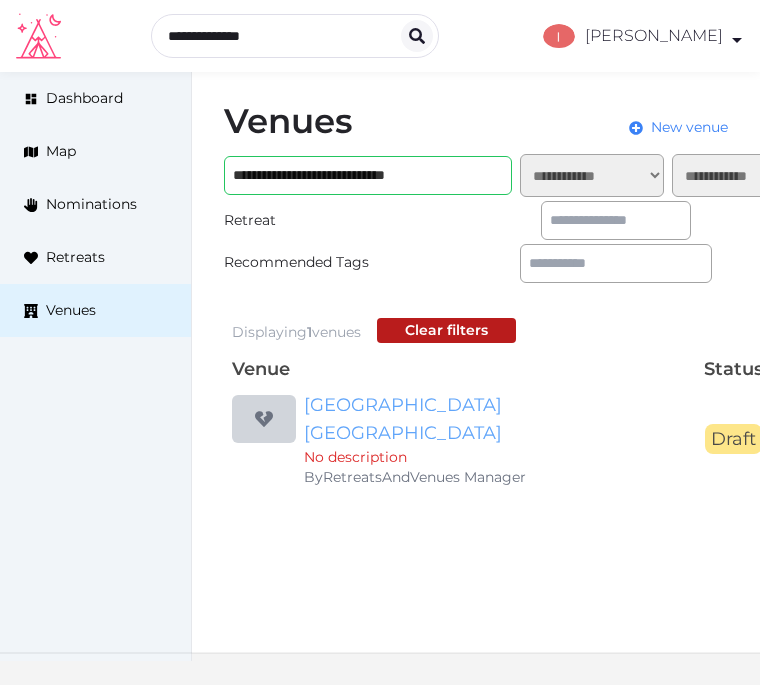click on "[GEOGRAPHIC_DATA] [GEOGRAPHIC_DATA]" at bounding box center (496, 419) 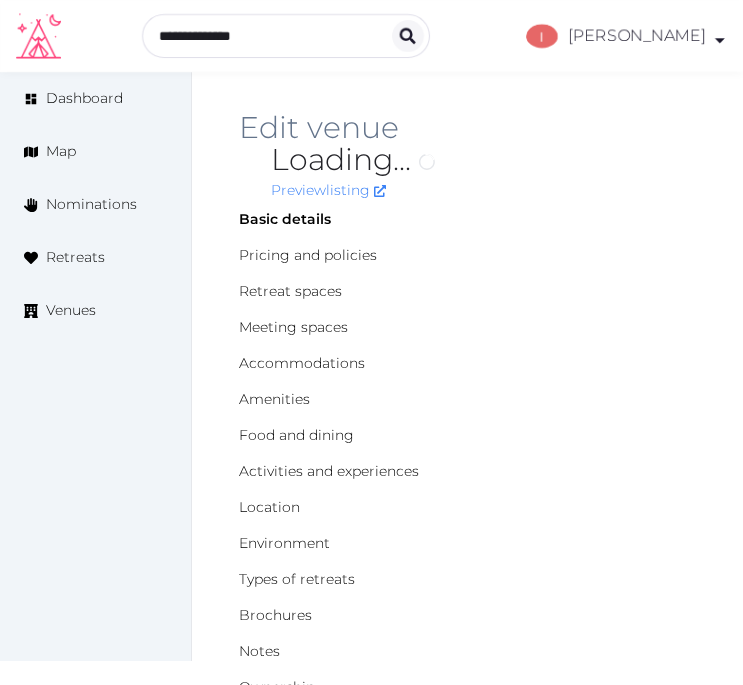 scroll, scrollTop: 0, scrollLeft: 0, axis: both 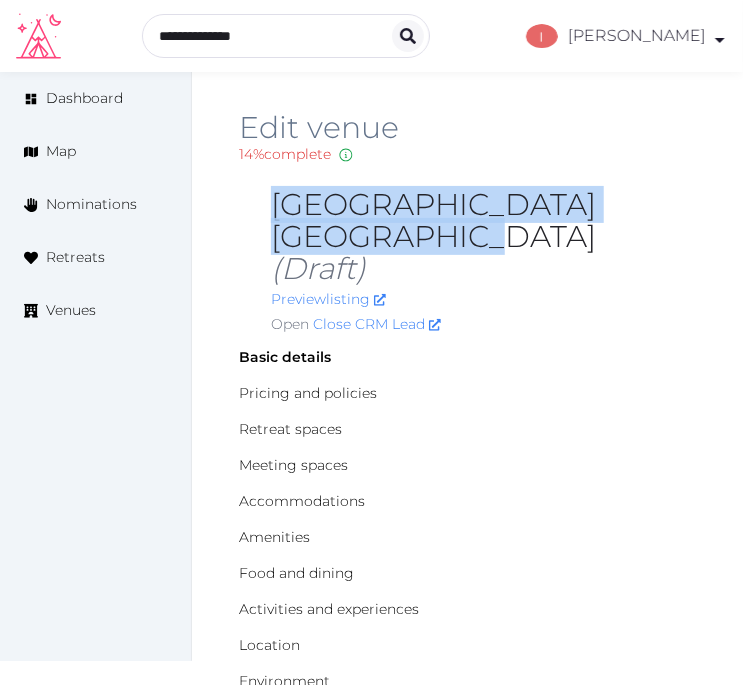 drag, startPoint x: 405, startPoint y: 240, endPoint x: 270, endPoint y: 200, distance: 140.80128 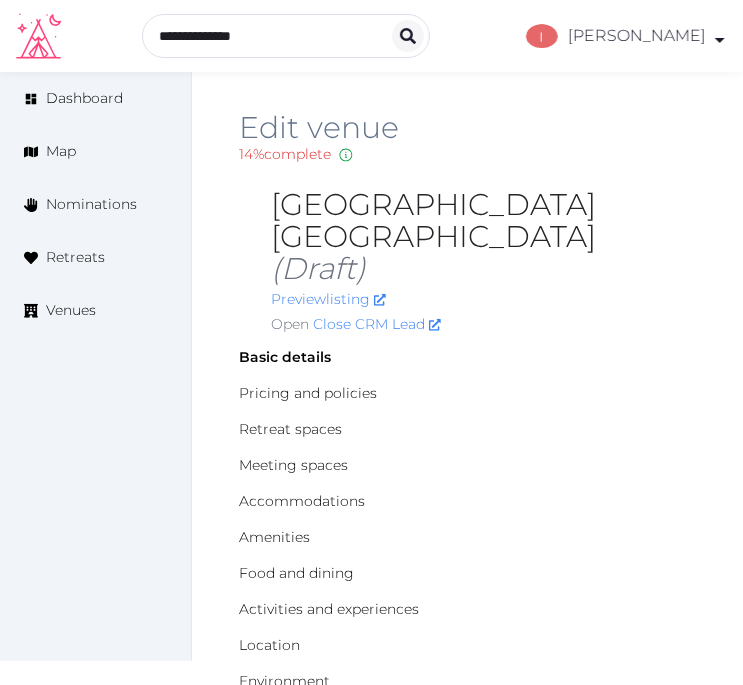click on "Maritim Resort & Spa Mauritius   (Draft)" at bounding box center [483, 237] 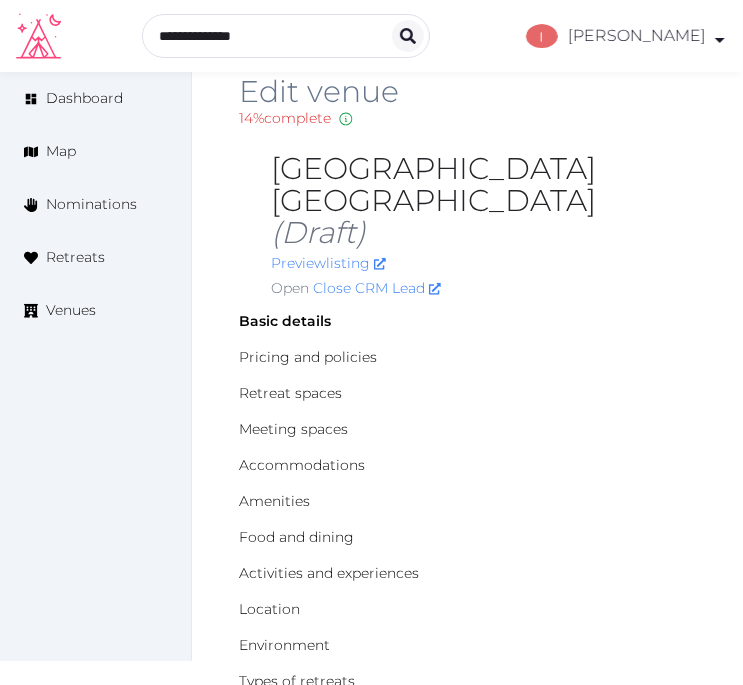 click on "Preview  listing" at bounding box center [483, 263] 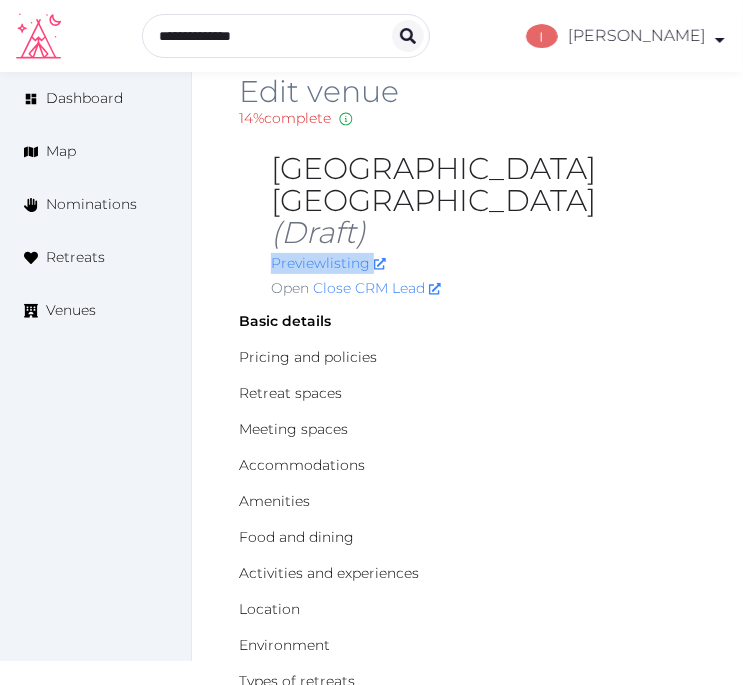 click on "Preview  listing" at bounding box center [483, 263] 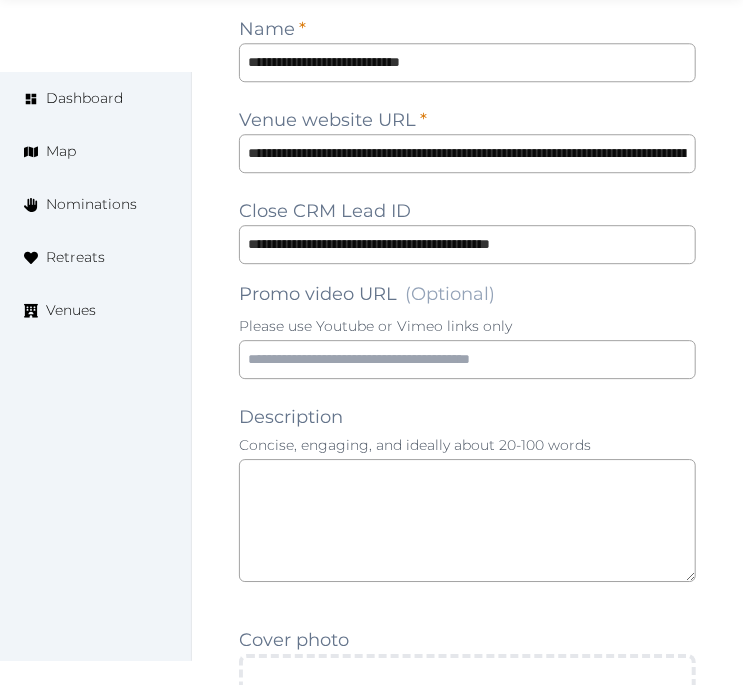 scroll, scrollTop: 1777, scrollLeft: 0, axis: vertical 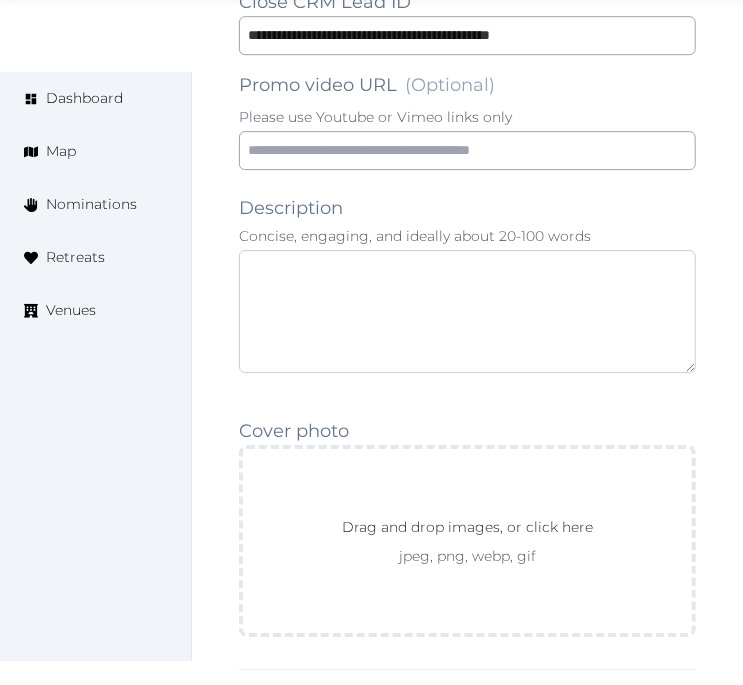 click at bounding box center (467, 311) 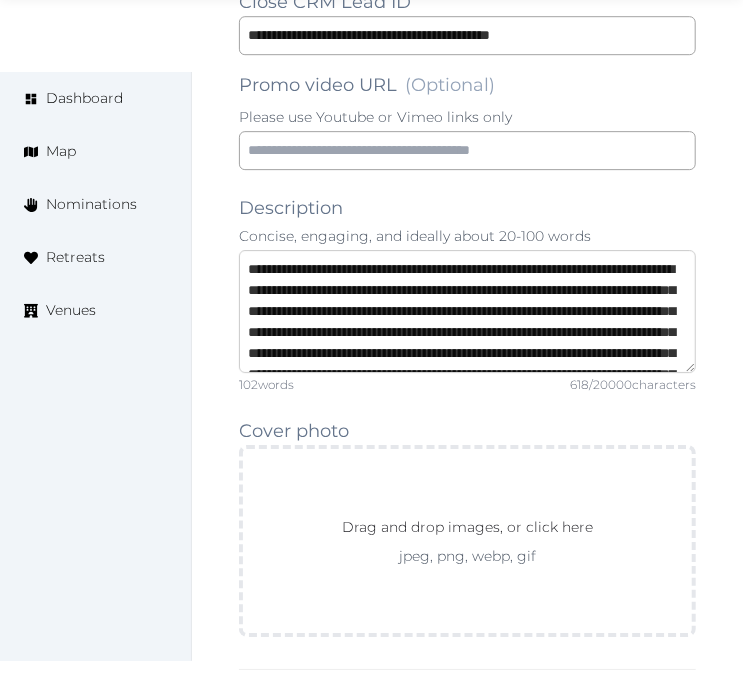 scroll, scrollTop: 115, scrollLeft: 0, axis: vertical 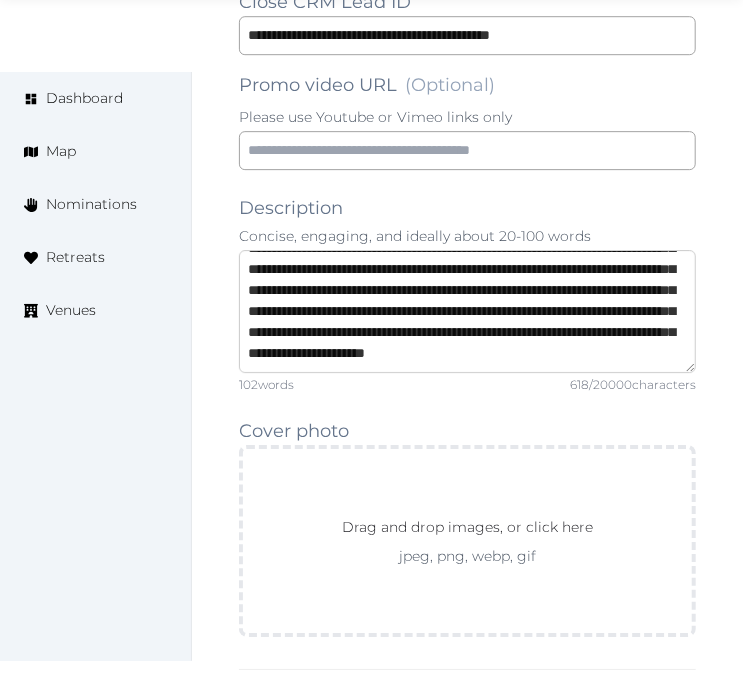 type on "**********" 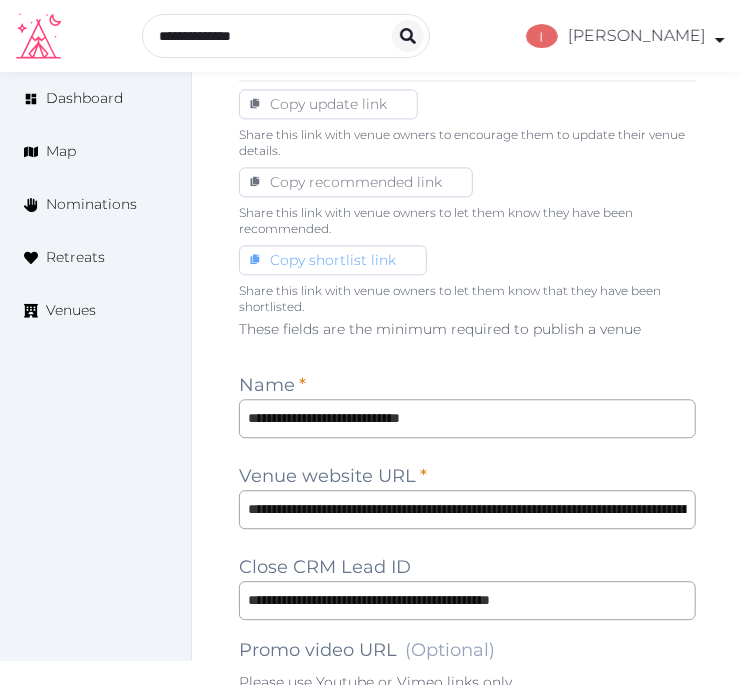scroll, scrollTop: 1333, scrollLeft: 0, axis: vertical 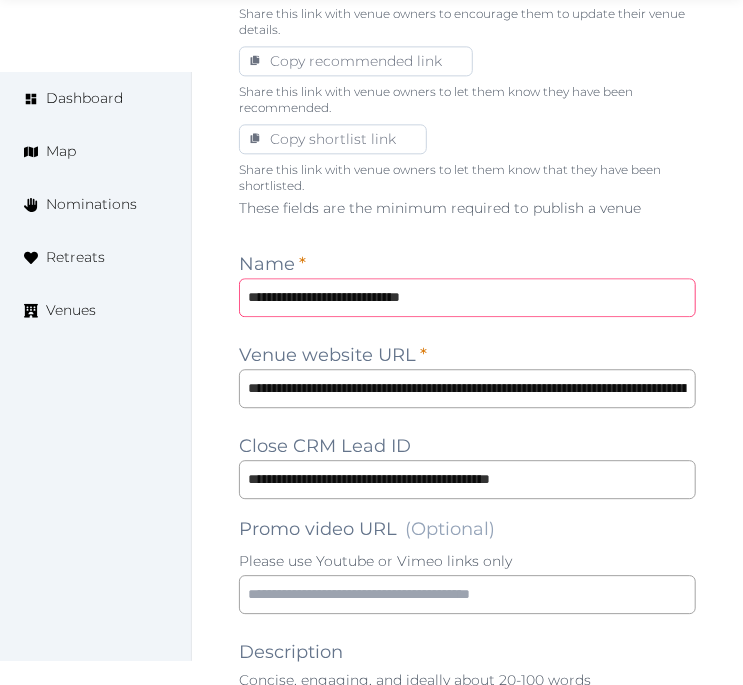 click on "**********" at bounding box center (467, 297) 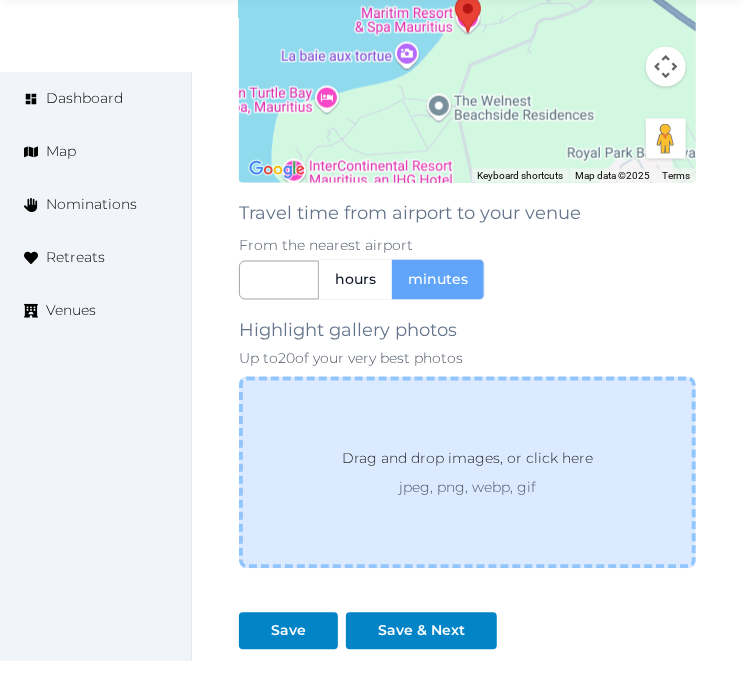 scroll, scrollTop: 3228, scrollLeft: 0, axis: vertical 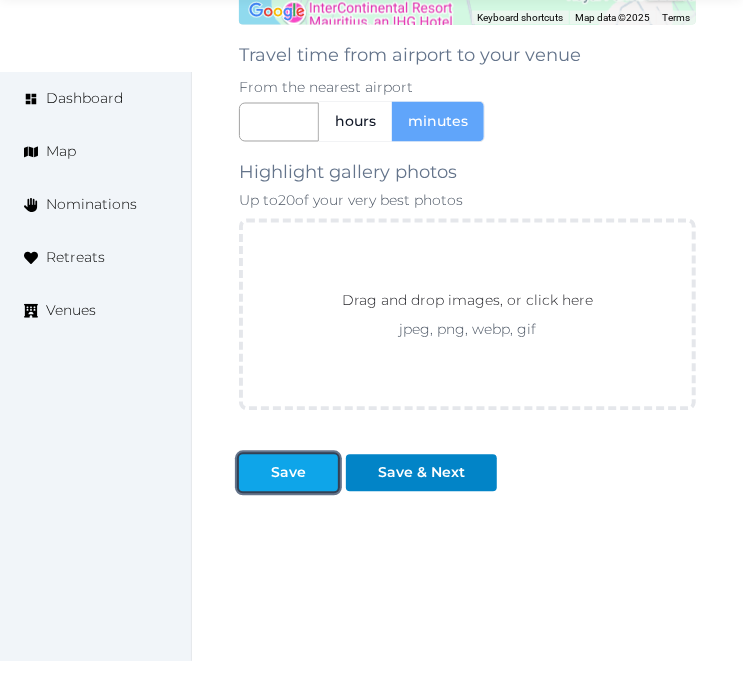 click at bounding box center (322, 473) 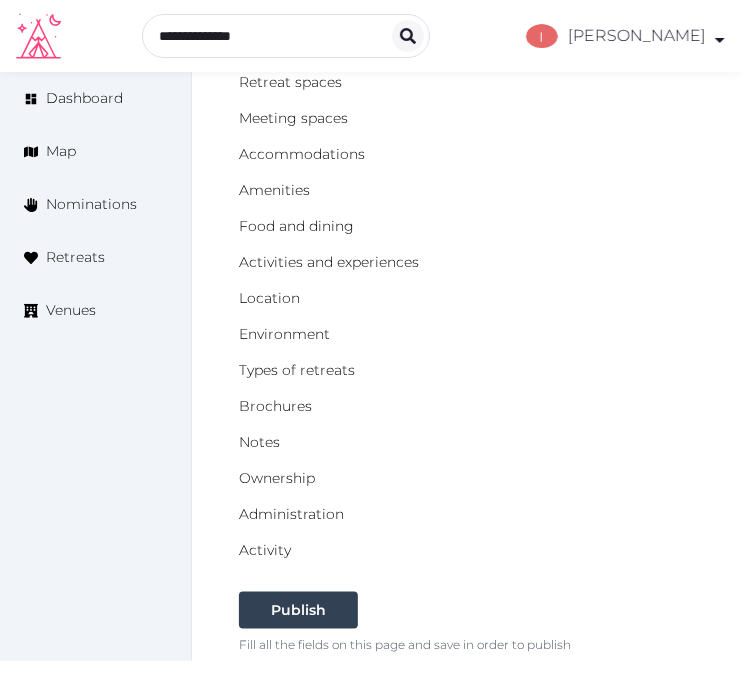 scroll, scrollTop: 340, scrollLeft: 0, axis: vertical 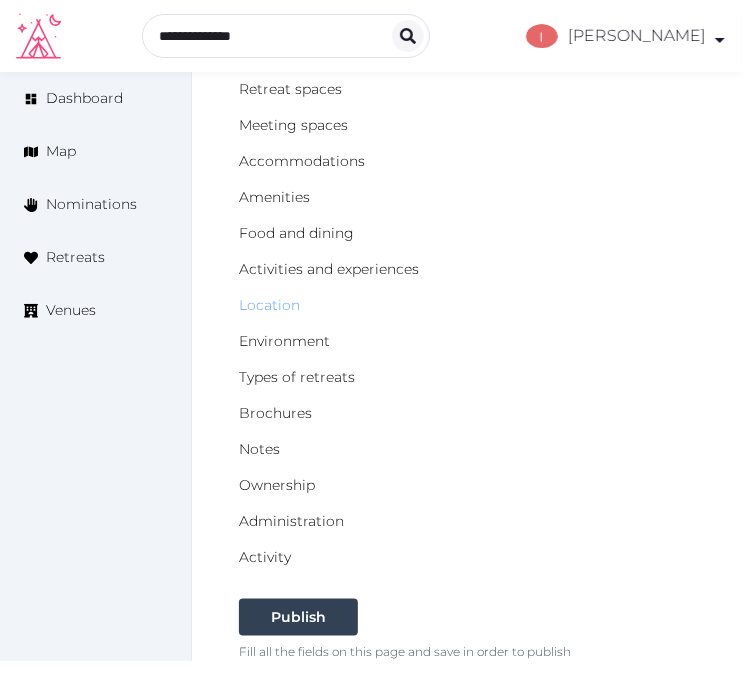 click on "Location" at bounding box center [269, 305] 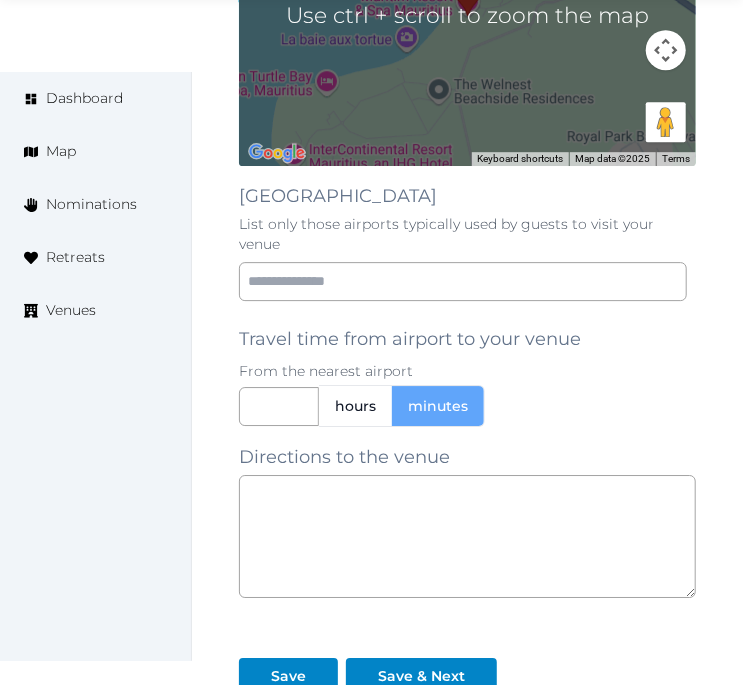 scroll, scrollTop: 1777, scrollLeft: 0, axis: vertical 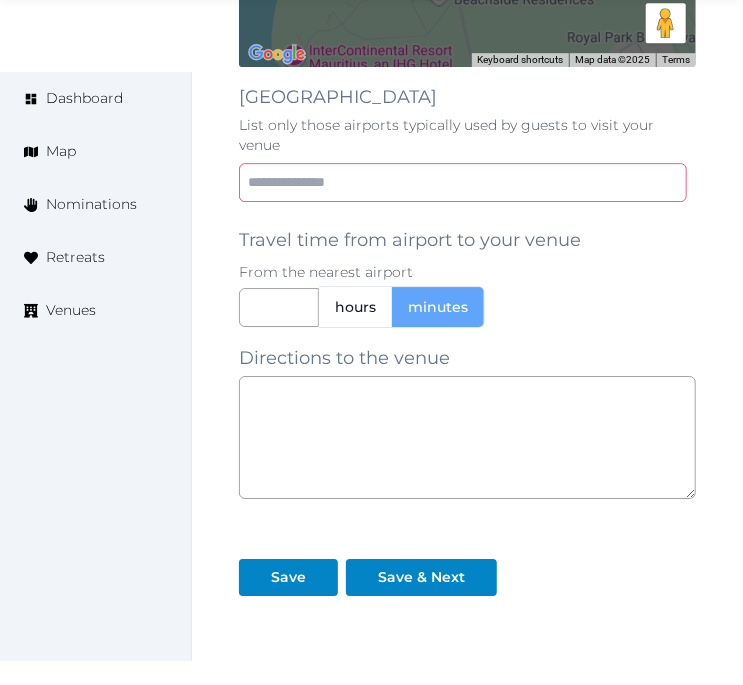 click at bounding box center [463, 182] 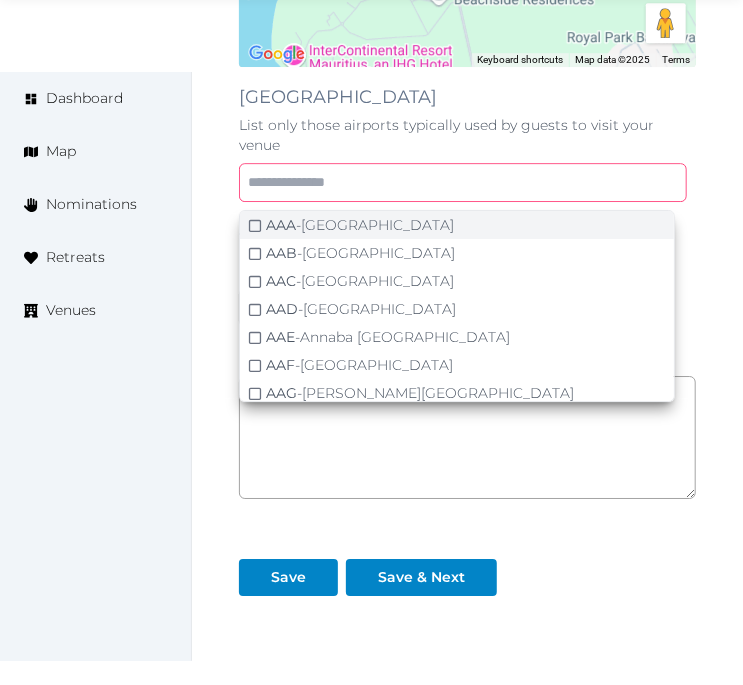 paste on "***" 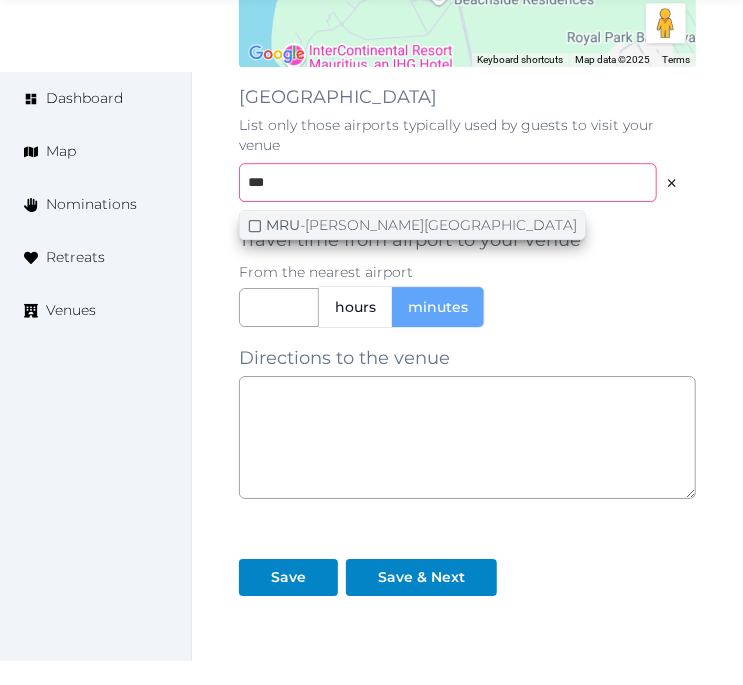 type on "***" 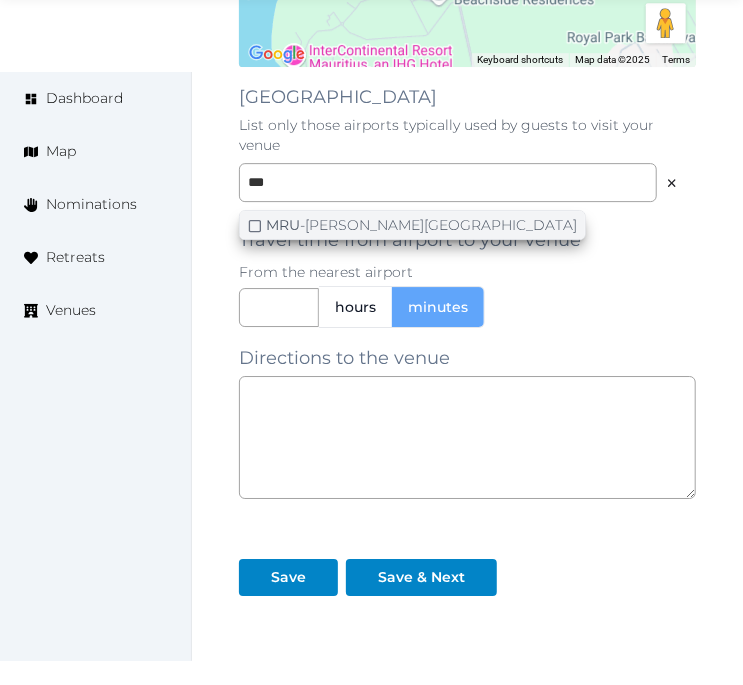 click 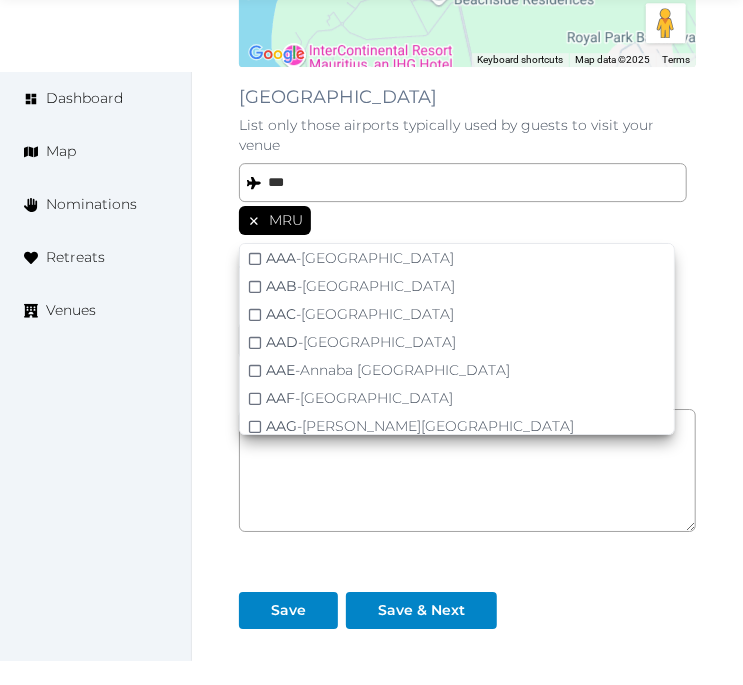 click on "Edit venue 20 %  complete Fill out all the fields in your listing to increase its completion percentage.   A higher completion percentage will make your listing more attractive and result in better matches. [GEOGRAPHIC_DATA] & Spa [GEOGRAPHIC_DATA]   (Draft) Preview  listing   Open    Close CRM Lead Basic details Pricing and policies Retreat spaces Meeting spaces Accommodations Amenities Food and dining Activities and experiences Location Environment Types of retreats Brochures Notes Ownership Administration Activity Publish Archive Venue owned by RetreatsAndVenues Manager [PERSON_NAME][EMAIL_ADDRESS][DOMAIN_NAME] Copy ownership transfer link Share this link with any user to transfer ownership of this venue. Users without accounts will be directed to register. Copy update link Share this link with venue owners to encourage them to update their venue details. Copy recommended link Share this link with venue owners to let them know they have been recommended. Copy shortlist link ← Move left → Move right ↑ Move up ↓" at bounding box center [467, -426] 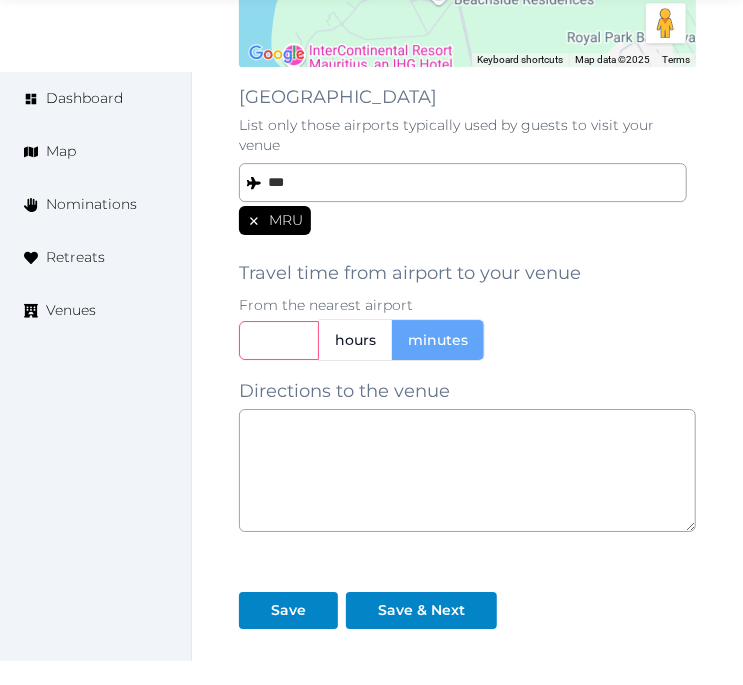click at bounding box center [279, 340] 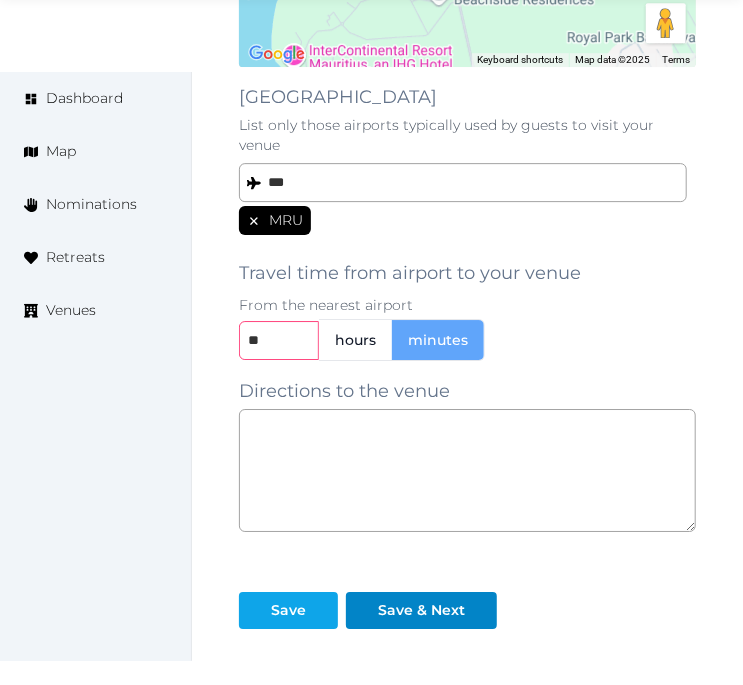 type on "**" 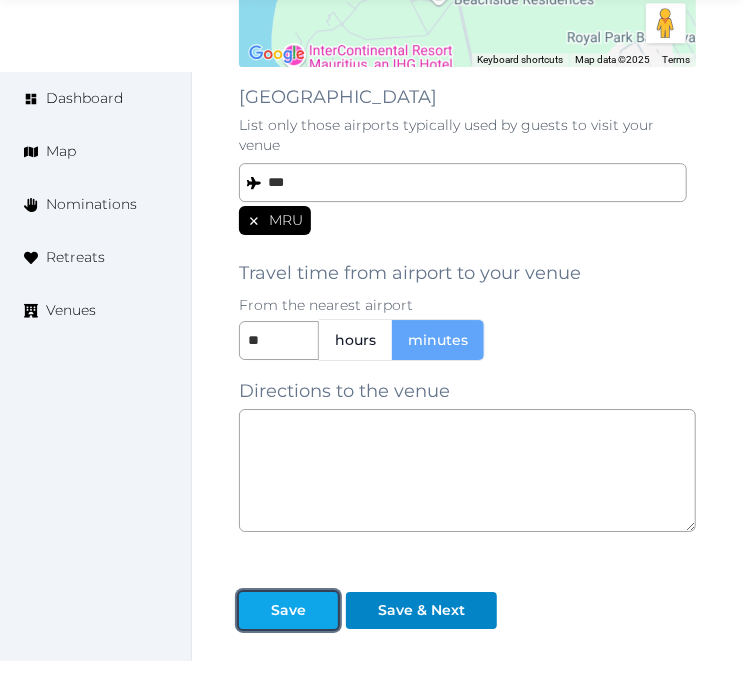 click on "Save" at bounding box center [288, 610] 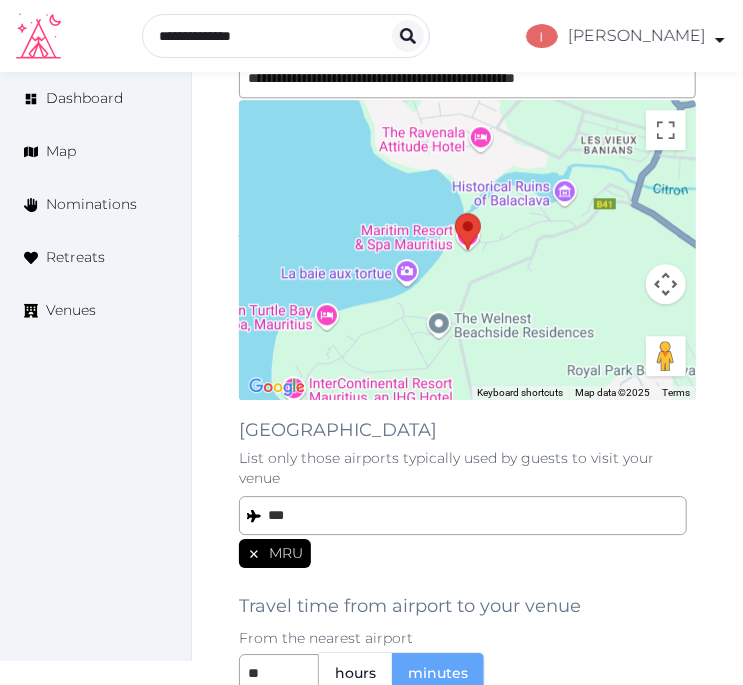 scroll, scrollTop: 1893, scrollLeft: 0, axis: vertical 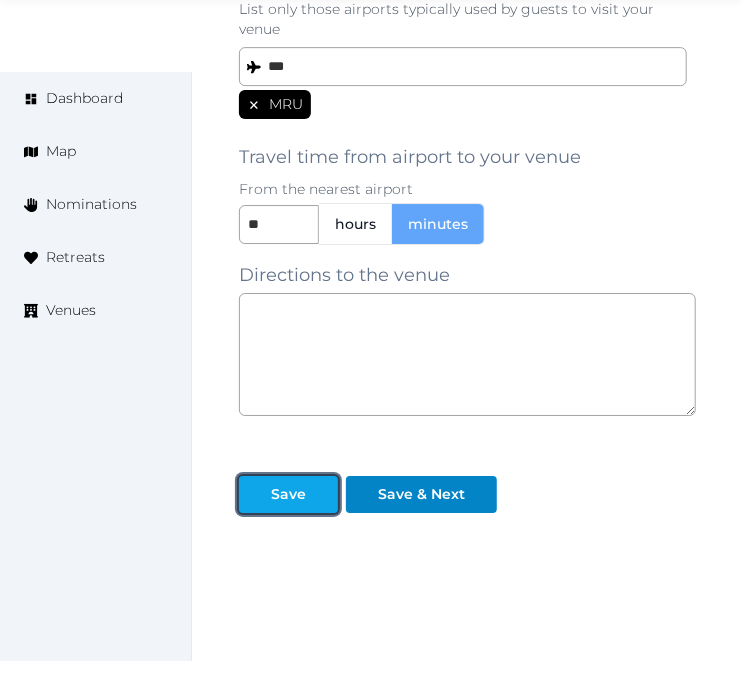 click on "Save" at bounding box center (288, 494) 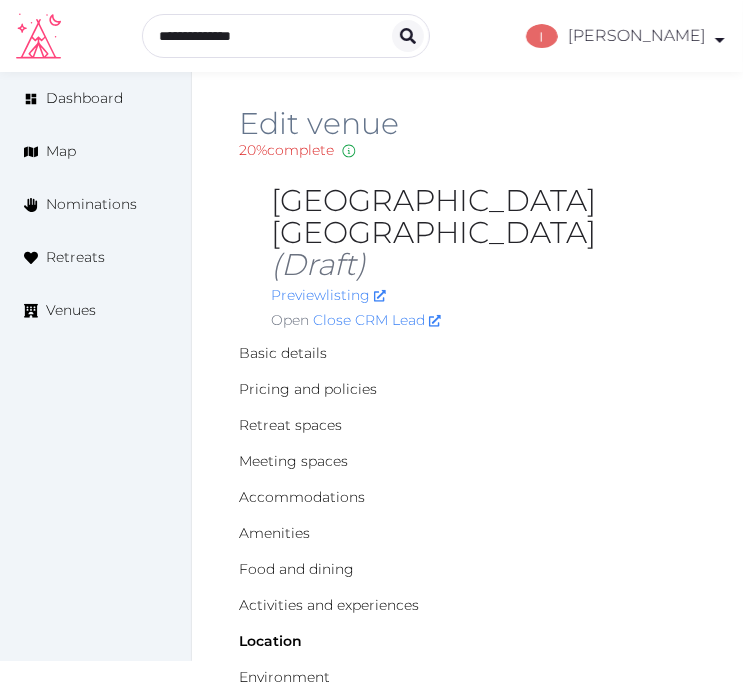 scroll, scrollTop: 0, scrollLeft: 0, axis: both 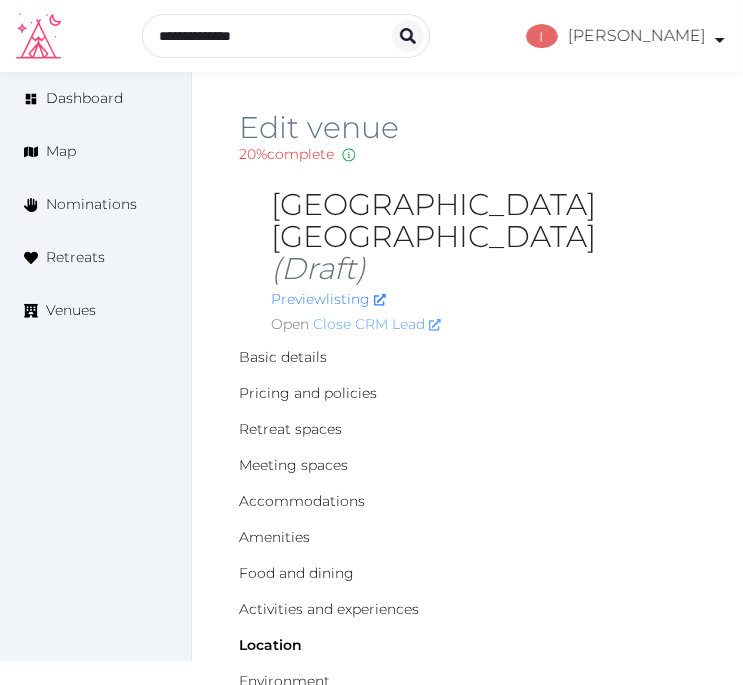 click on "Close CRM Lead" at bounding box center [377, 324] 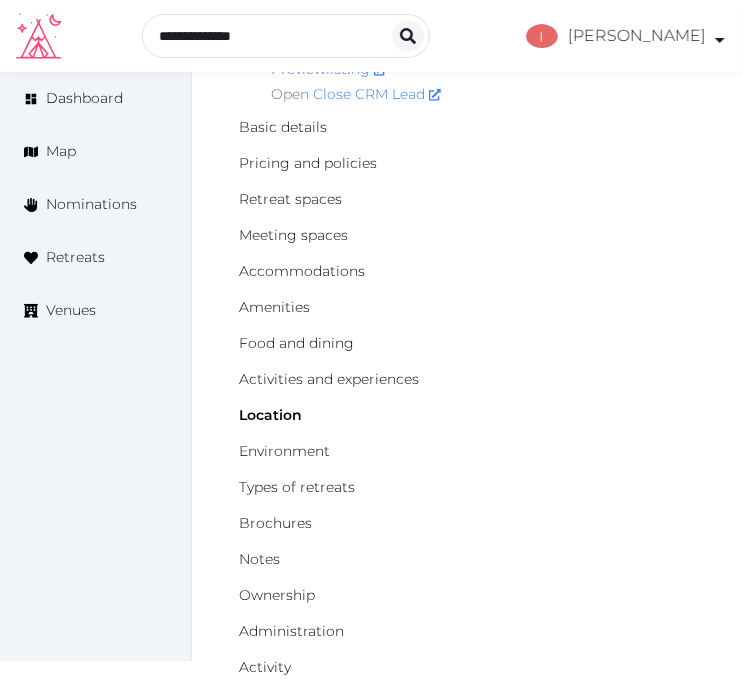 scroll, scrollTop: 222, scrollLeft: 0, axis: vertical 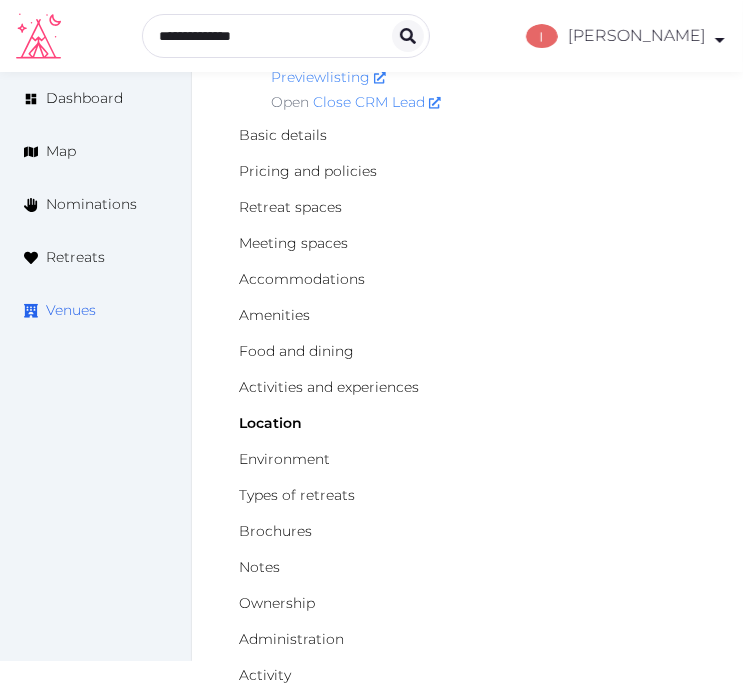 click on "Venues" at bounding box center [71, 310] 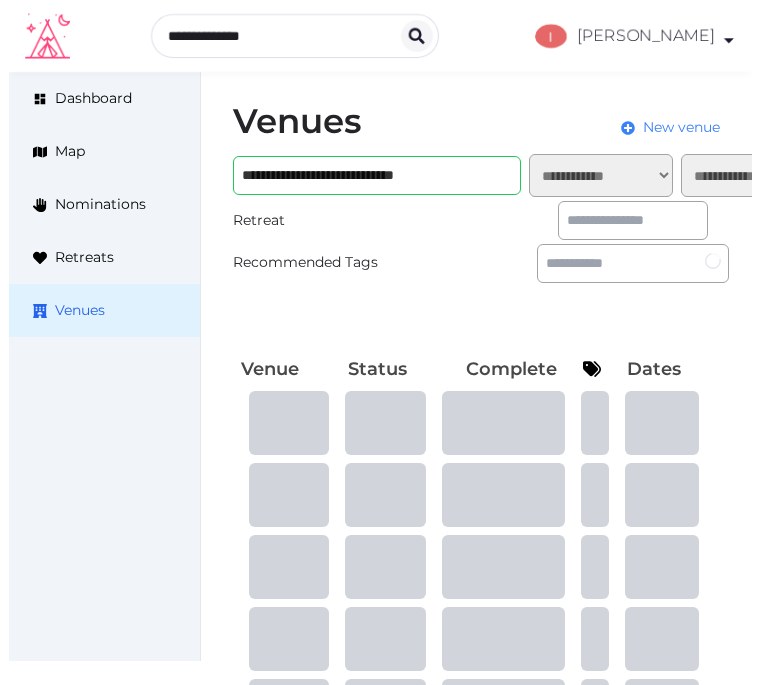 scroll, scrollTop: 0, scrollLeft: 0, axis: both 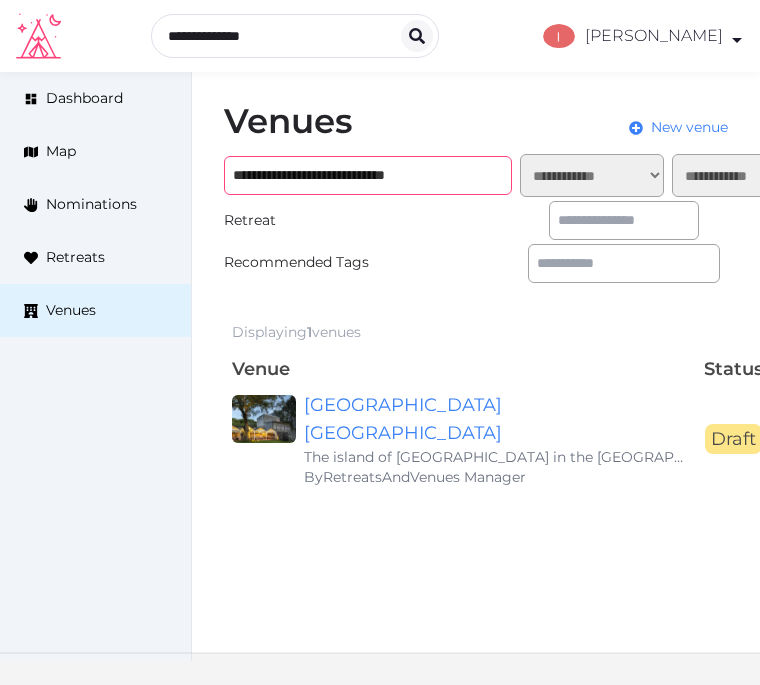 click on "**********" at bounding box center [368, 175] 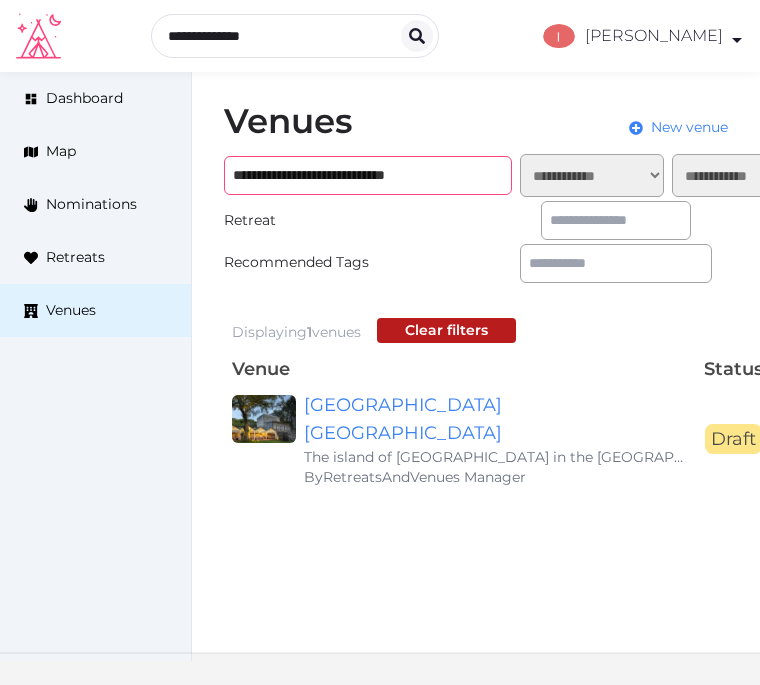 paste 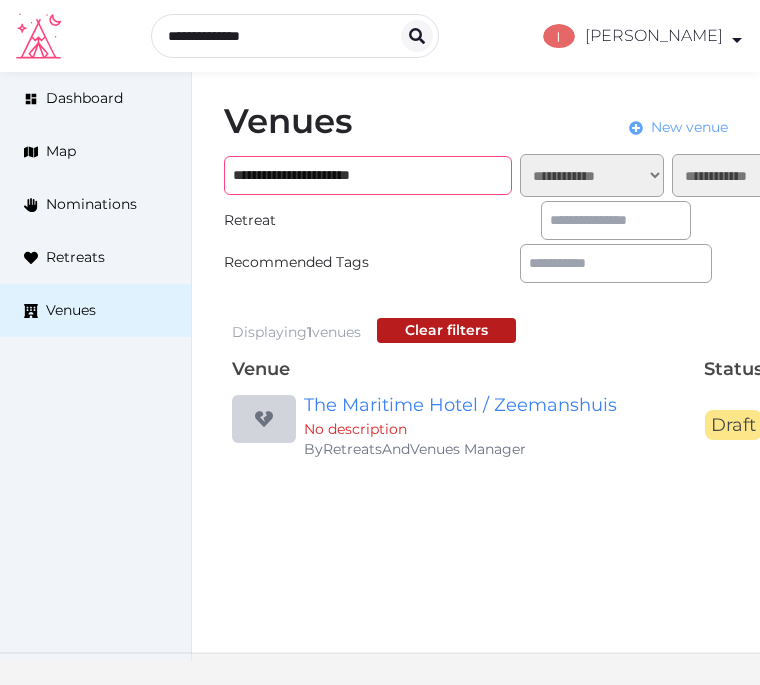 type on "**********" 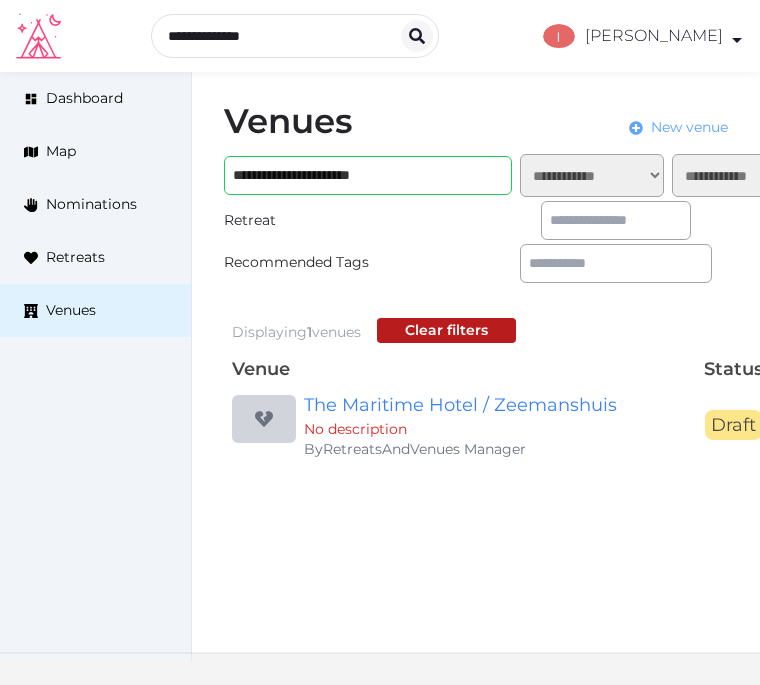 click on "New venue" at bounding box center [689, 127] 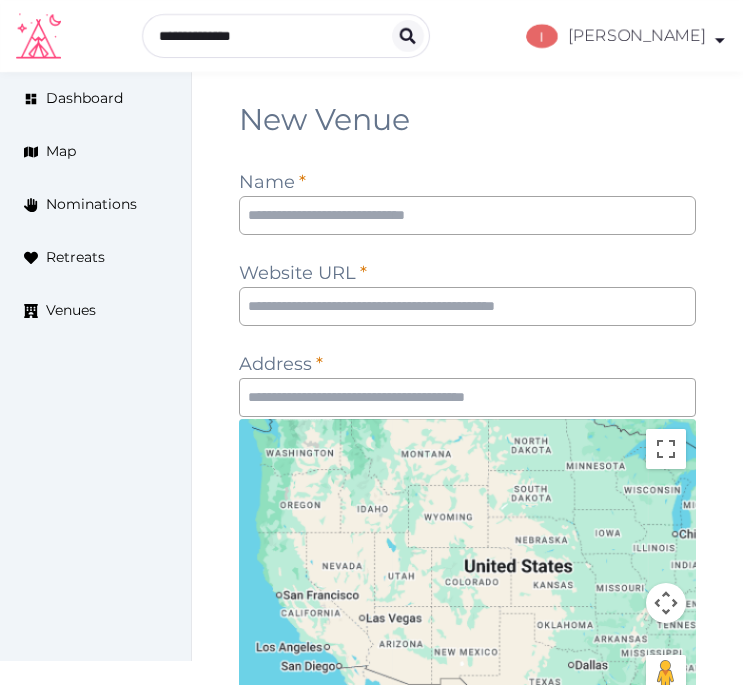 scroll, scrollTop: 0, scrollLeft: 0, axis: both 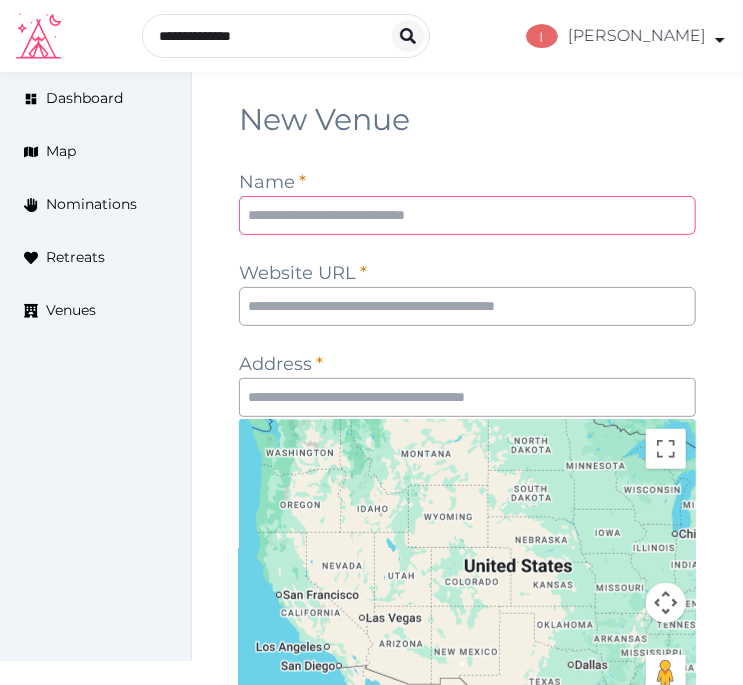 click at bounding box center [467, 215] 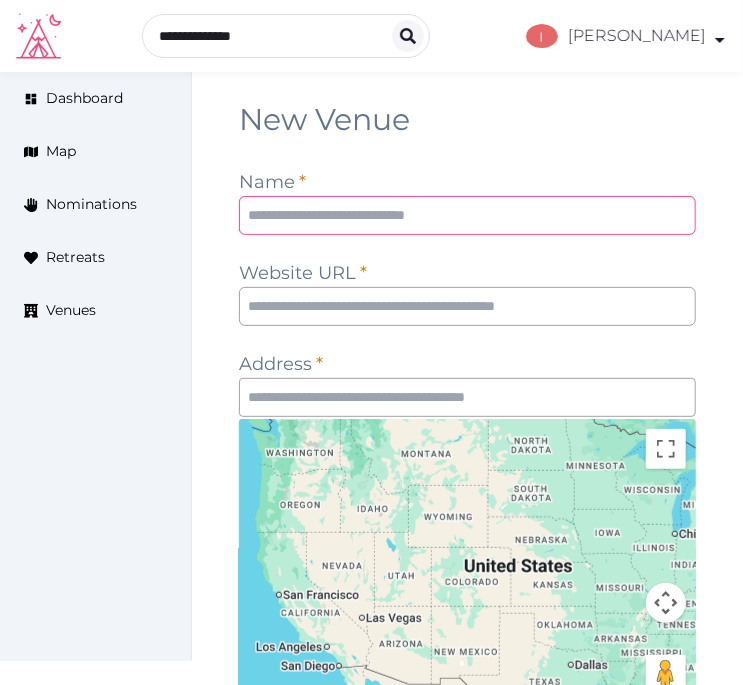 paste on "**********" 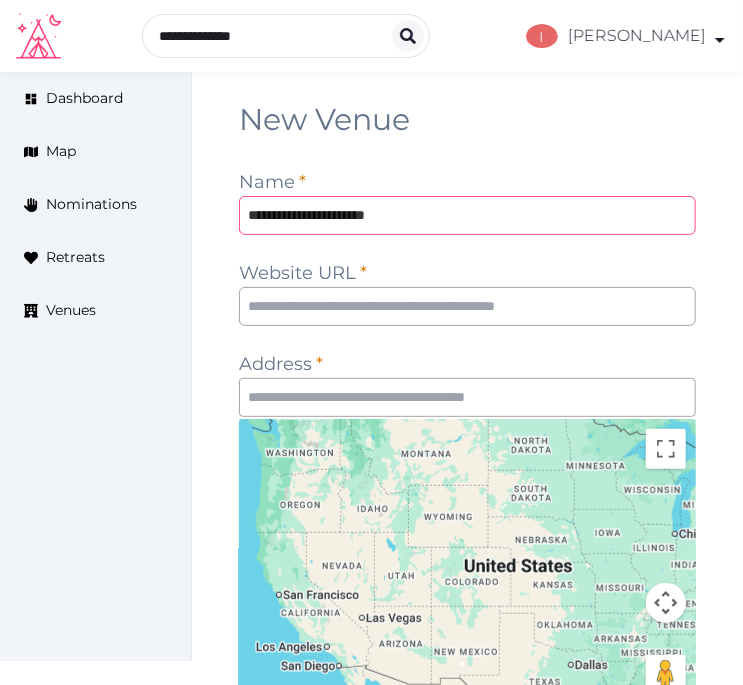 type on "**********" 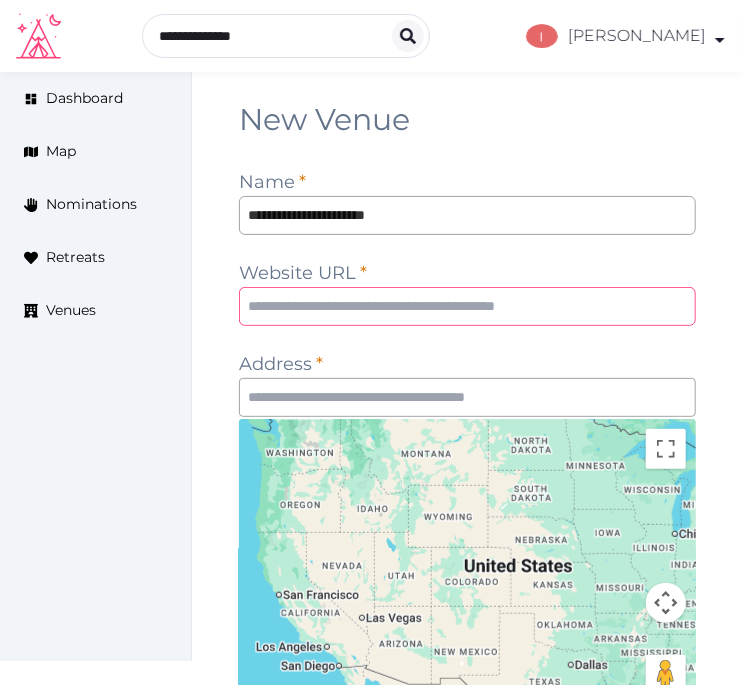 click at bounding box center (467, 306) 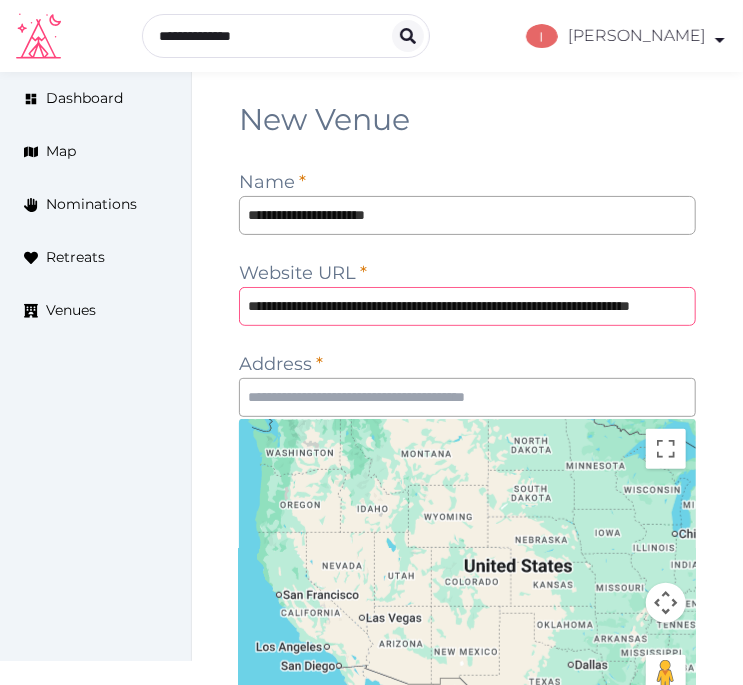 scroll, scrollTop: 0, scrollLeft: 133, axis: horizontal 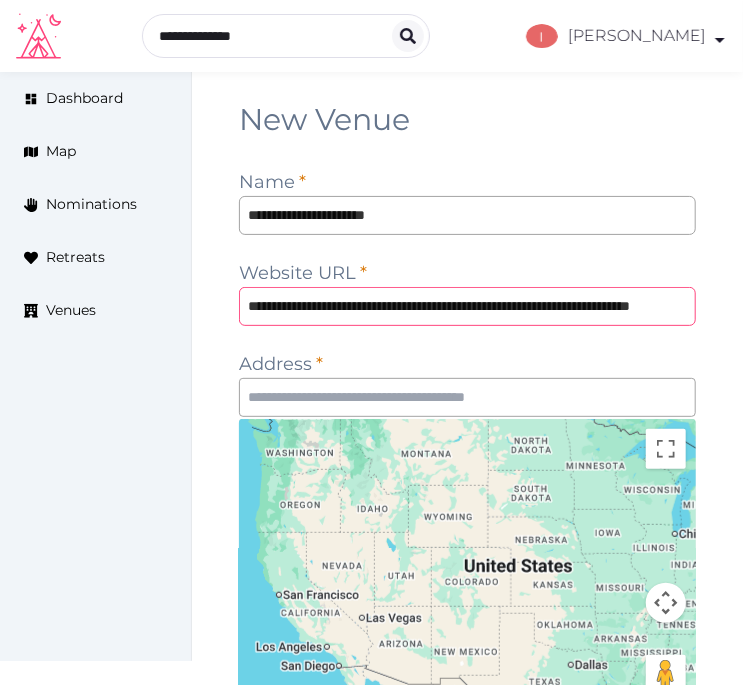 type on "**********" 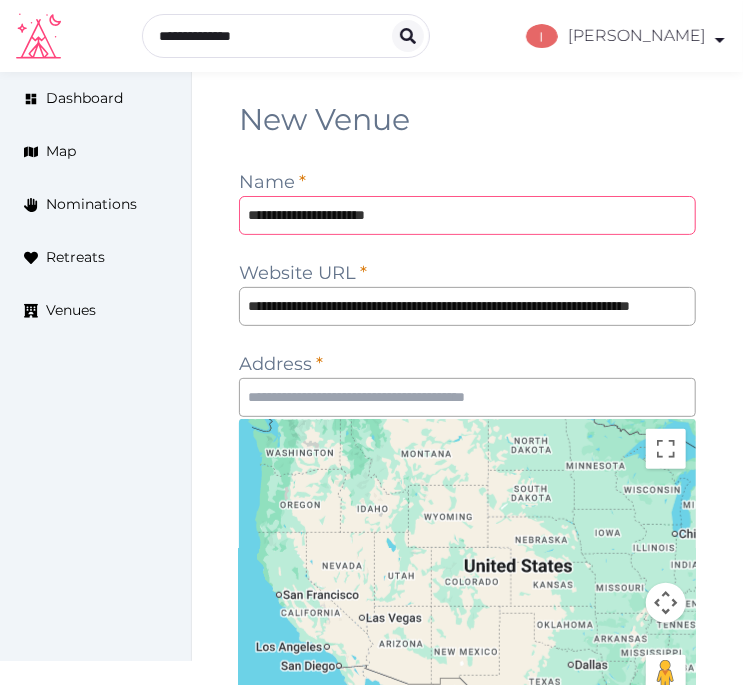 scroll, scrollTop: 0, scrollLeft: 0, axis: both 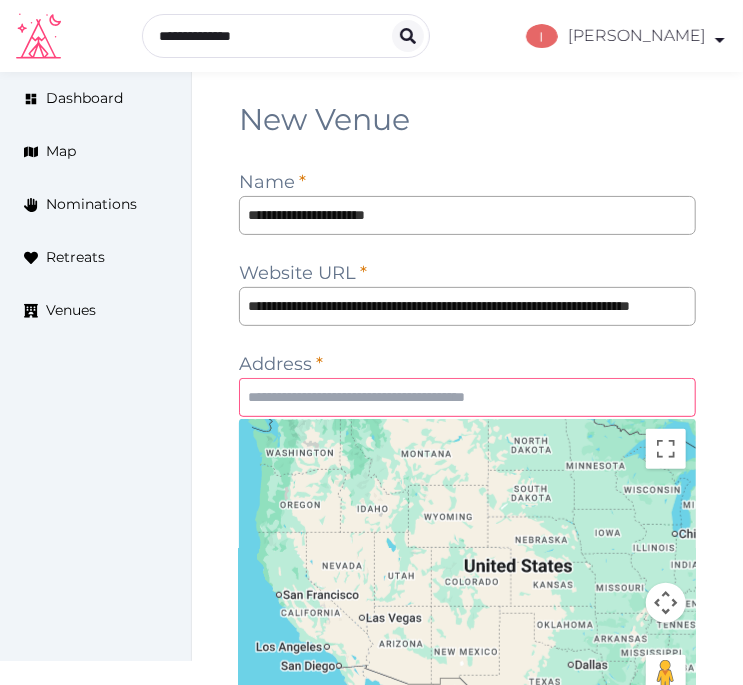 click at bounding box center [467, 397] 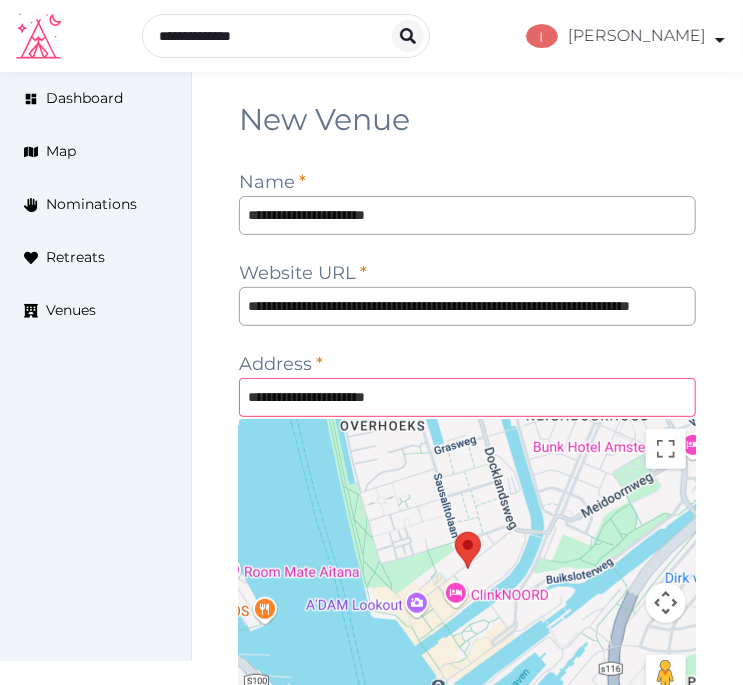 click on "**********" at bounding box center [467, 397] 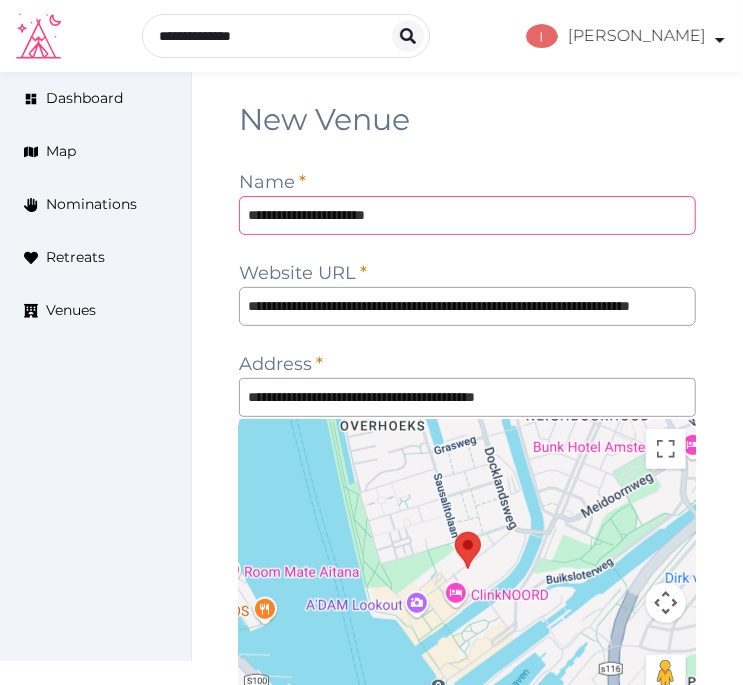 click on "**********" at bounding box center [467, 215] 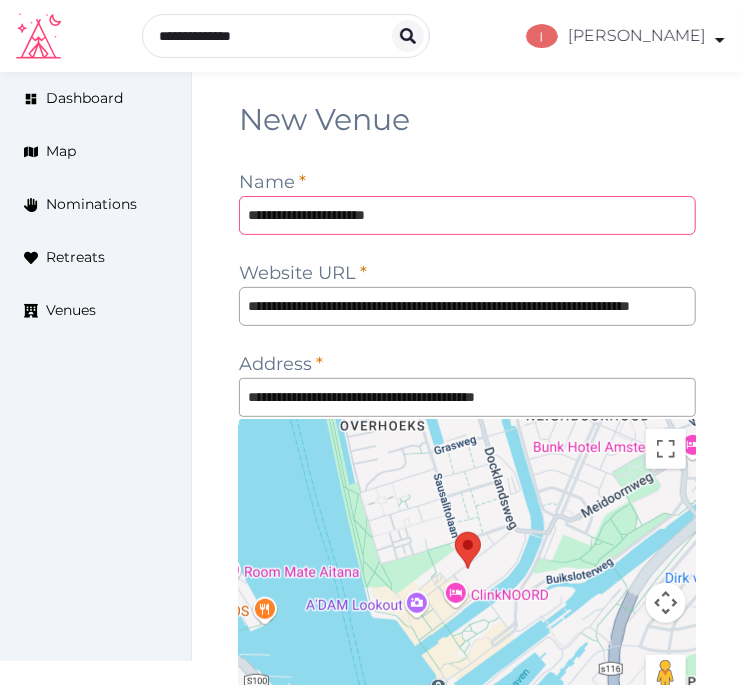 click on "**********" at bounding box center (467, 215) 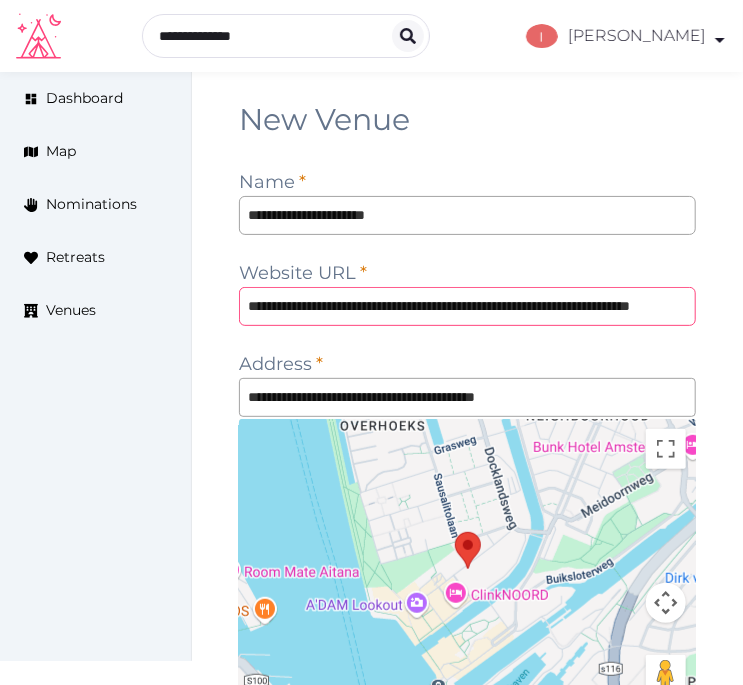 click on "**********" at bounding box center (467, 306) 